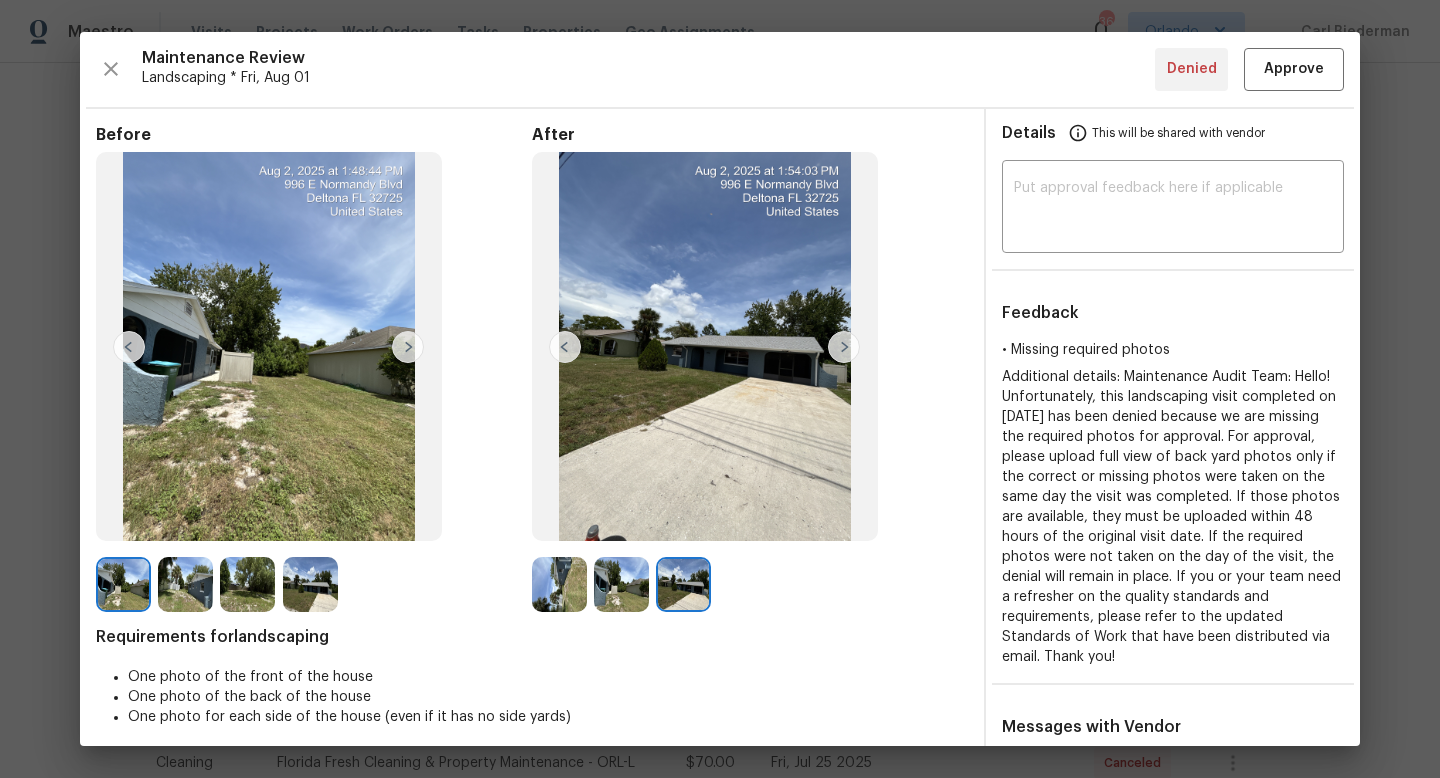 scroll, scrollTop: 0, scrollLeft: 0, axis: both 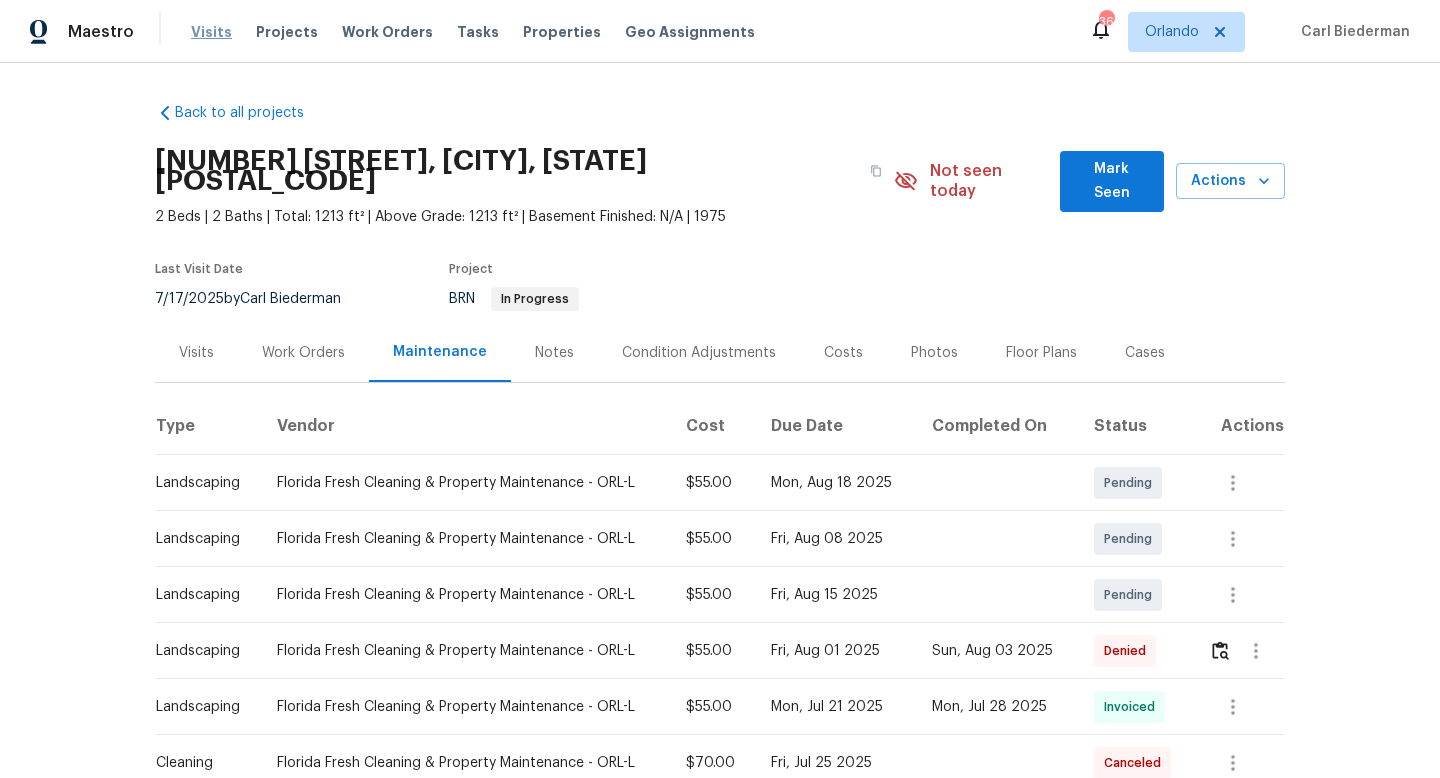 click on "Visits" at bounding box center (211, 32) 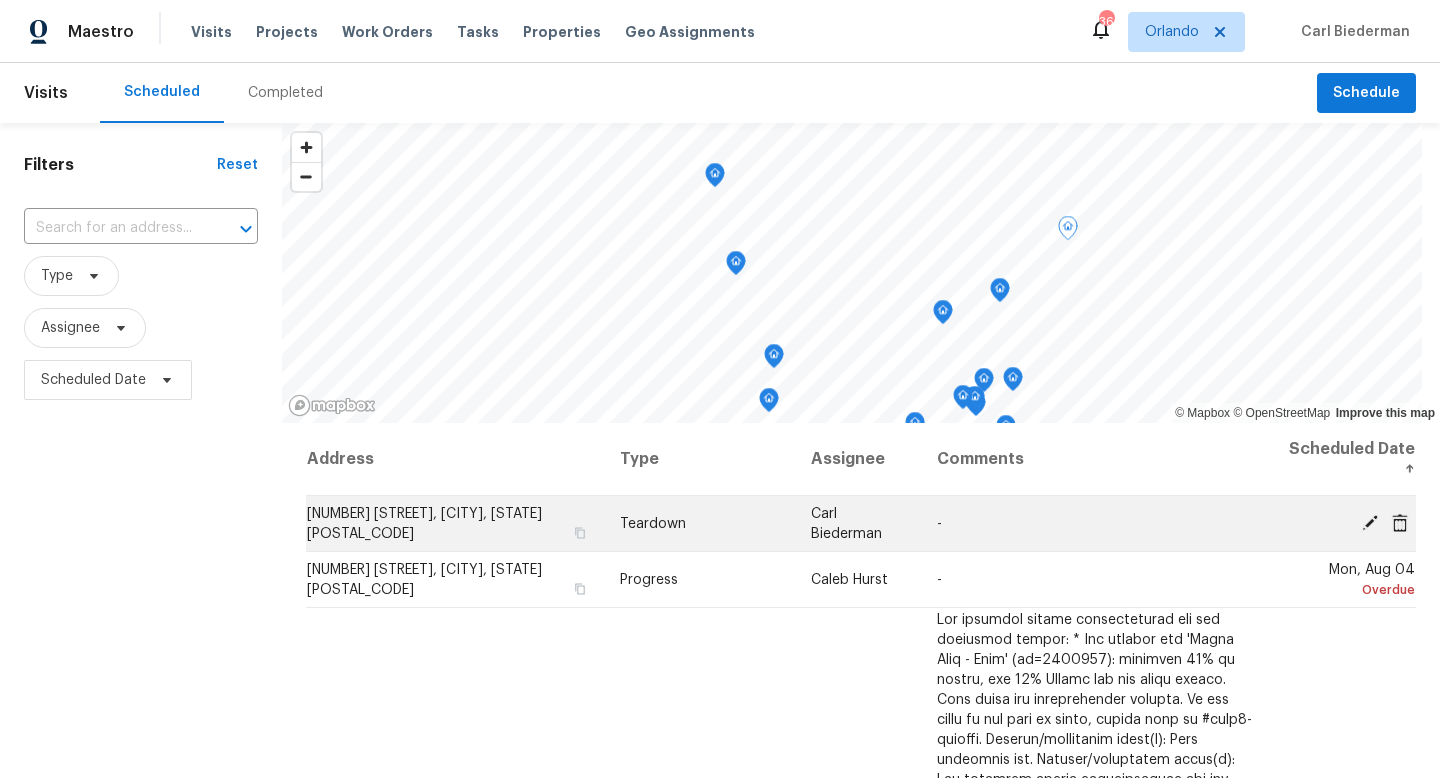 click 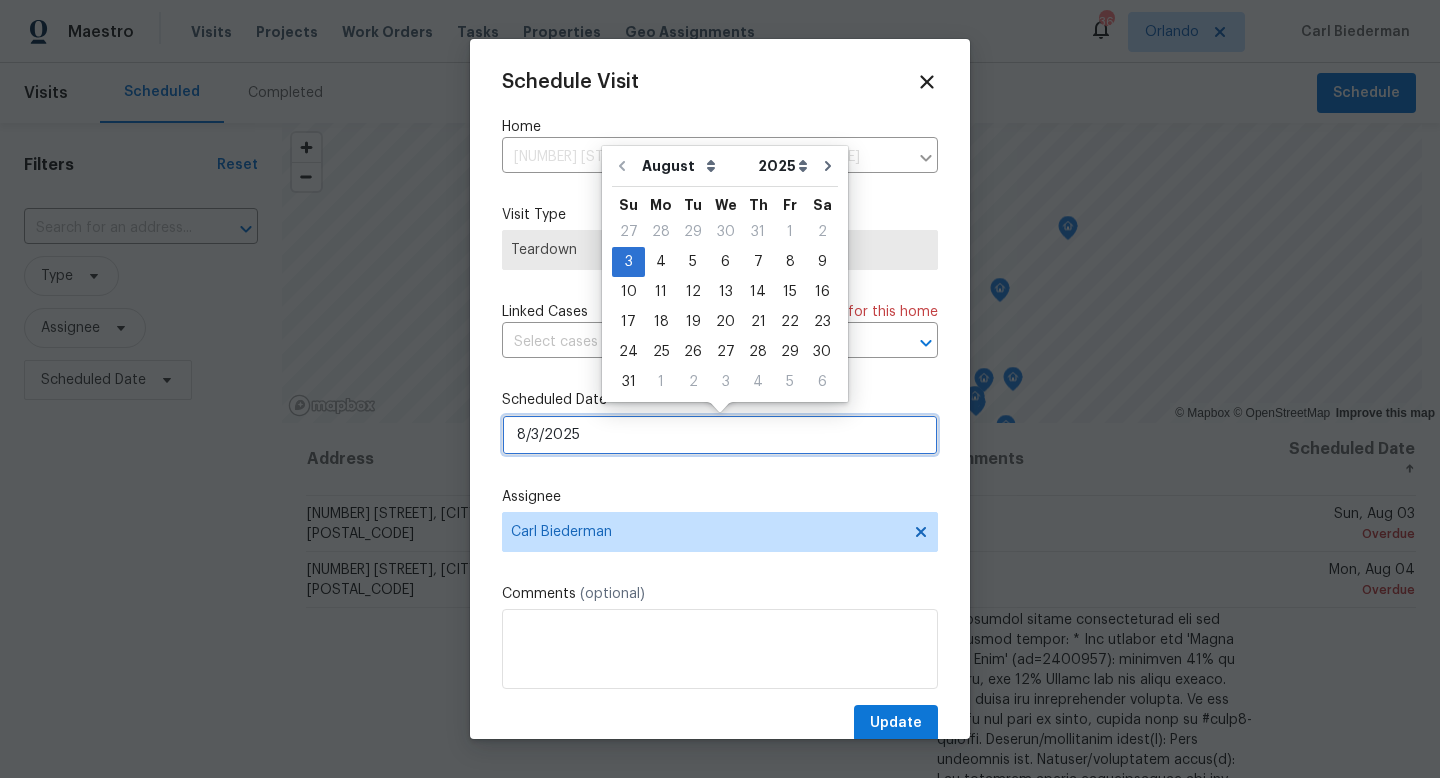 click on "8/3/2025" at bounding box center [720, 435] 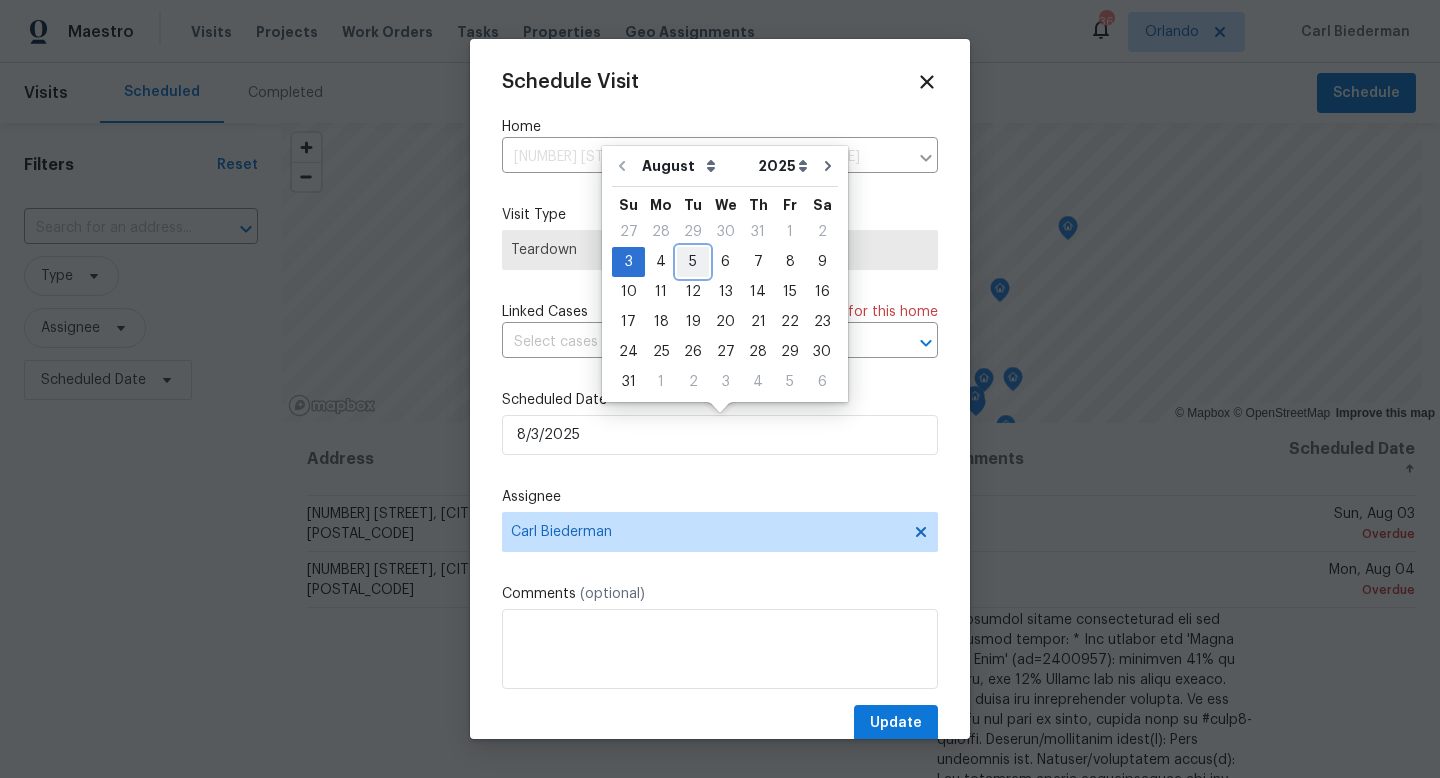 click on "5" at bounding box center (693, 262) 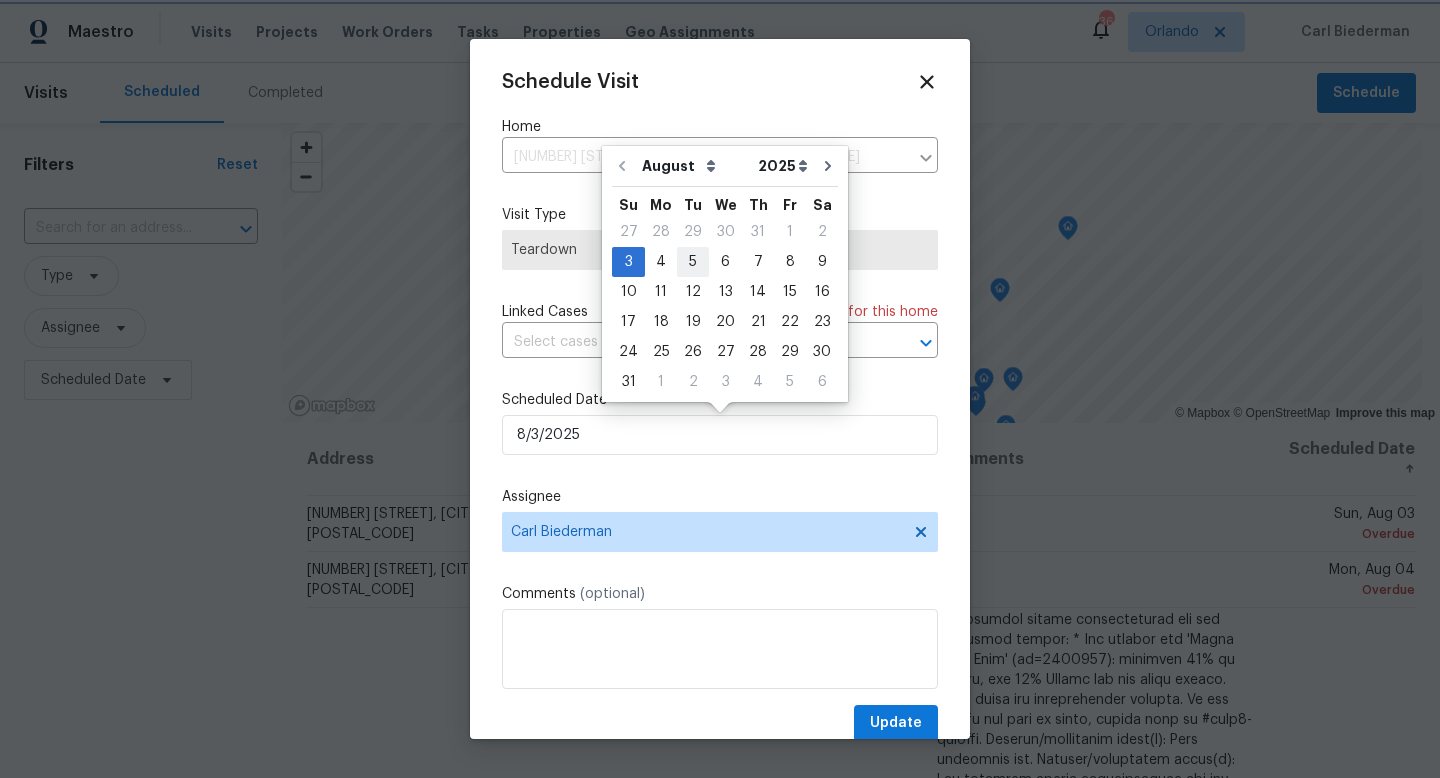 type on "8/5/2025" 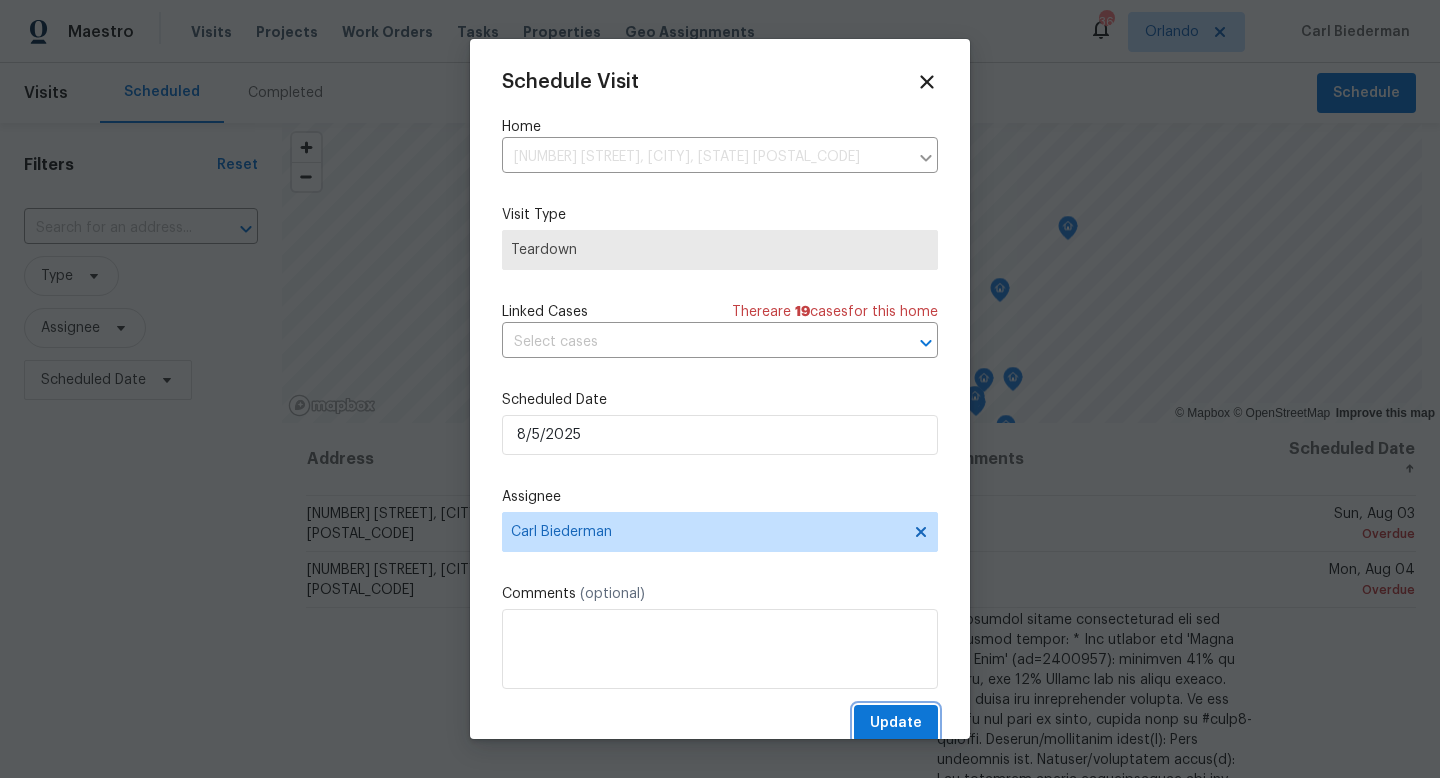 click on "Update" at bounding box center [896, 723] 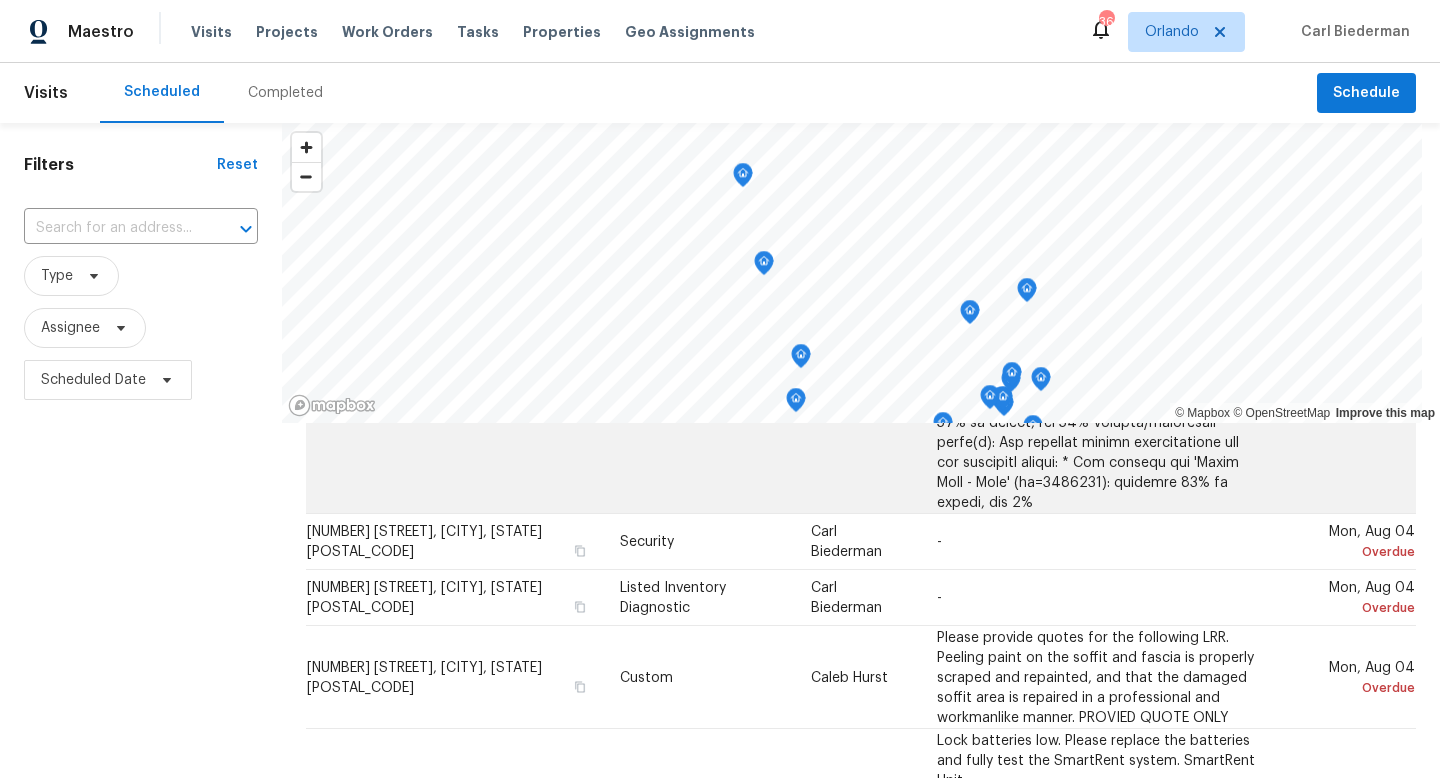 scroll, scrollTop: 1039, scrollLeft: 0, axis: vertical 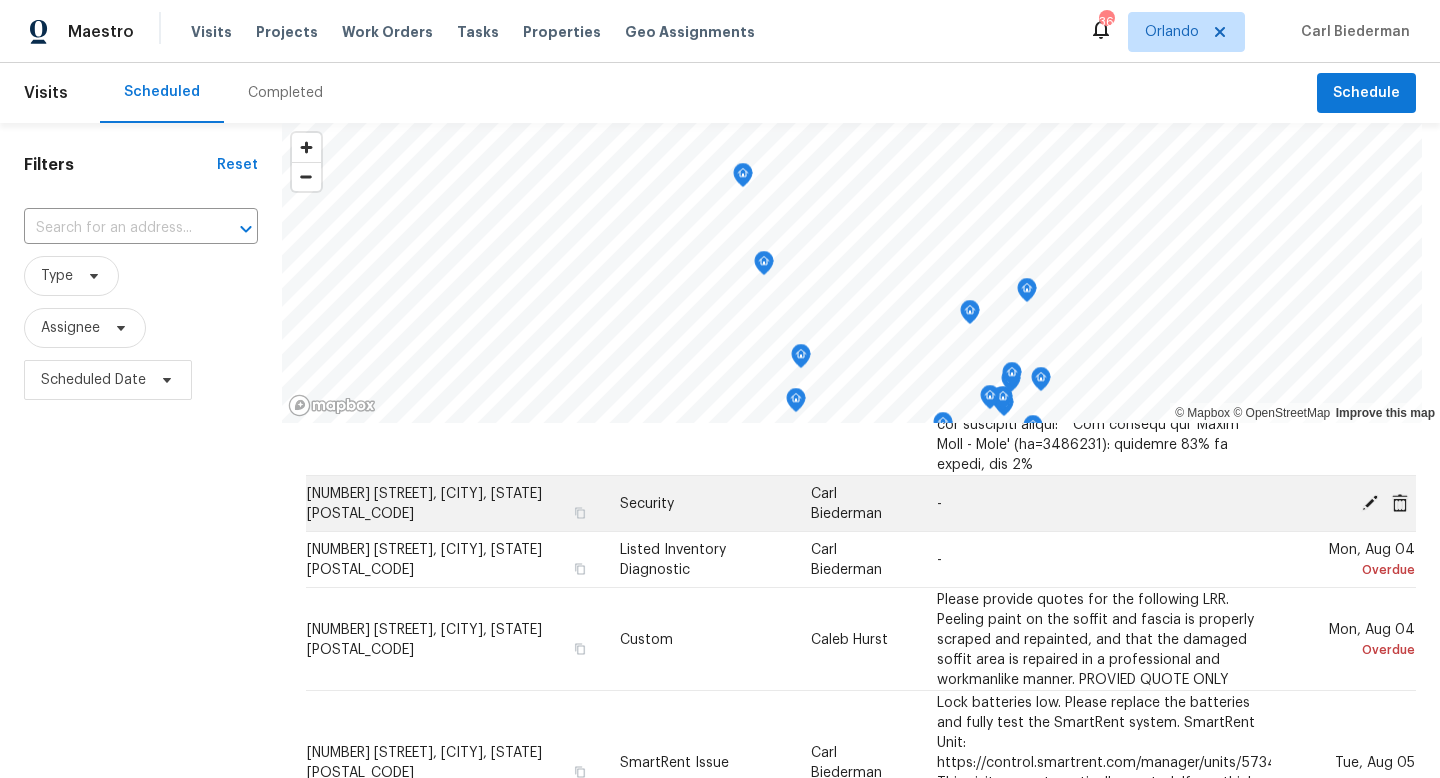 click 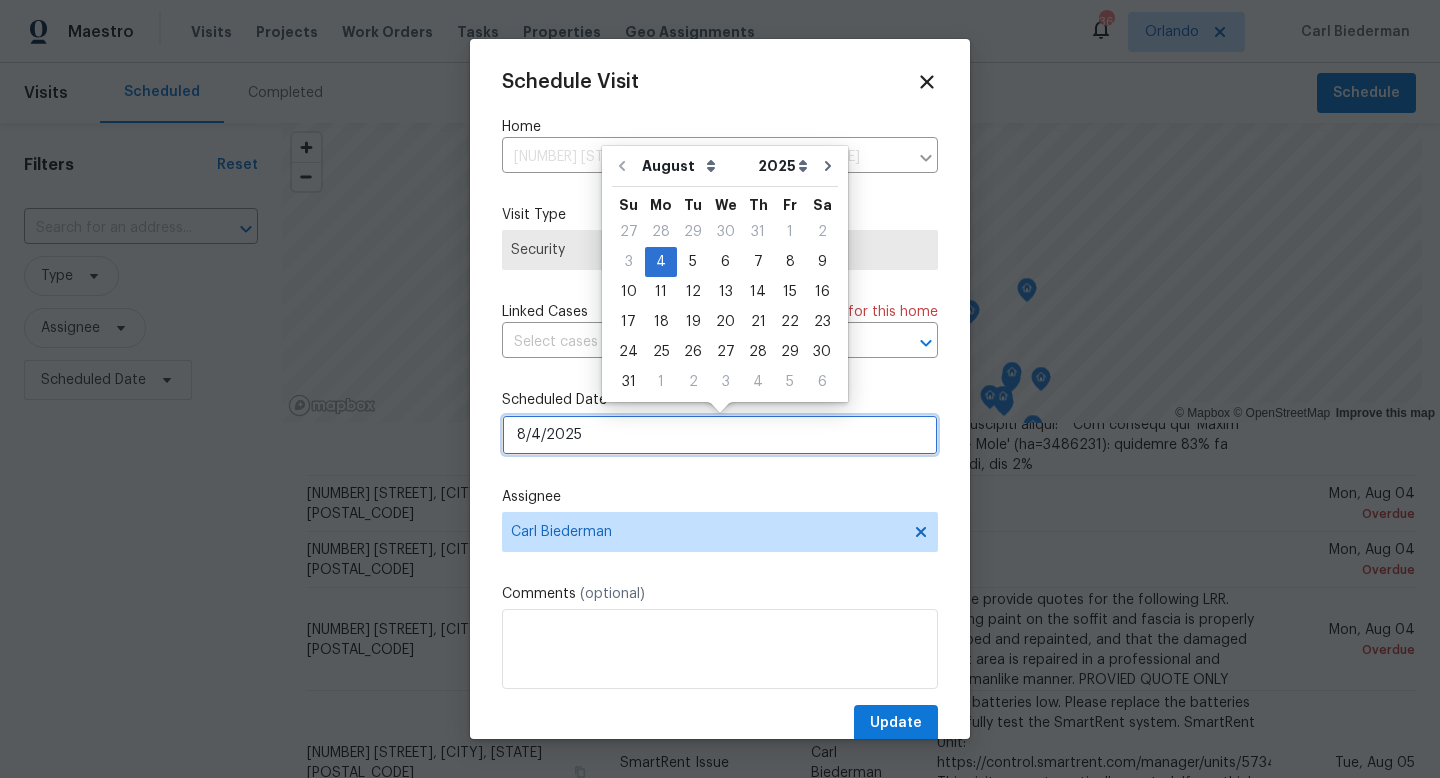 click on "8/4/2025" at bounding box center [720, 435] 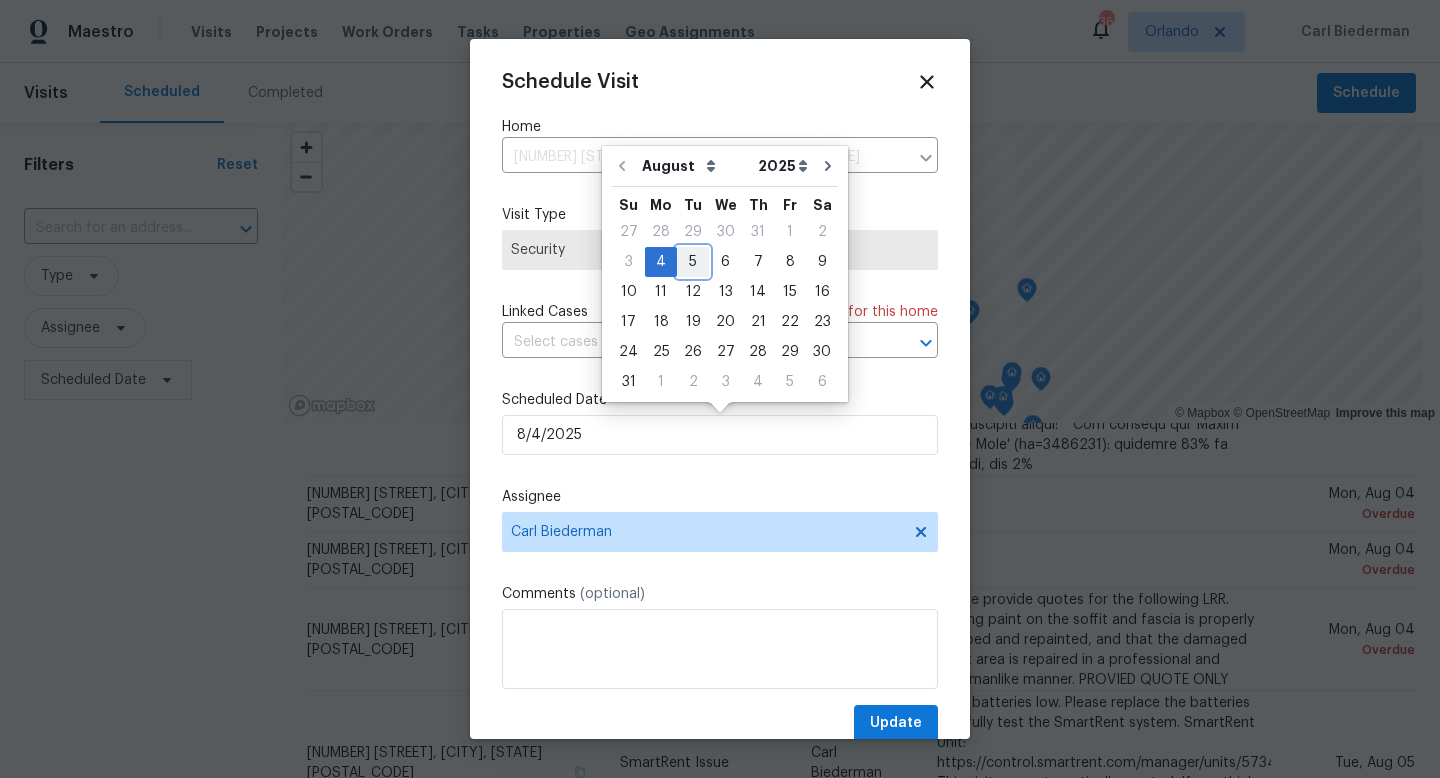 click on "5" at bounding box center [693, 262] 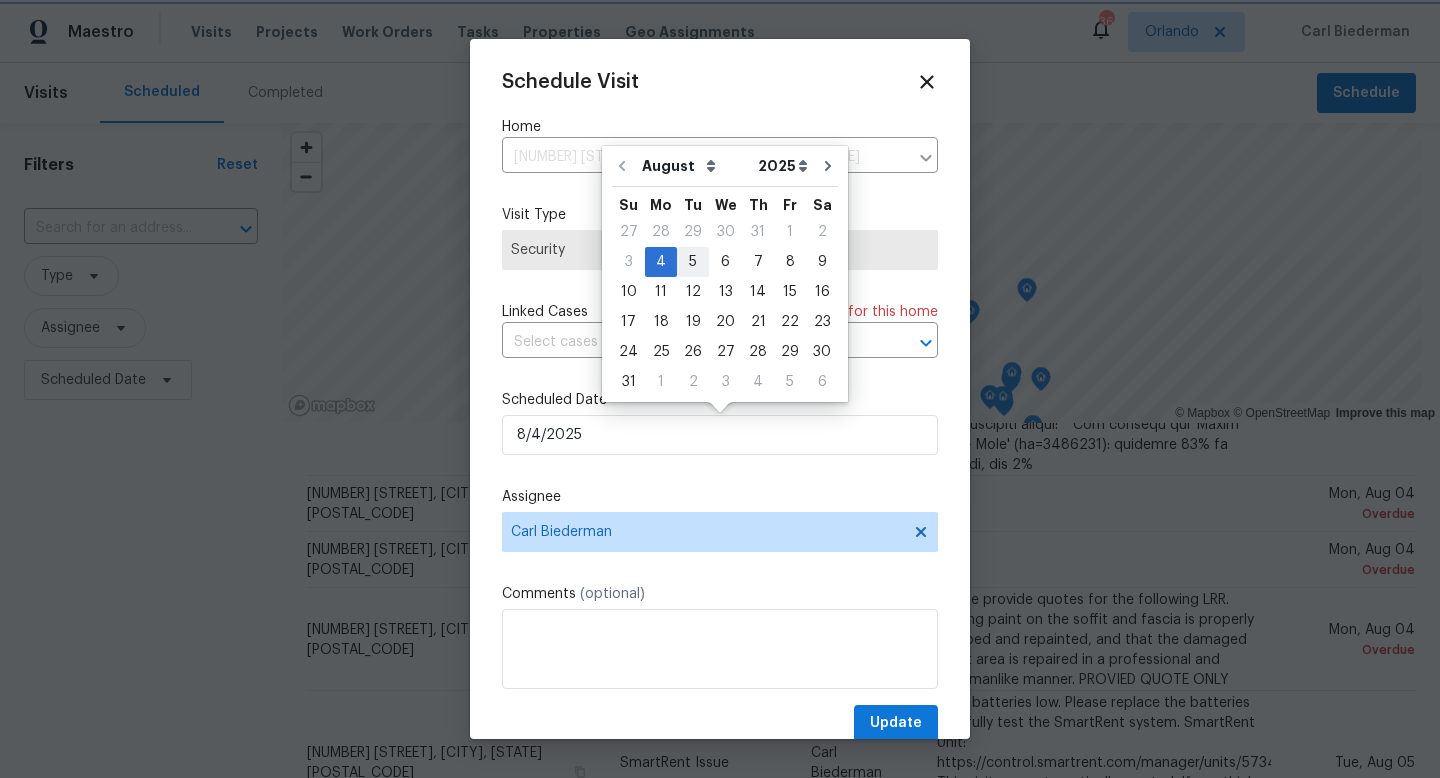 type on "8/5/2025" 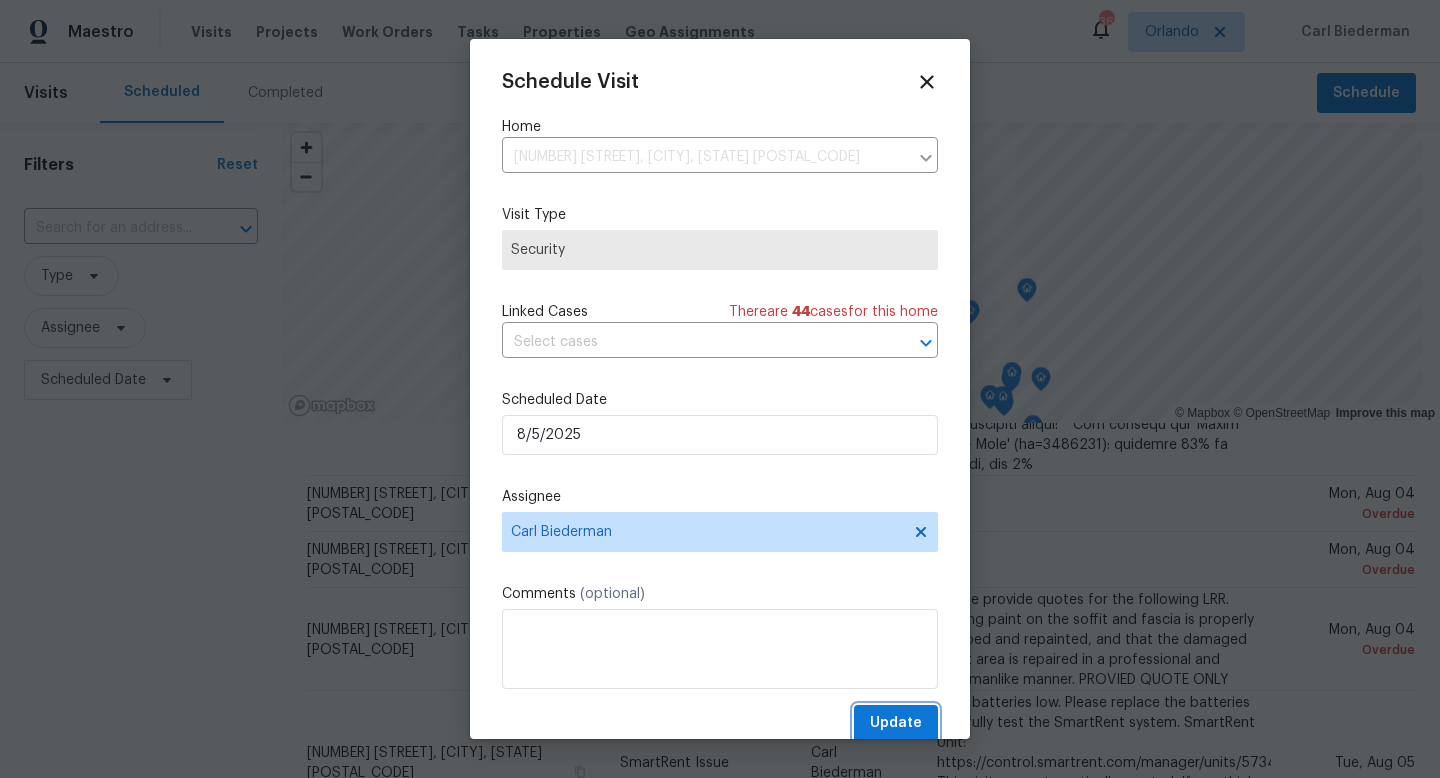 click on "Update" at bounding box center (896, 723) 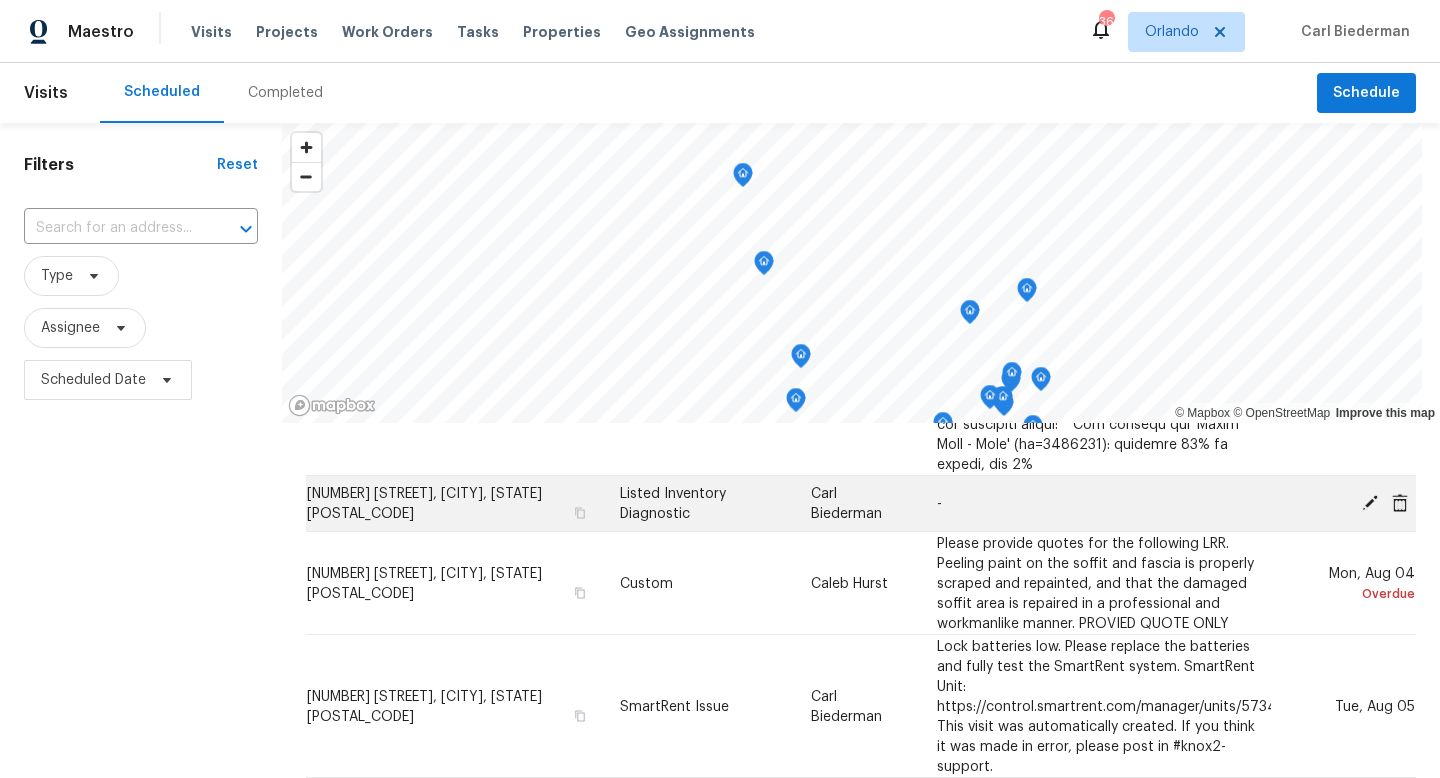 click 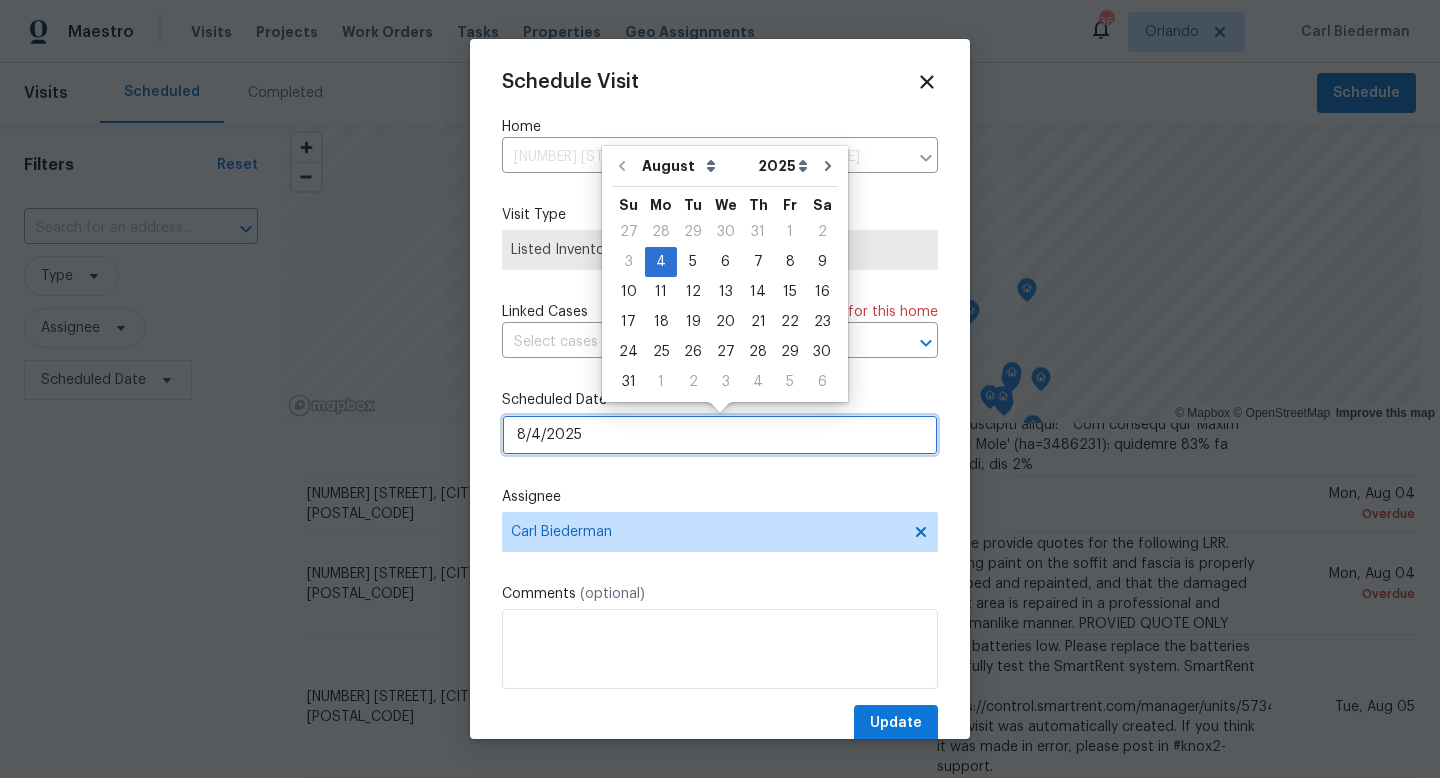 click on "8/4/2025" at bounding box center (720, 435) 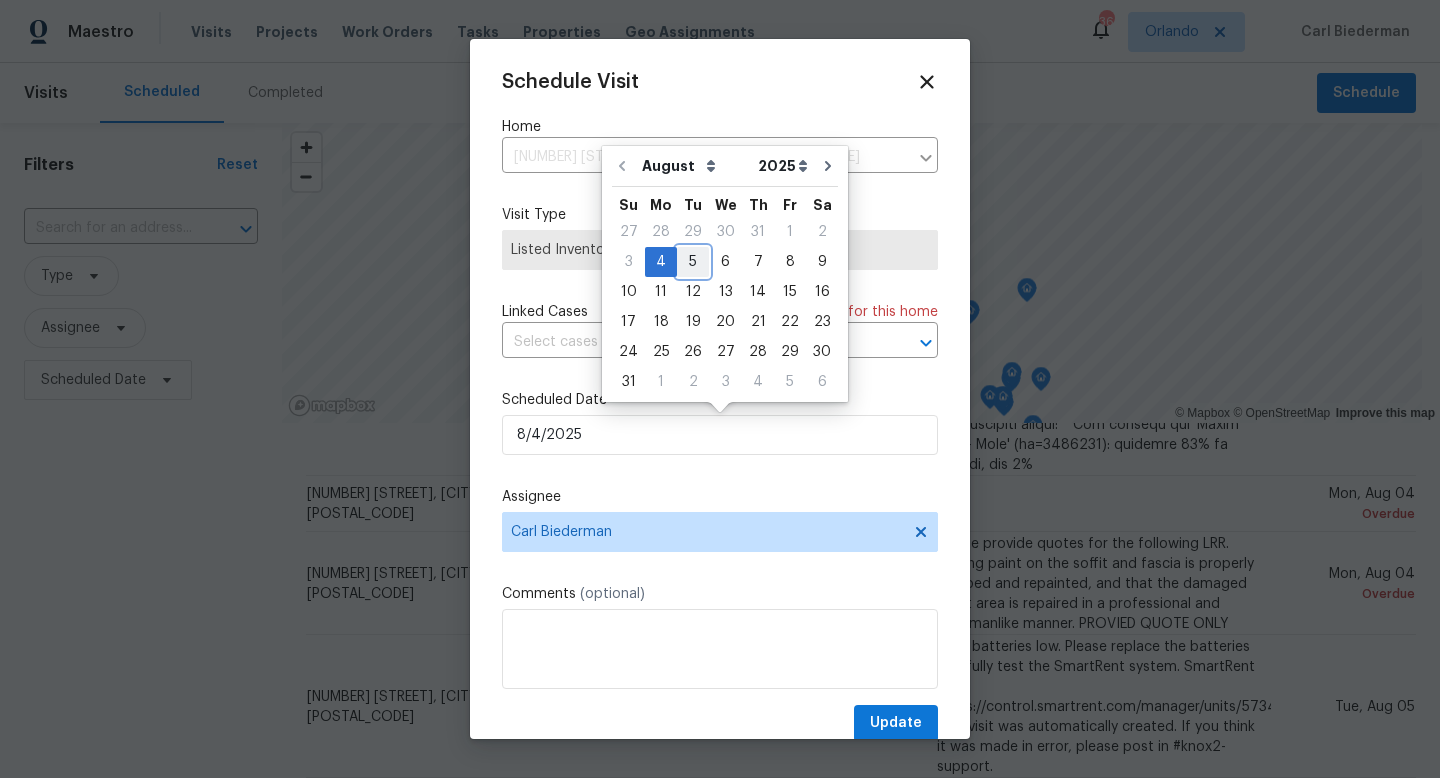 click on "5" at bounding box center (693, 262) 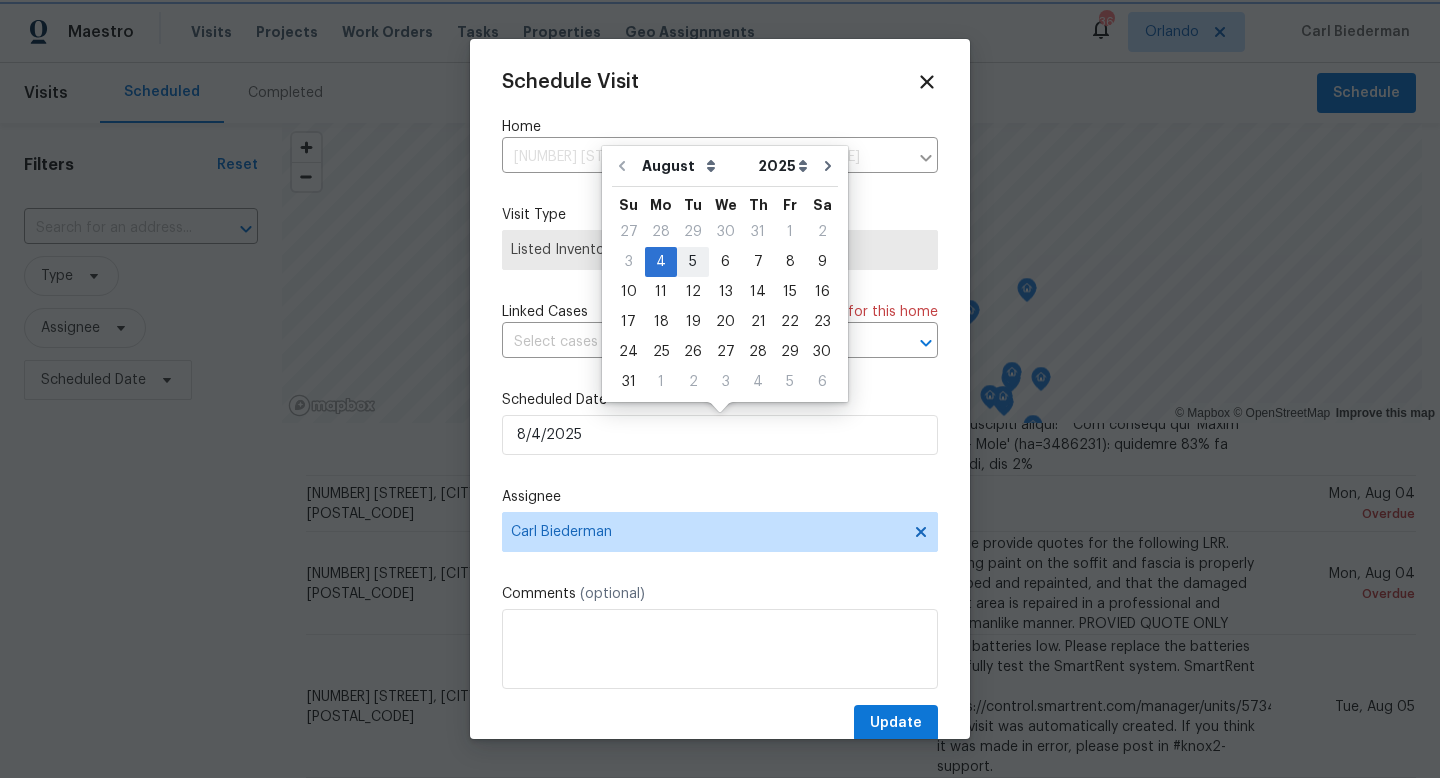 type on "8/5/2025" 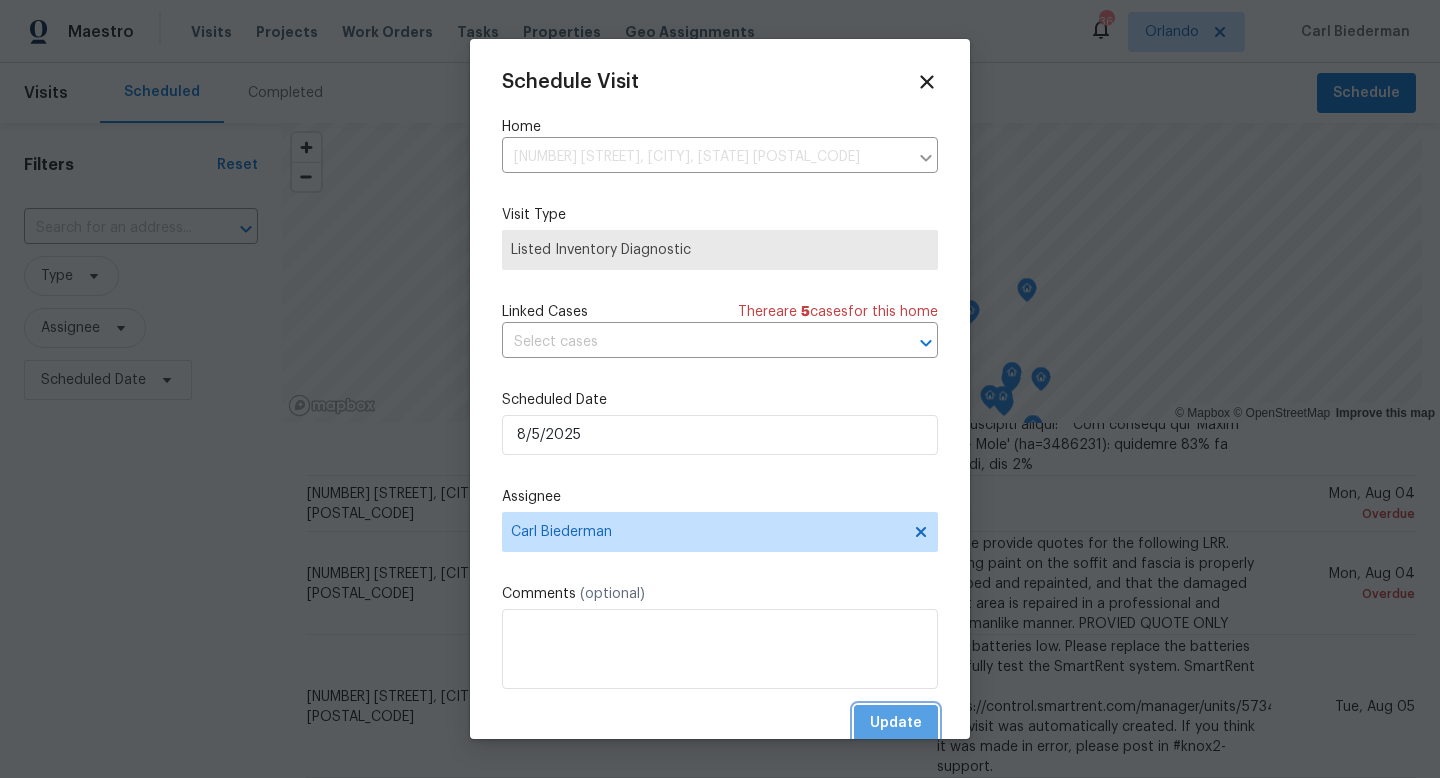 click on "Update" at bounding box center (896, 723) 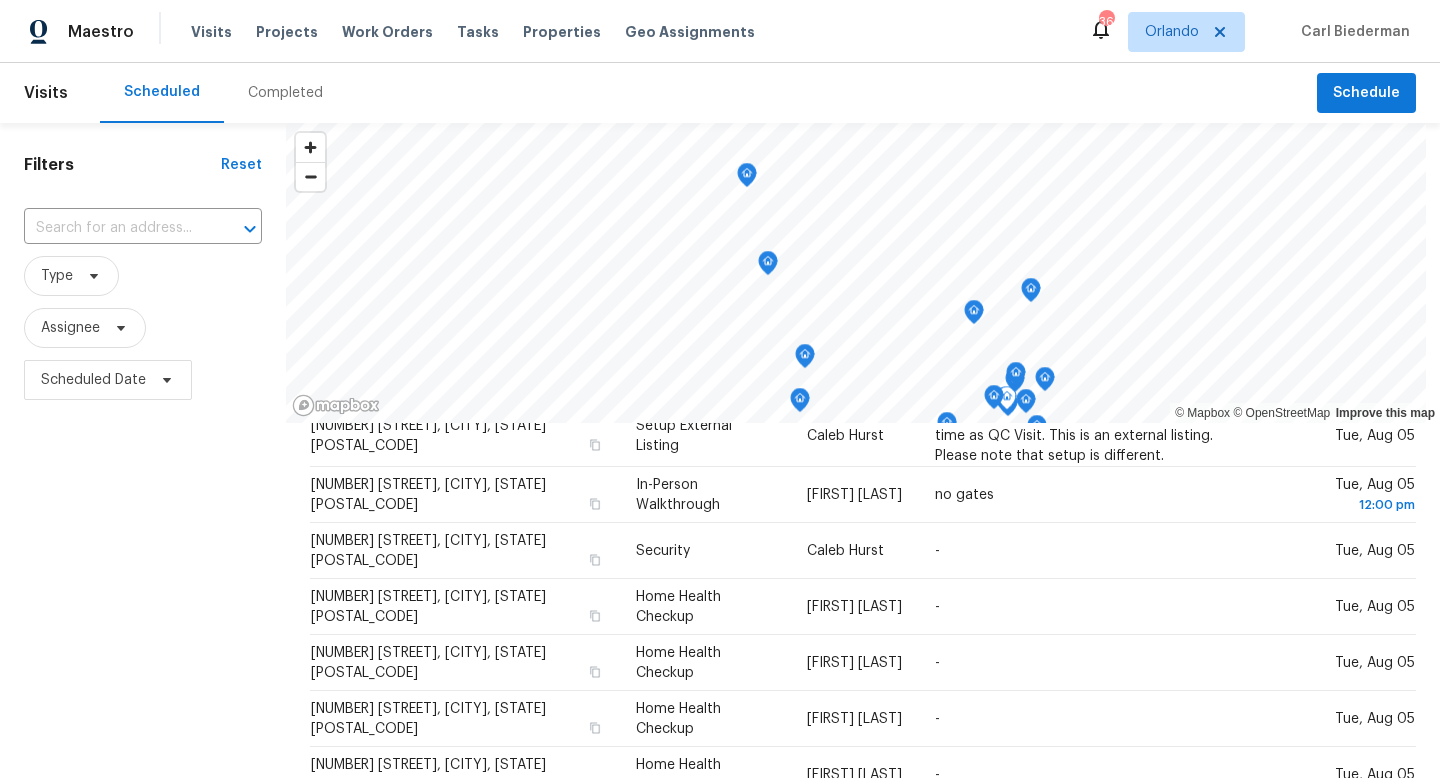 scroll, scrollTop: 1651, scrollLeft: 0, axis: vertical 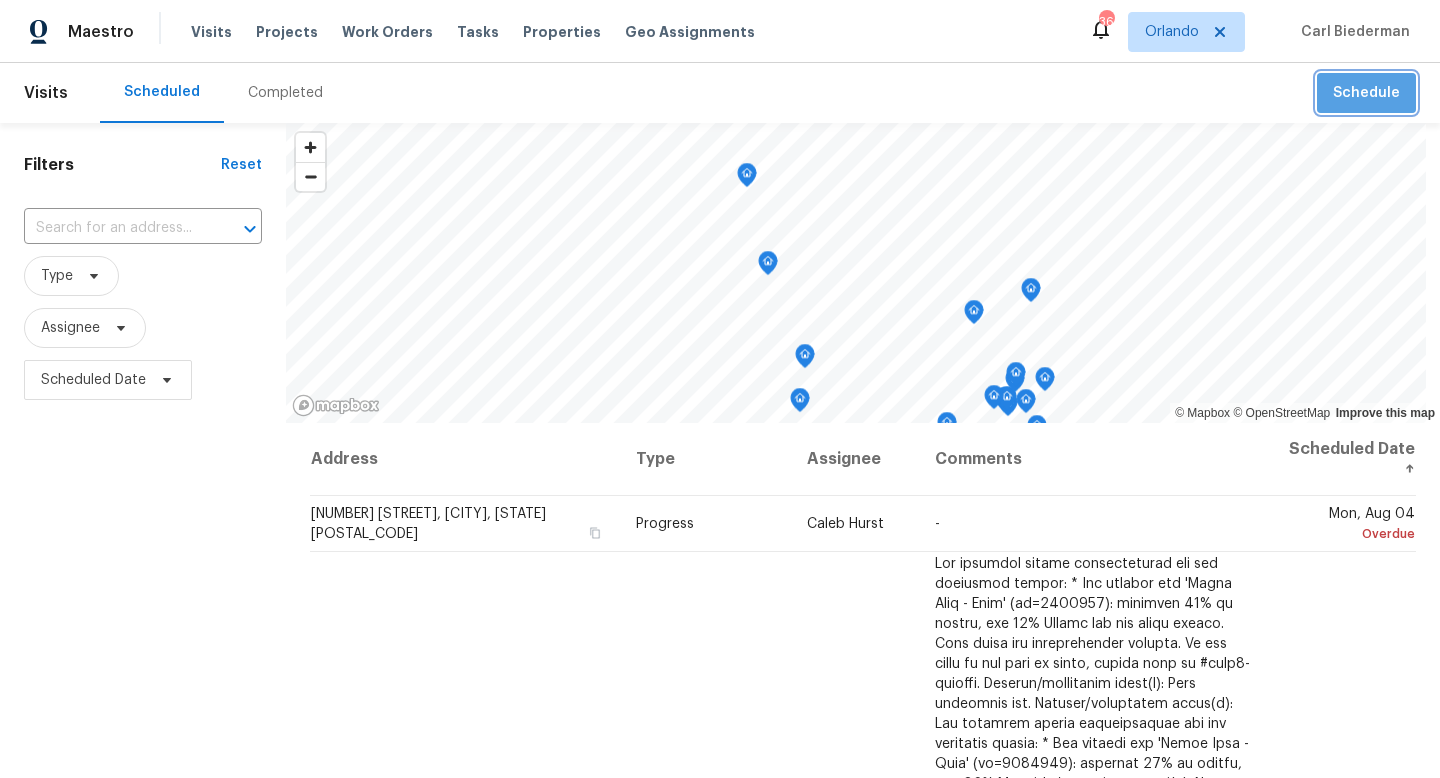 click on "Schedule" at bounding box center [1366, 93] 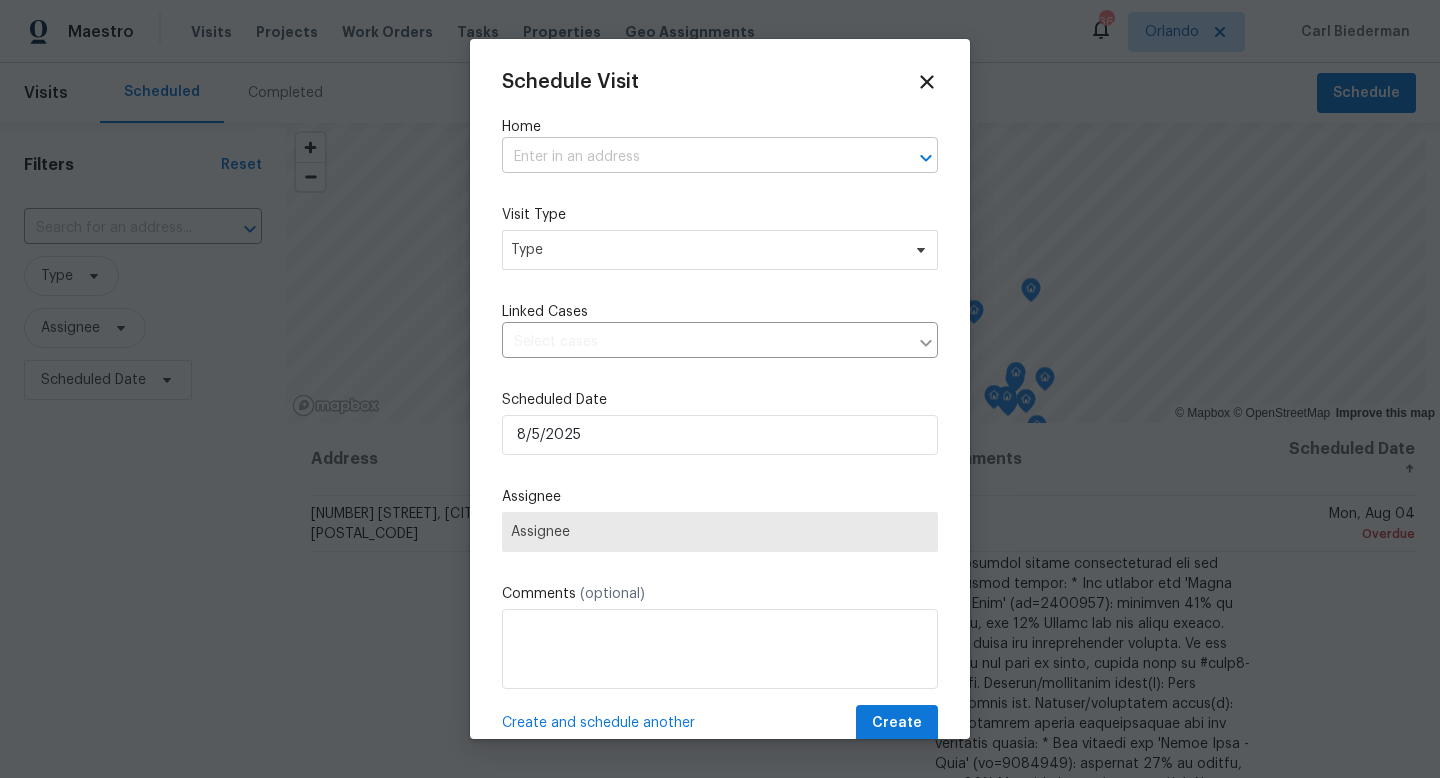 click at bounding box center [692, 157] 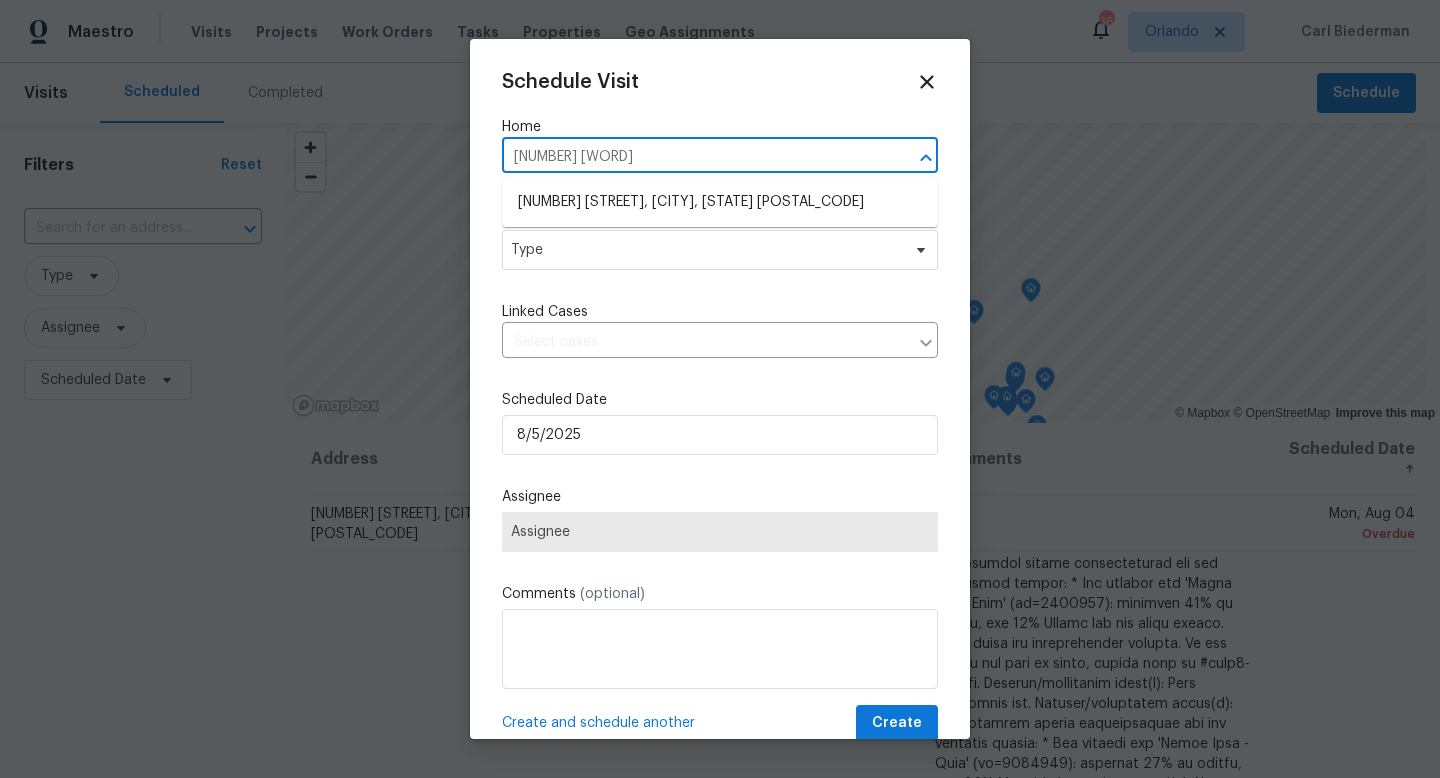 type on "[NUMBER] [WORD]" 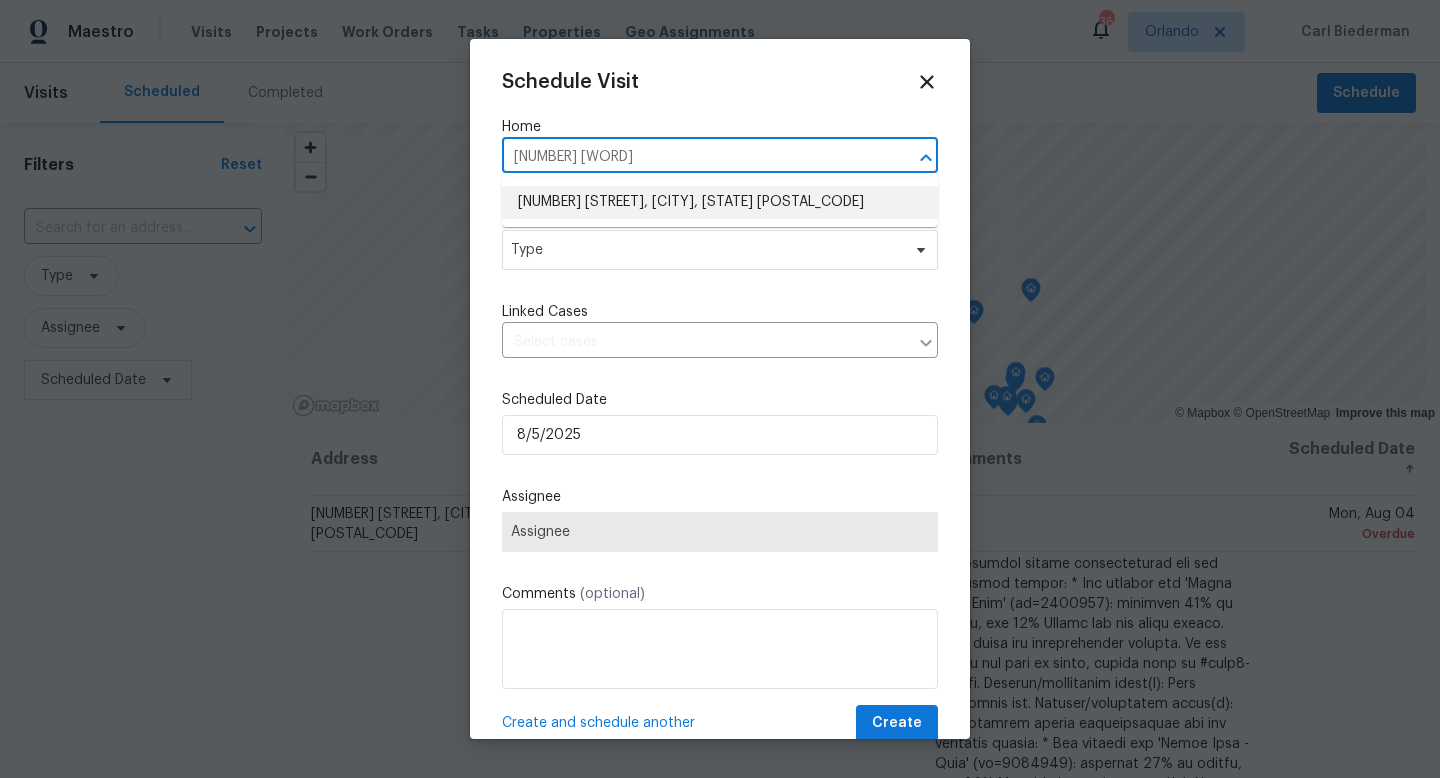 click on "[NUMBER] [STREET], [CITY], [STATE] [POSTAL_CODE]" at bounding box center (720, 202) 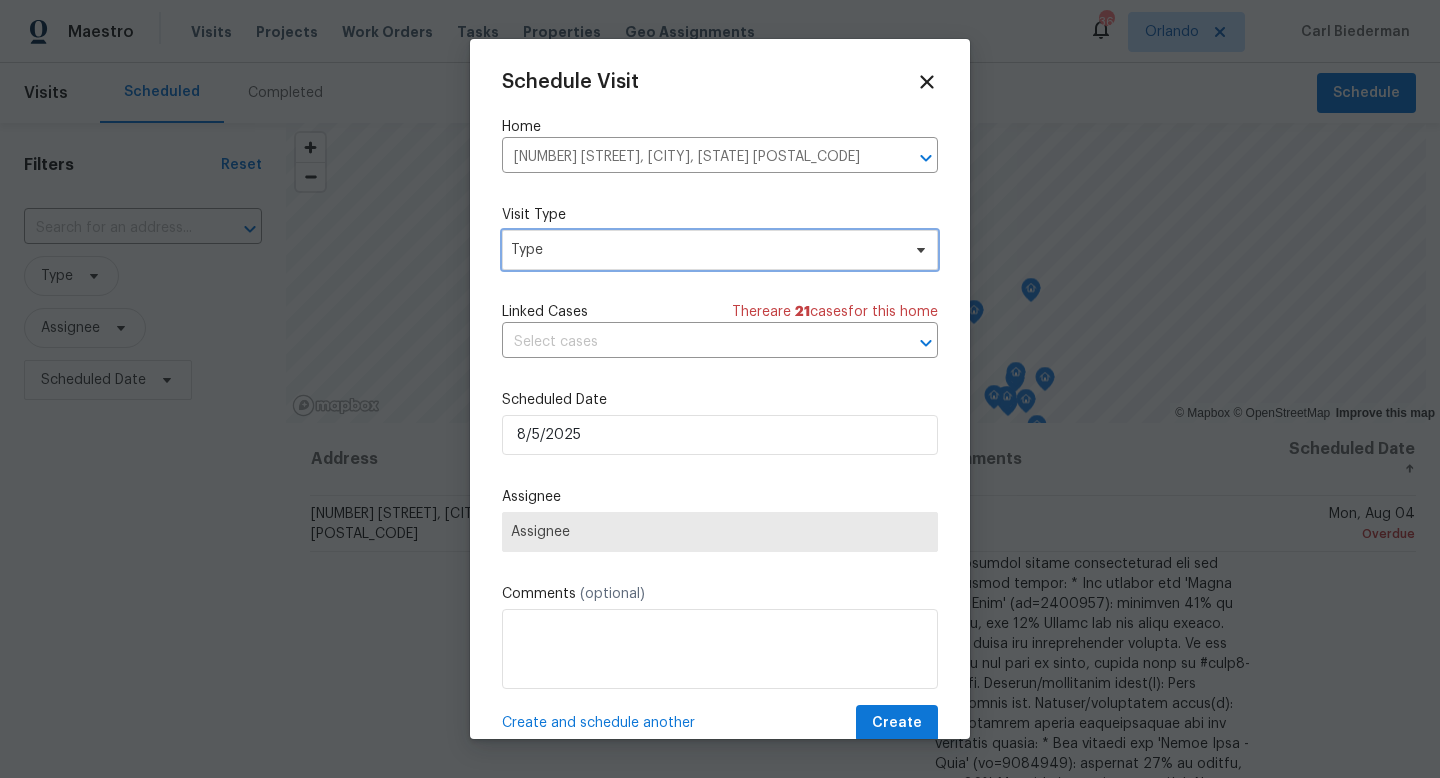 click on "Type" at bounding box center (720, 250) 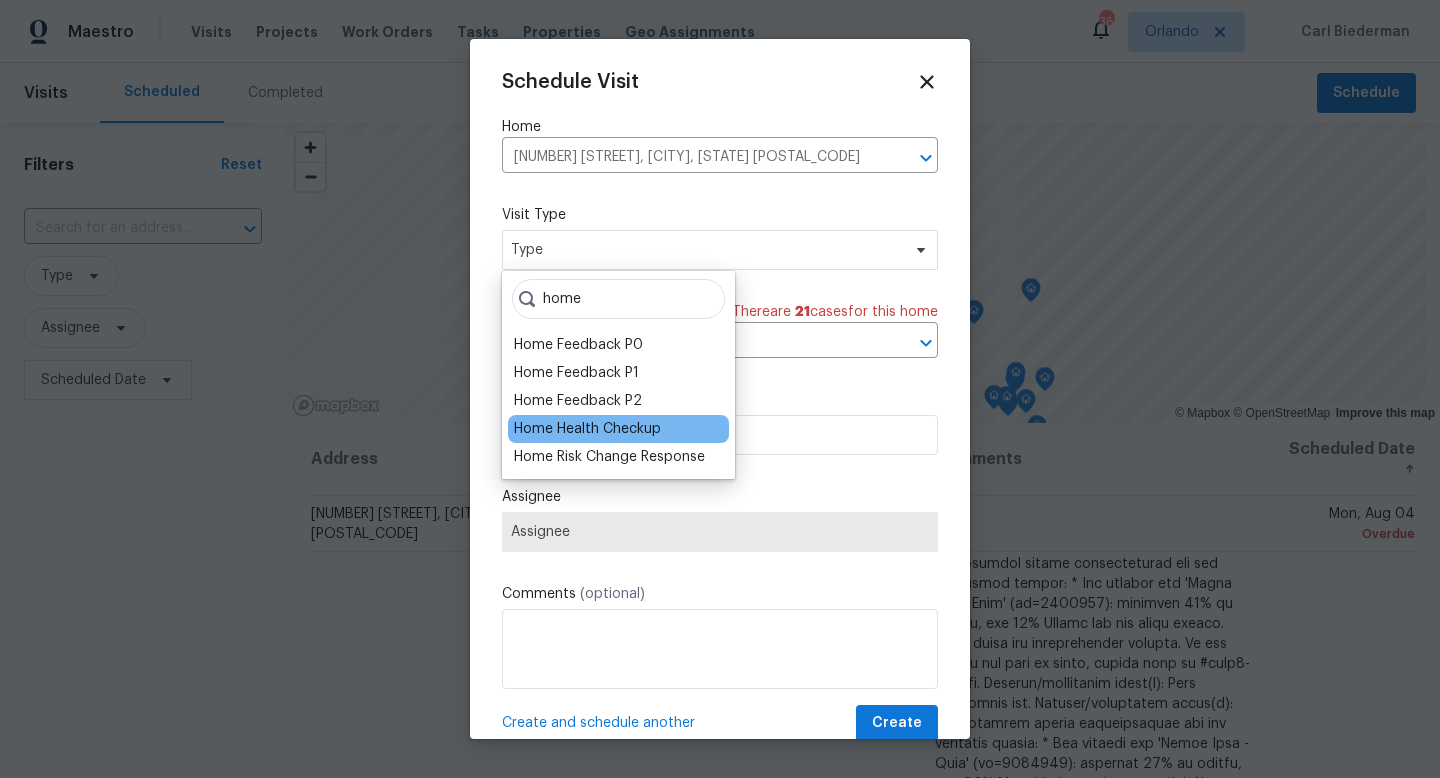 type on "home" 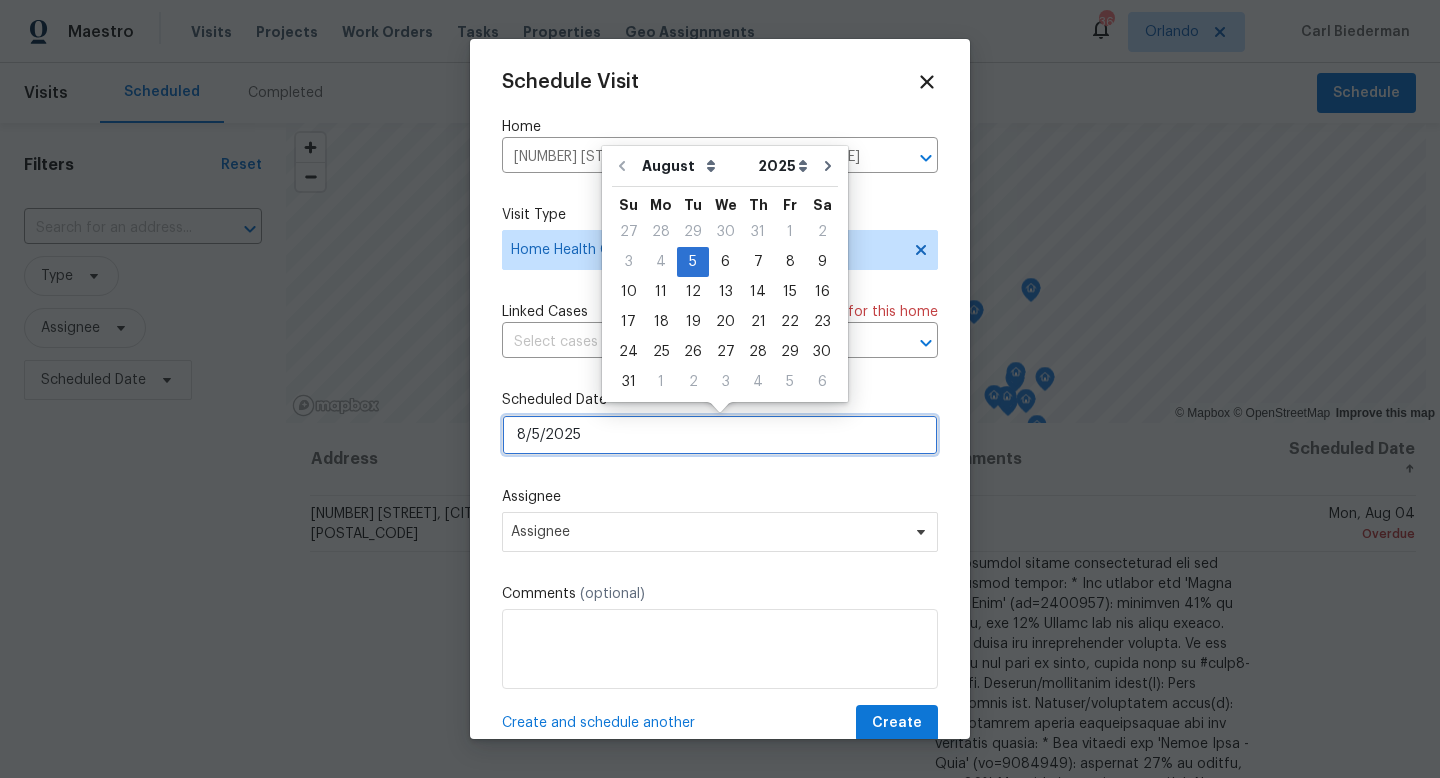 click on "8/5/2025" at bounding box center (720, 435) 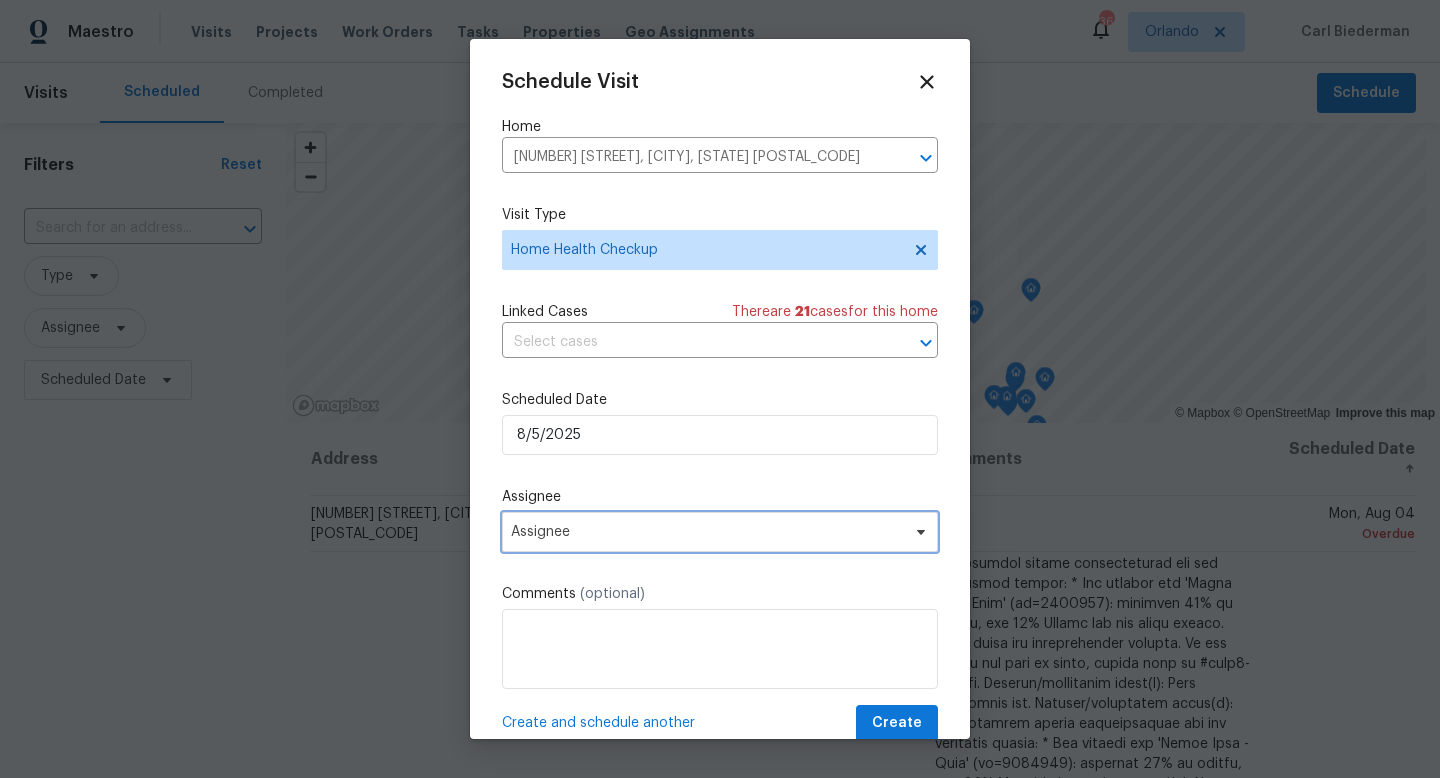 click on "Assignee" at bounding box center [707, 532] 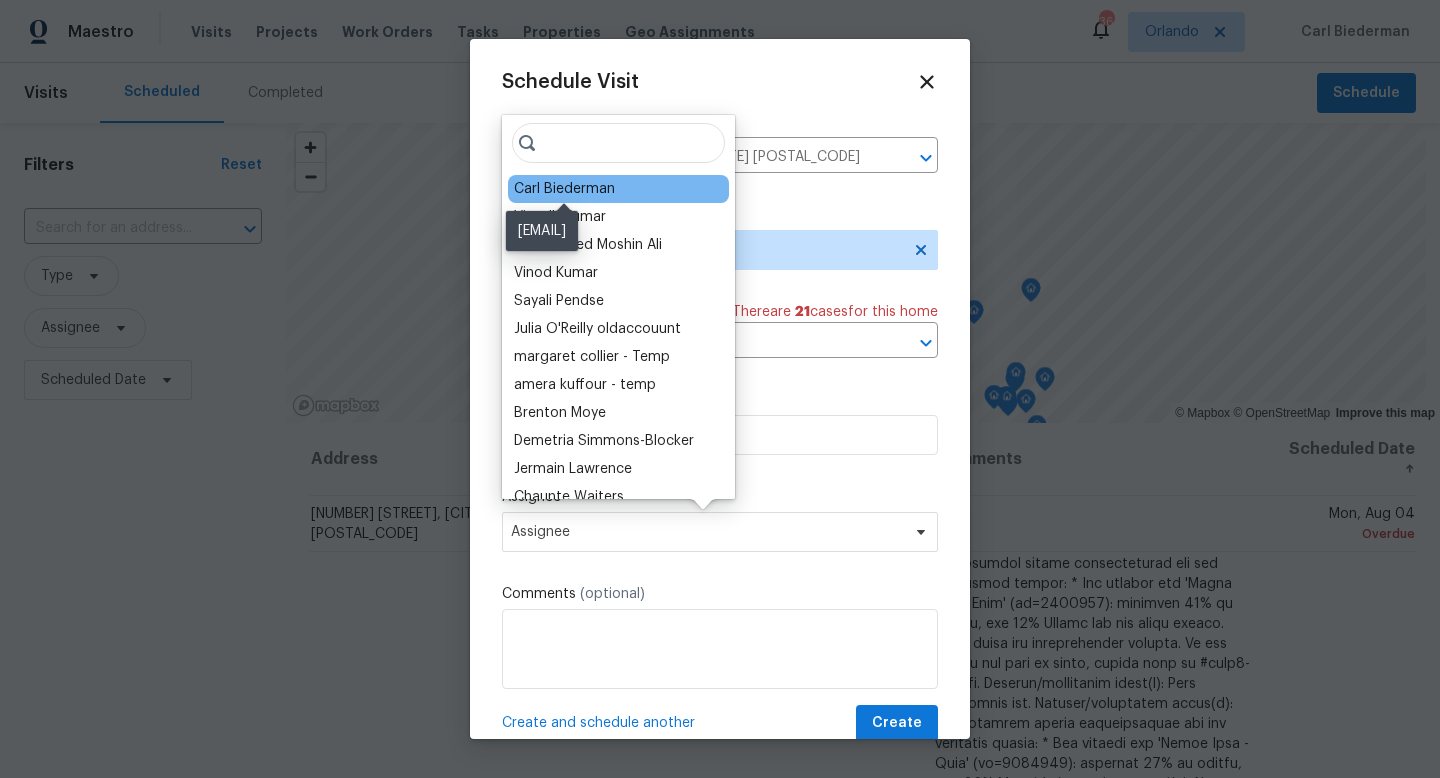 click on "Carl Biederman" at bounding box center [564, 189] 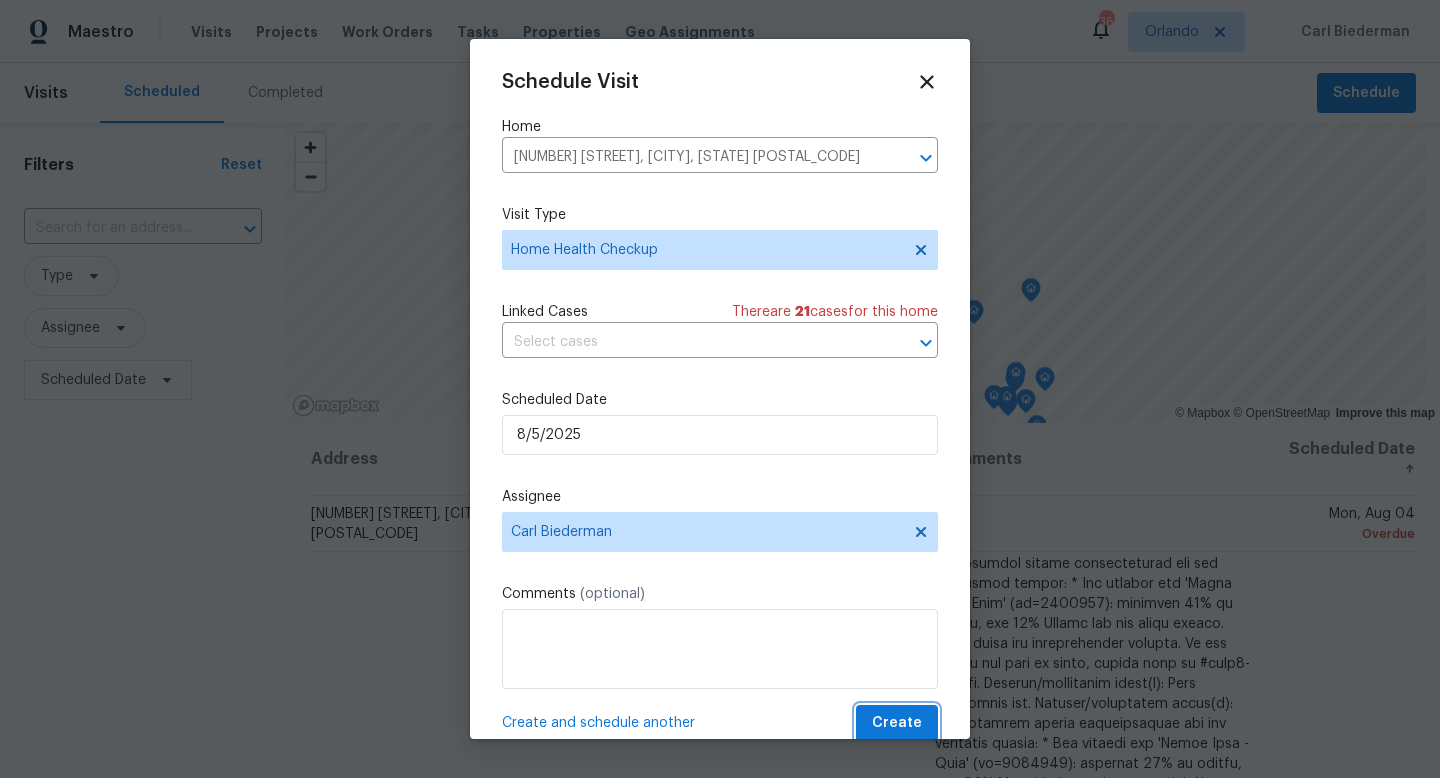 click on "Create" at bounding box center (897, 723) 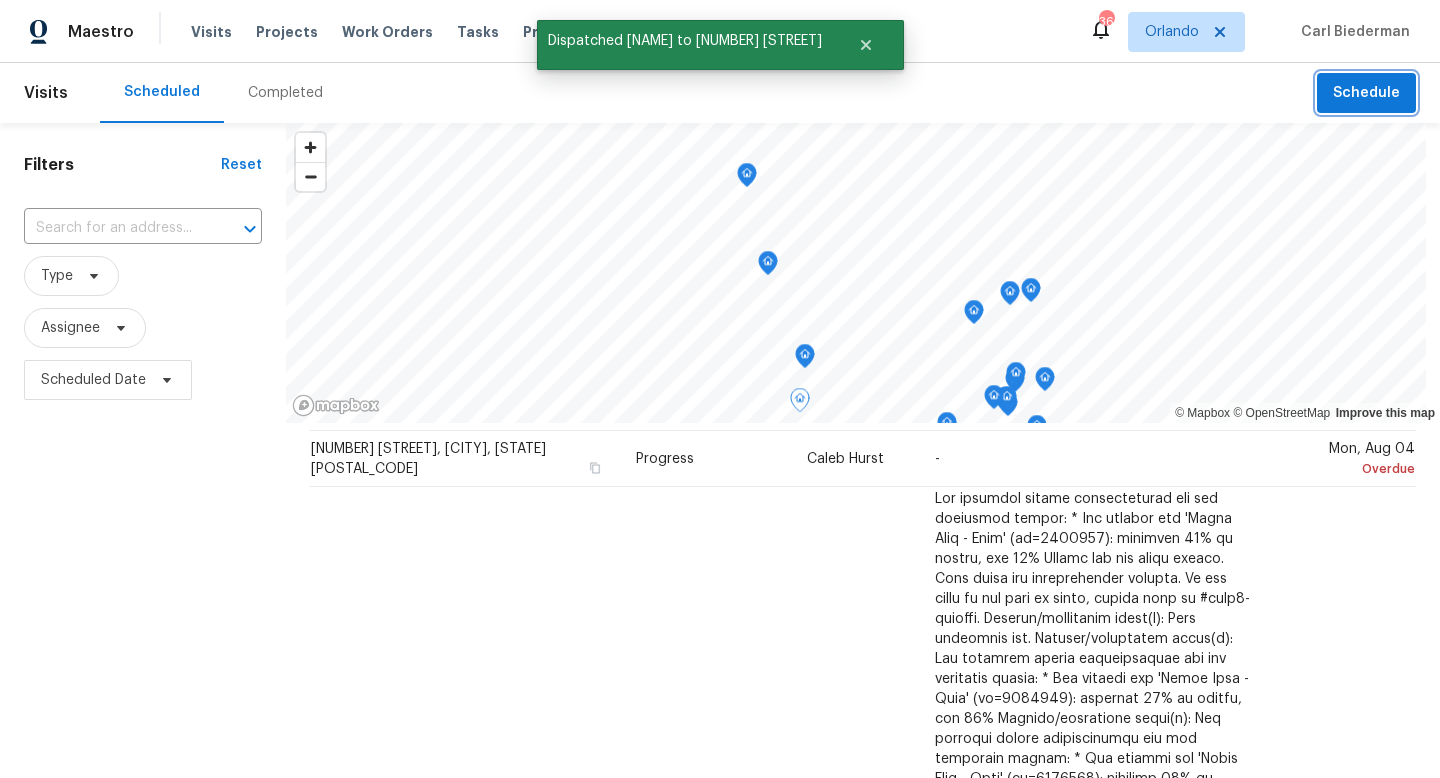 scroll, scrollTop: 21, scrollLeft: 0, axis: vertical 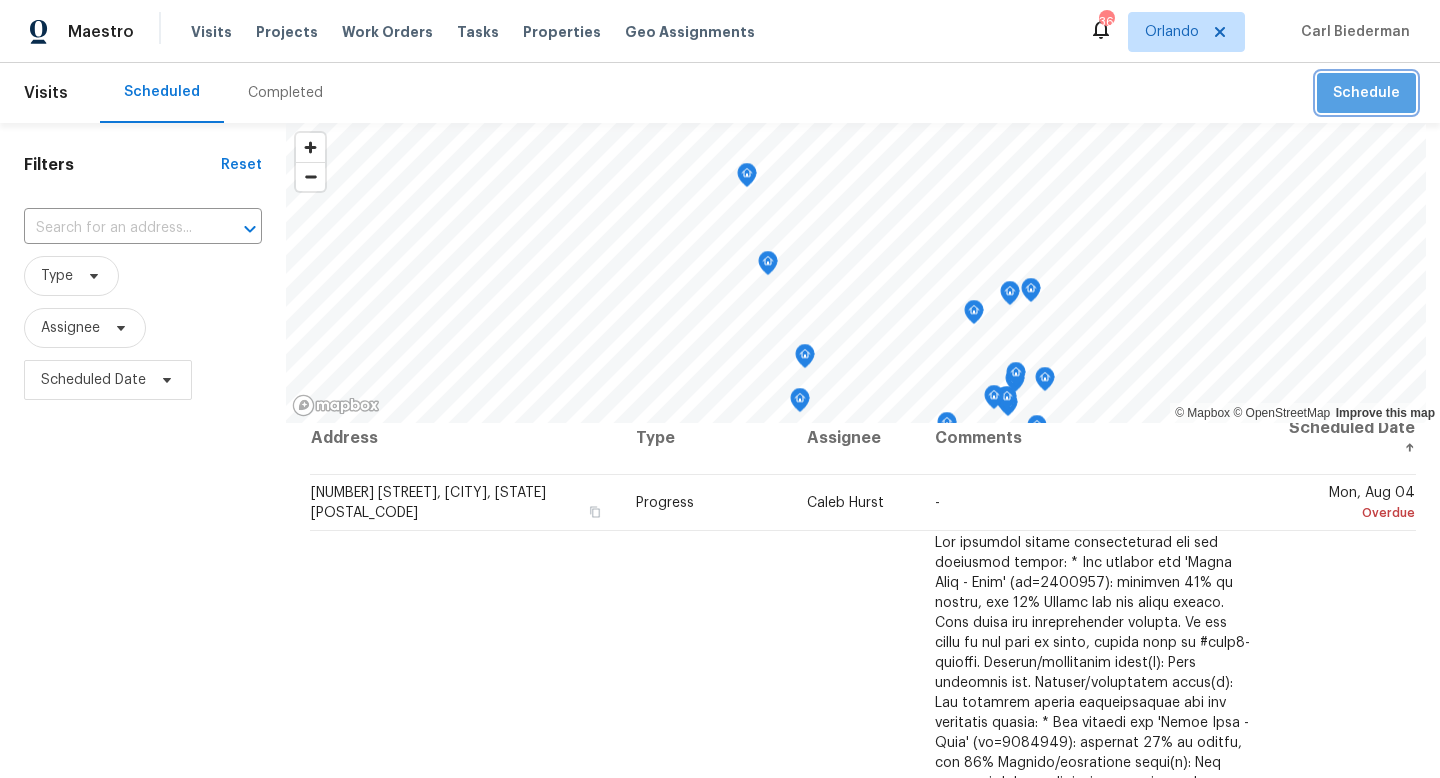 click on "Schedule" at bounding box center (1366, 93) 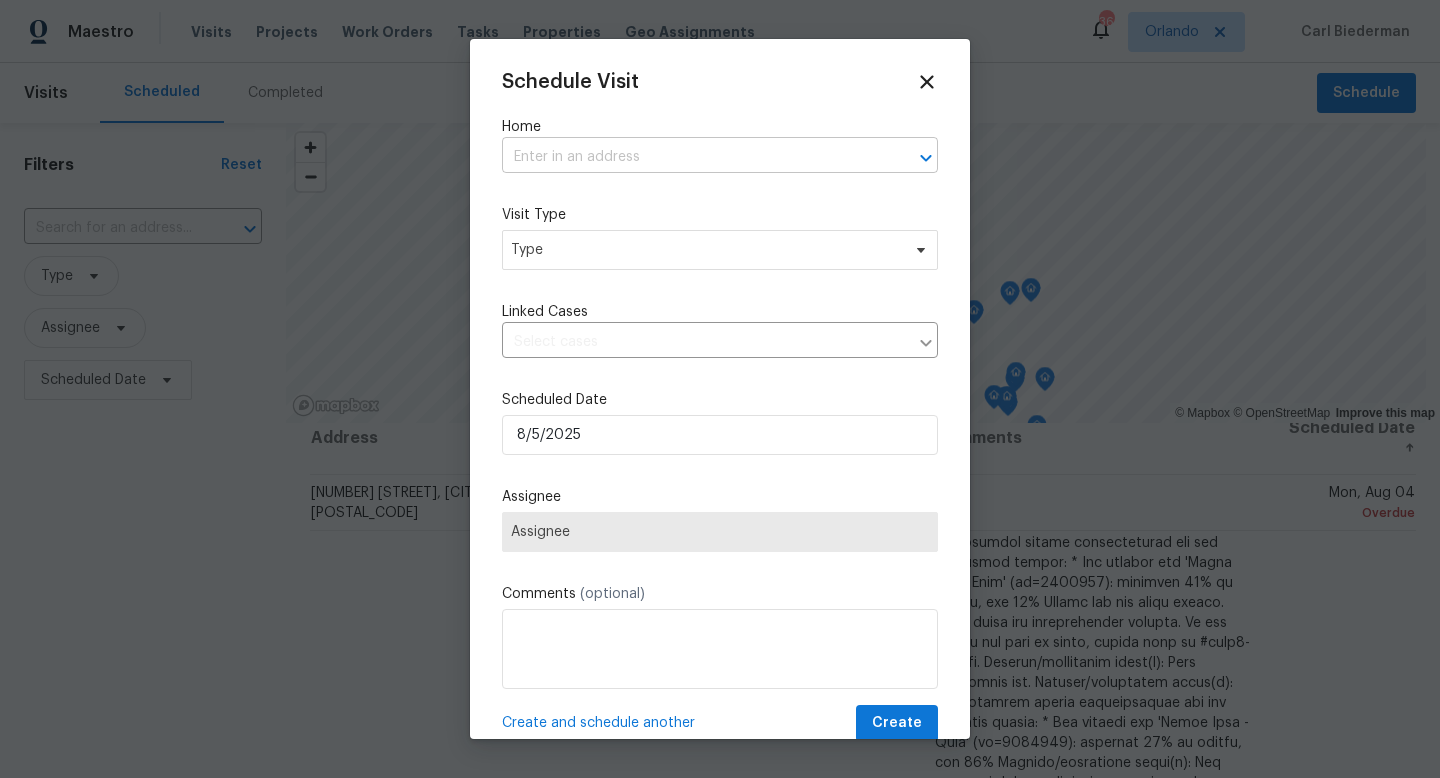click at bounding box center [692, 157] 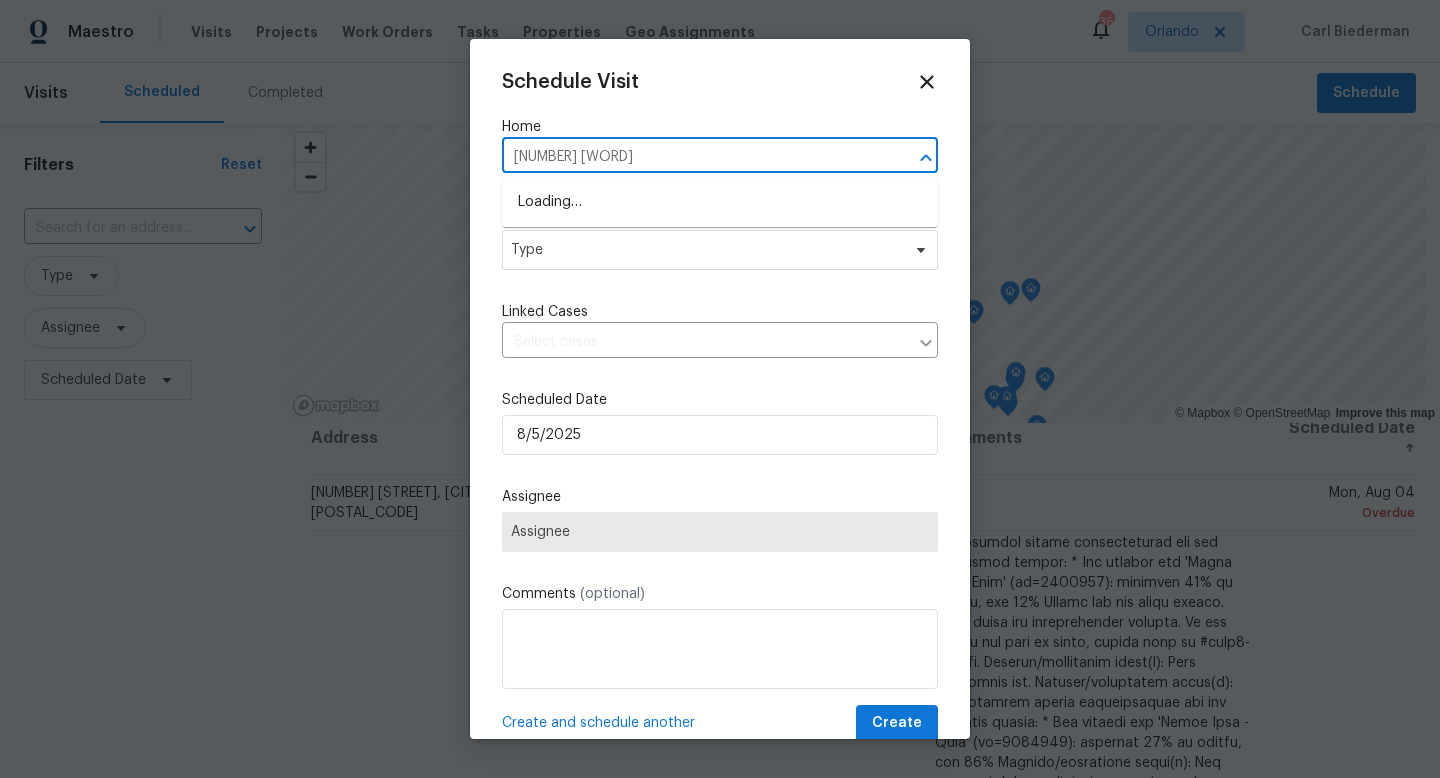 type on "[NUMBER] [WORD]" 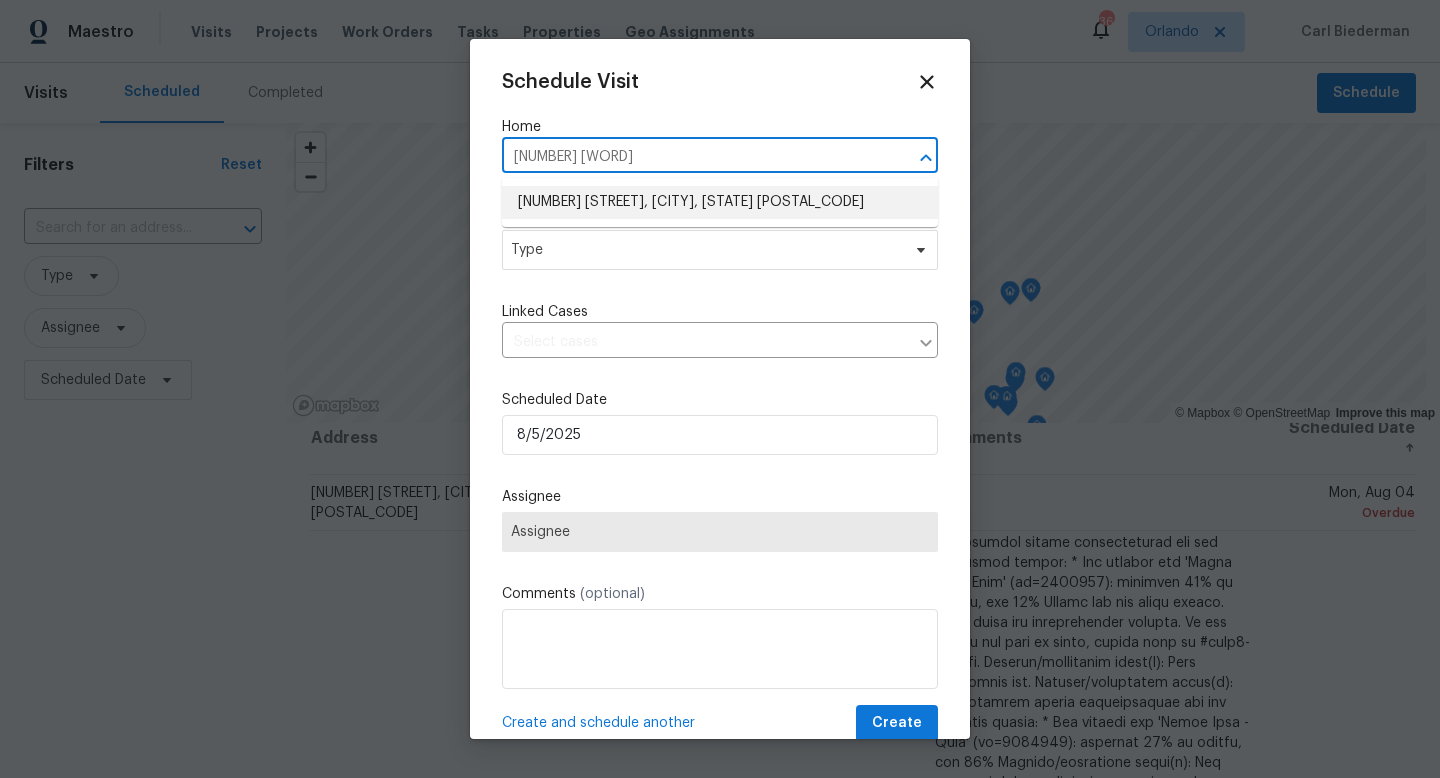 click on "[NUMBER] [STREET], [CITY], [STATE] [POSTAL_CODE]" at bounding box center (720, 202) 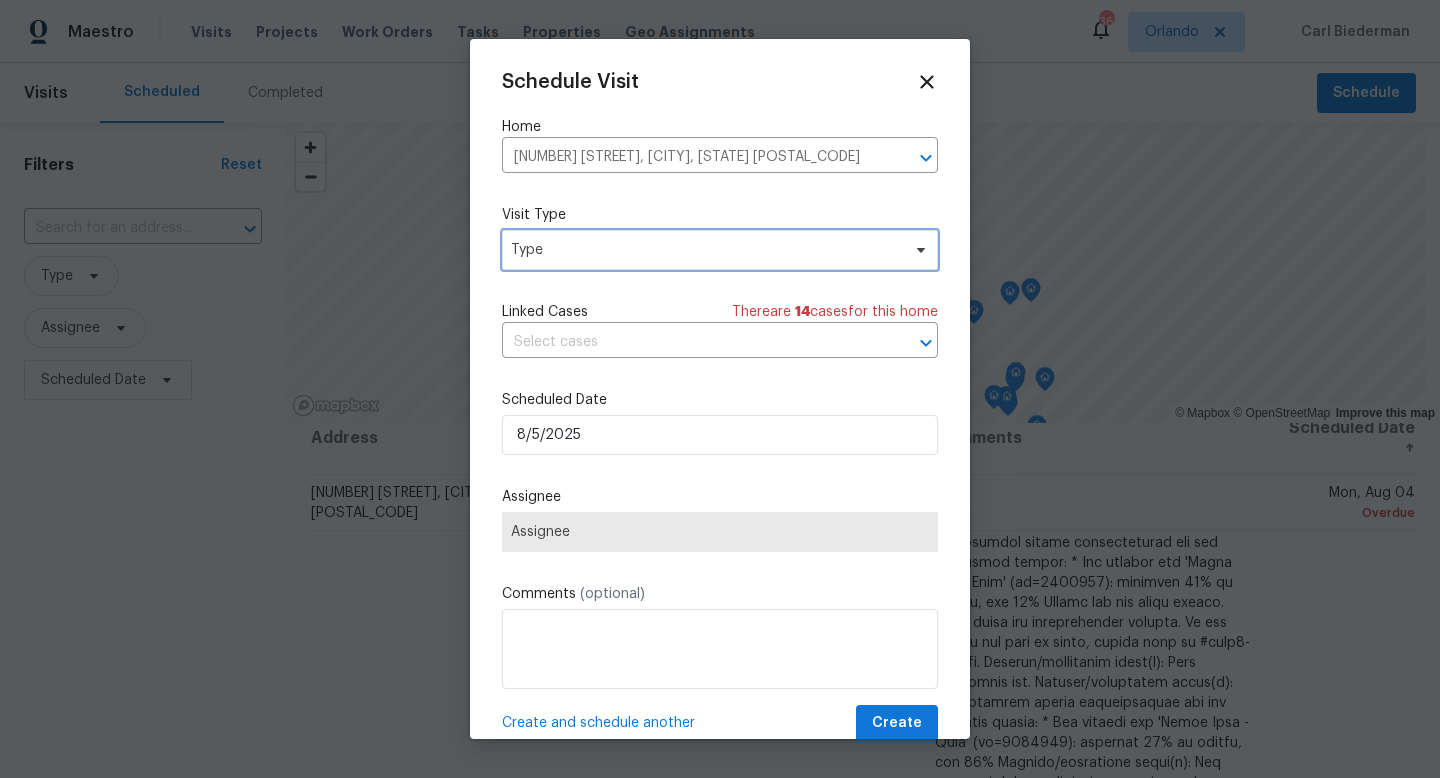 click on "Type" at bounding box center (705, 250) 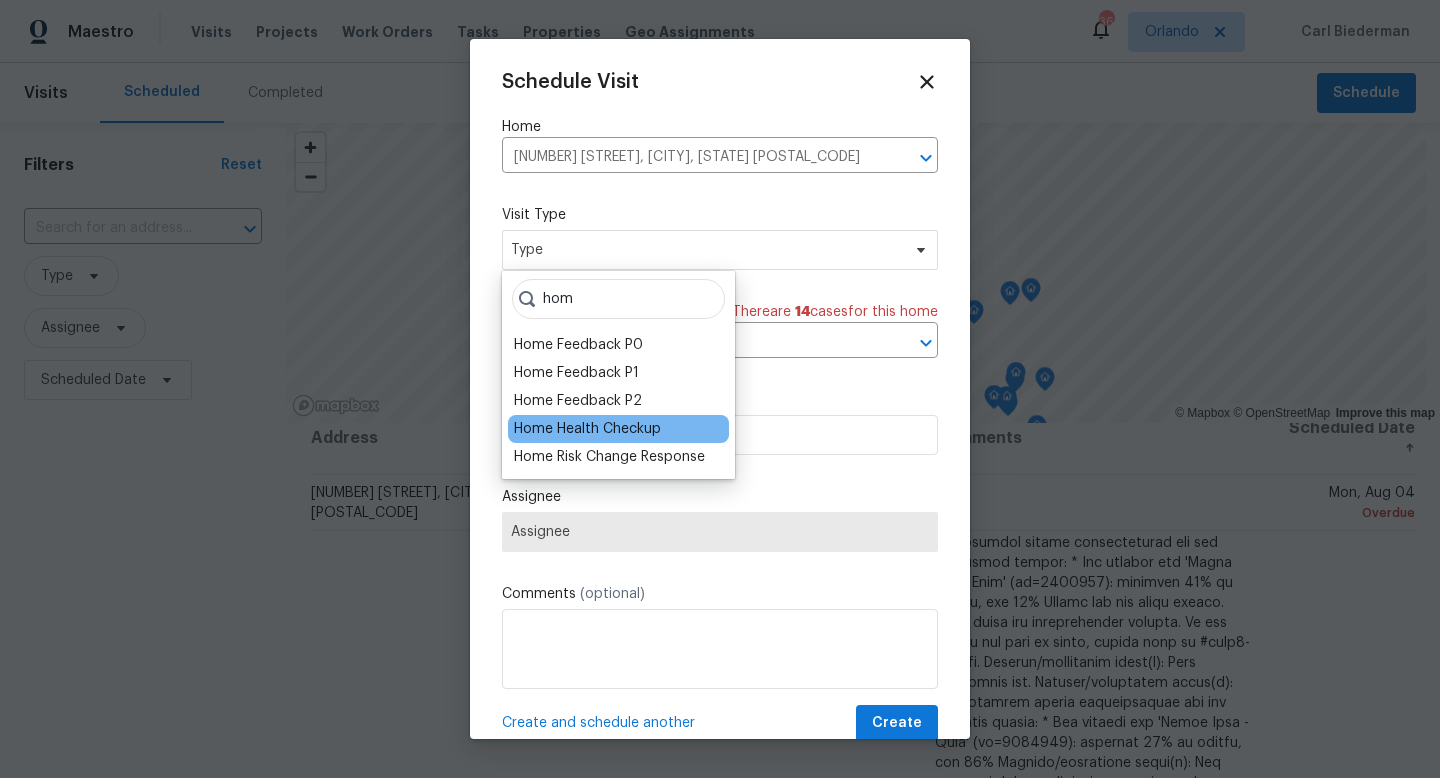 type on "hom" 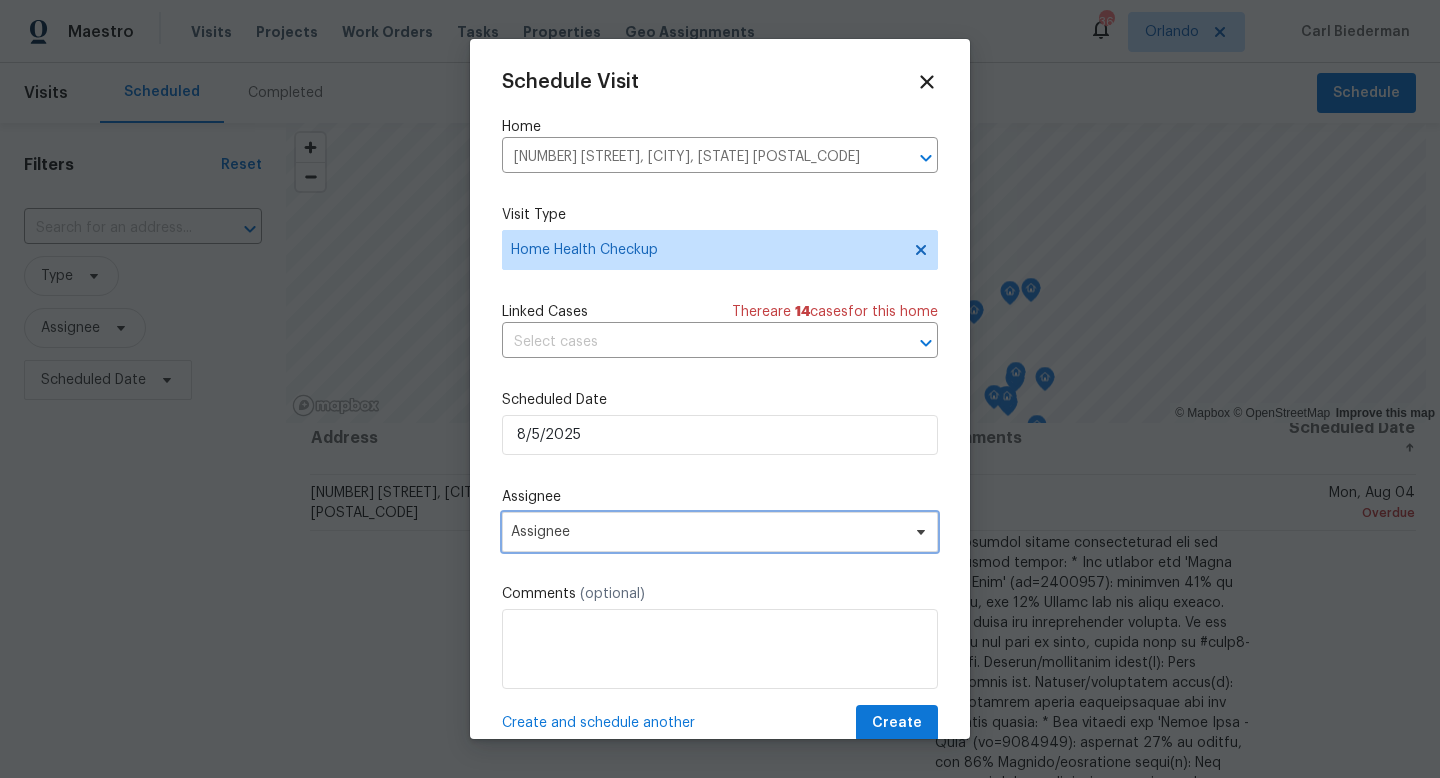 click on "Assignee" at bounding box center (707, 532) 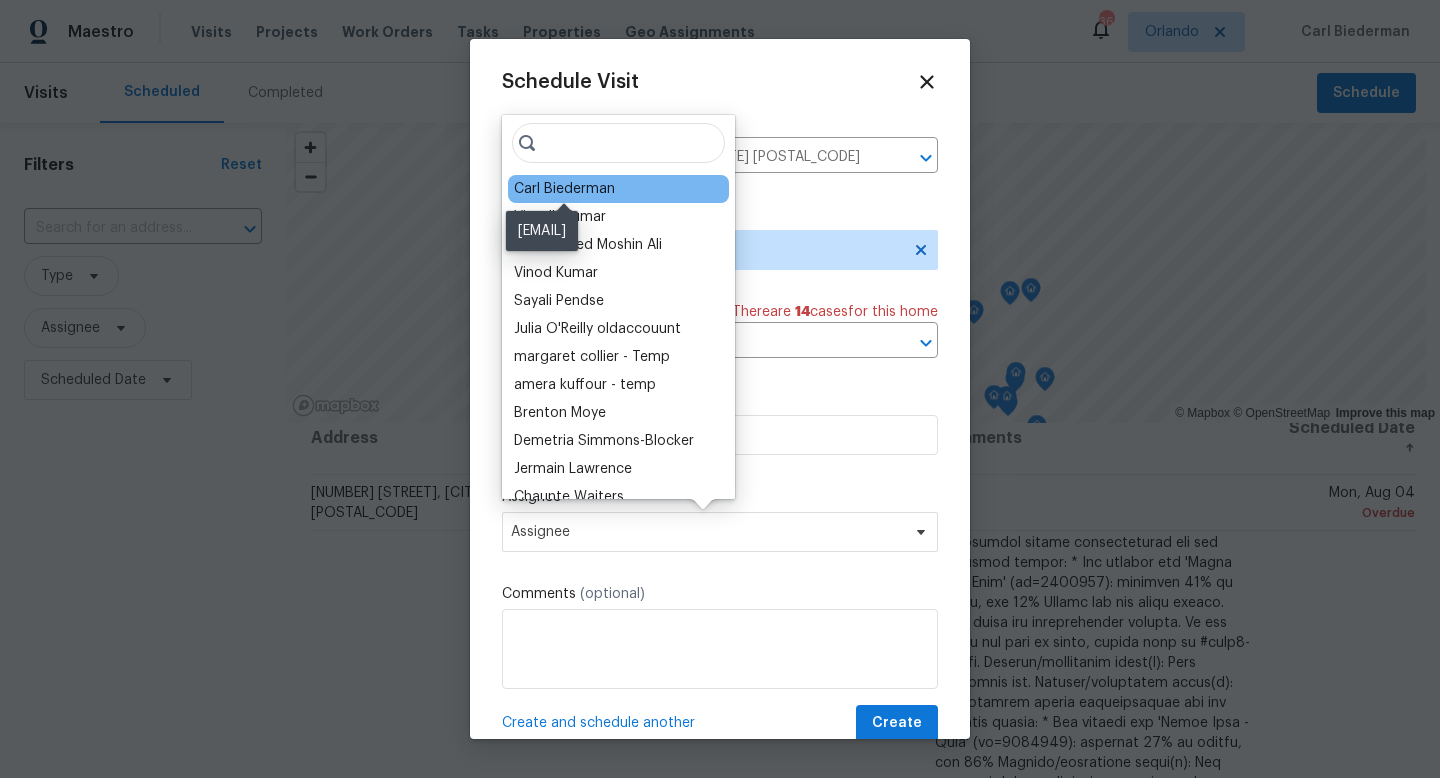 click on "Carl Biederman" at bounding box center (564, 189) 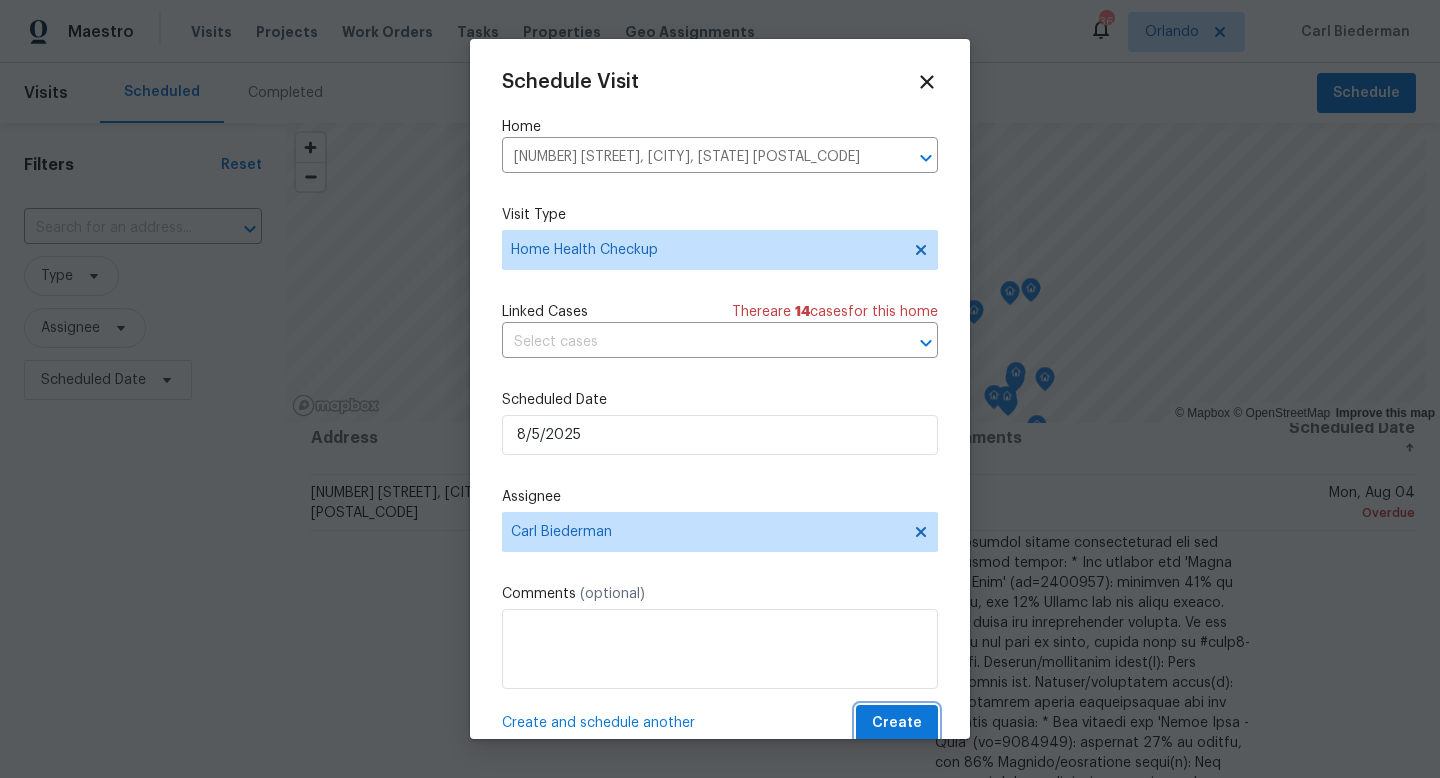 click on "Create" at bounding box center (897, 723) 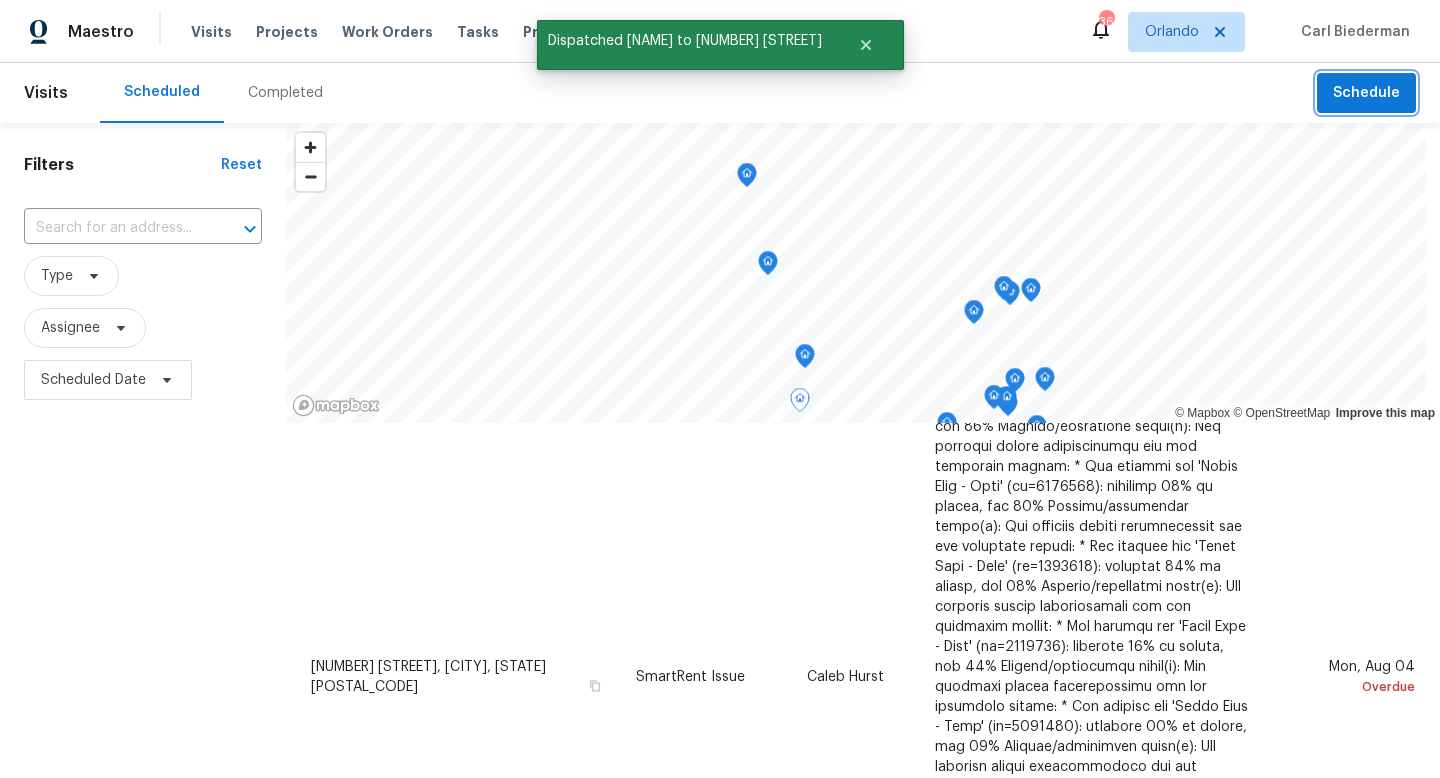 scroll, scrollTop: 363, scrollLeft: 0, axis: vertical 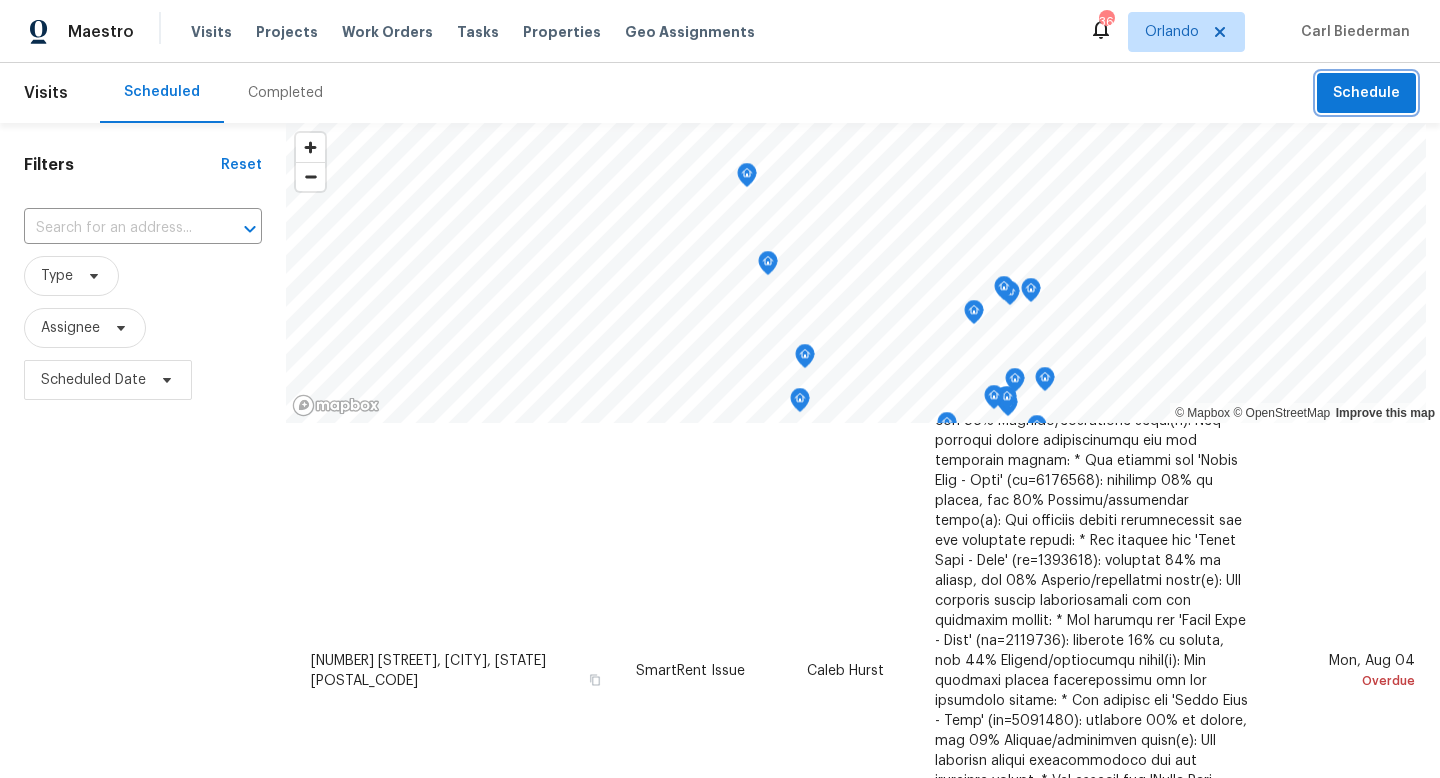 click on "Schedule" at bounding box center (1366, 93) 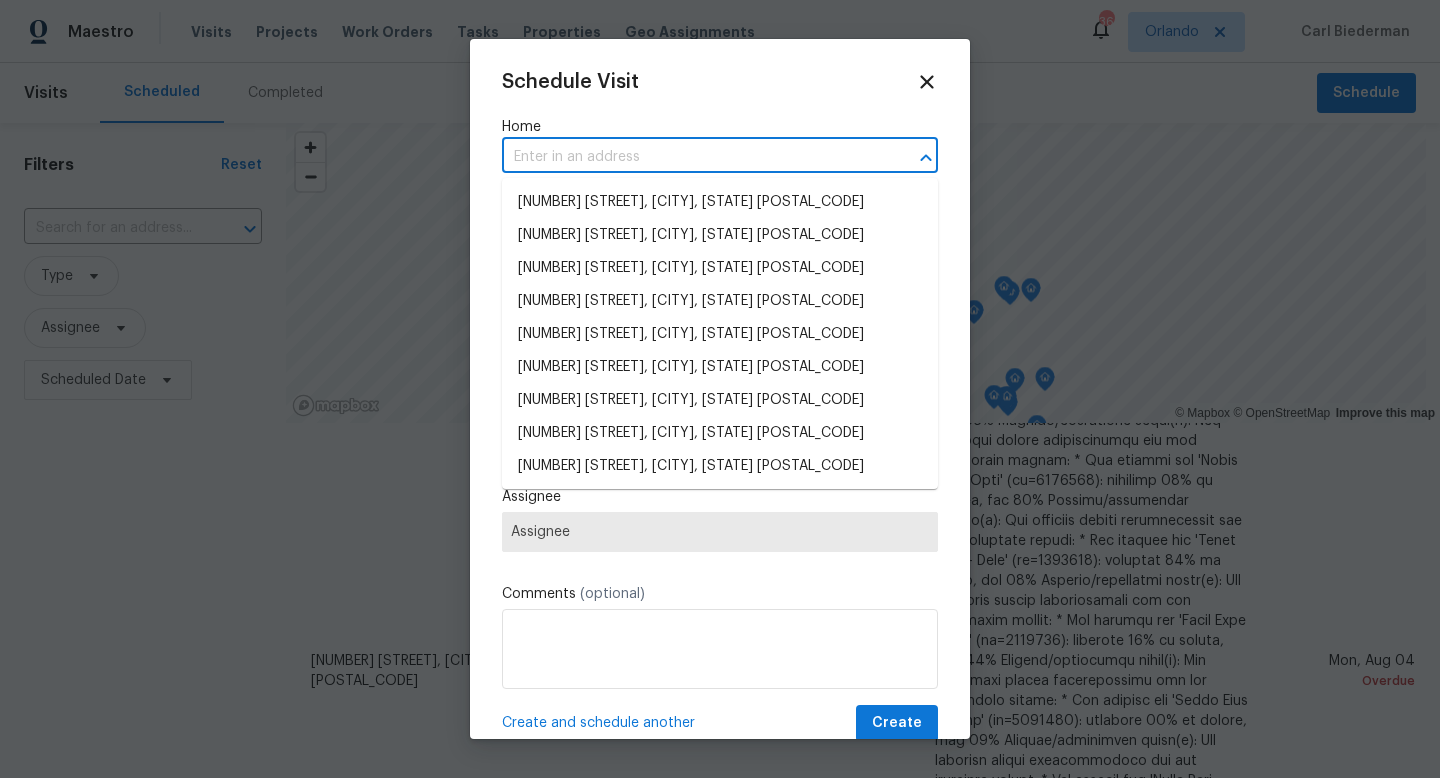 click at bounding box center [692, 157] 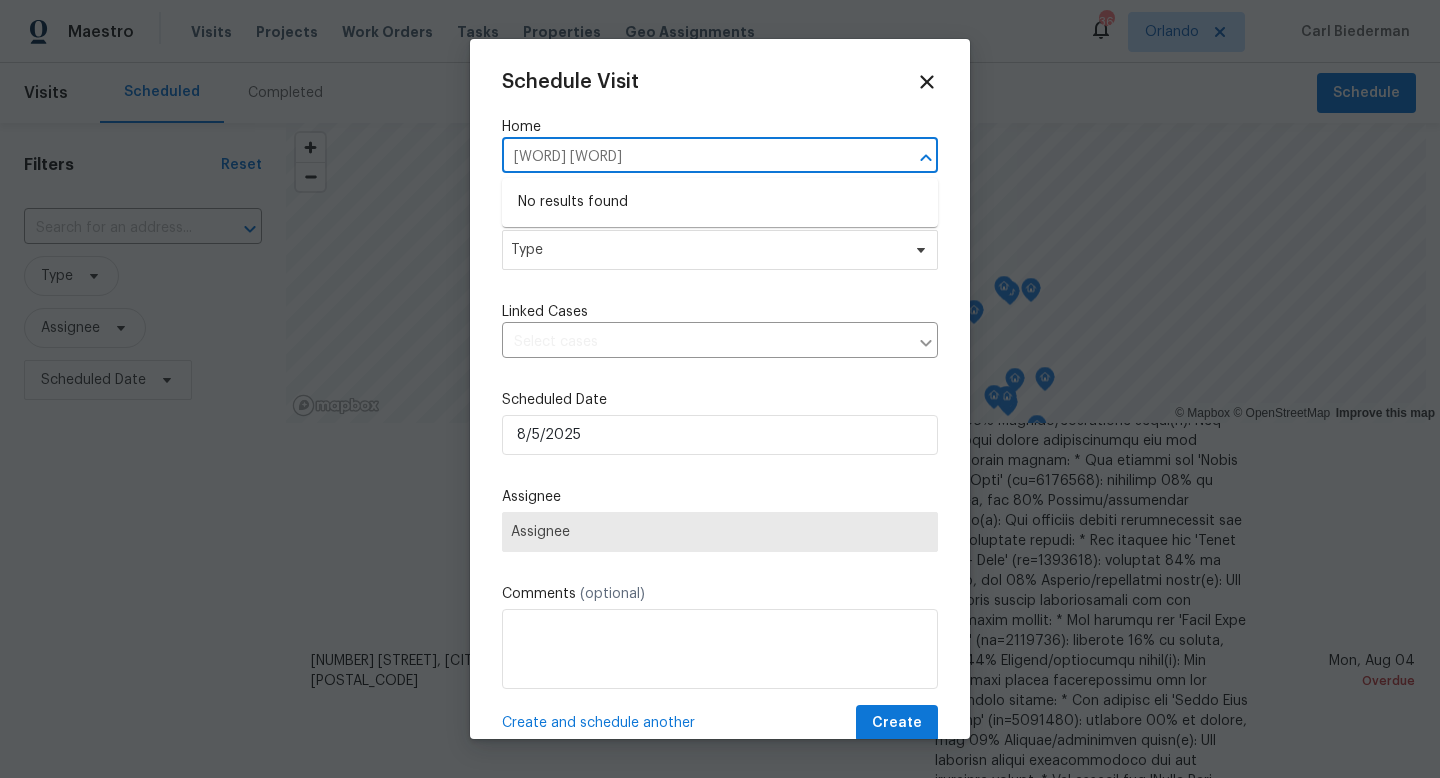 type on "yellowbird" 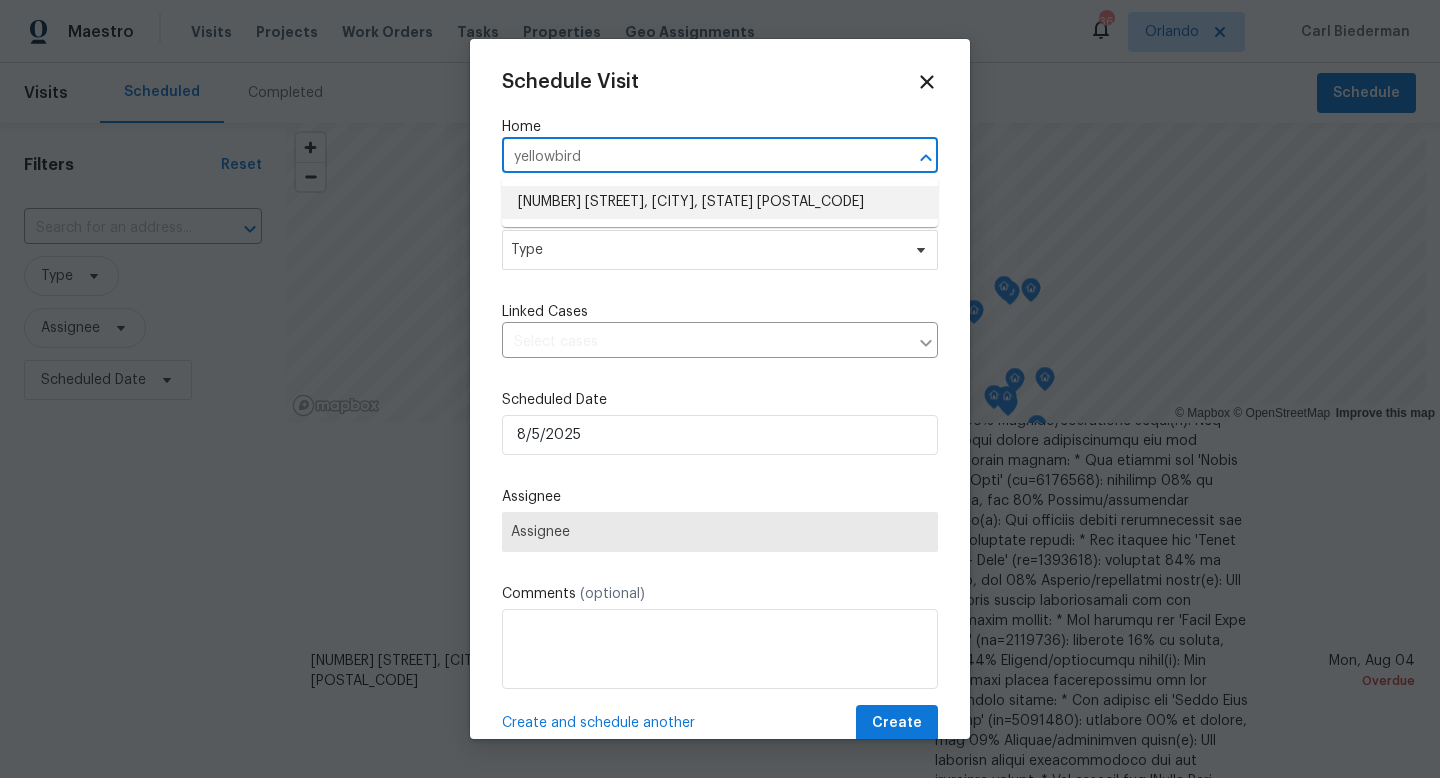 click on "[NUMBER] [STREET], [CITY], [STATE] [POSTAL_CODE]" at bounding box center (720, 202) 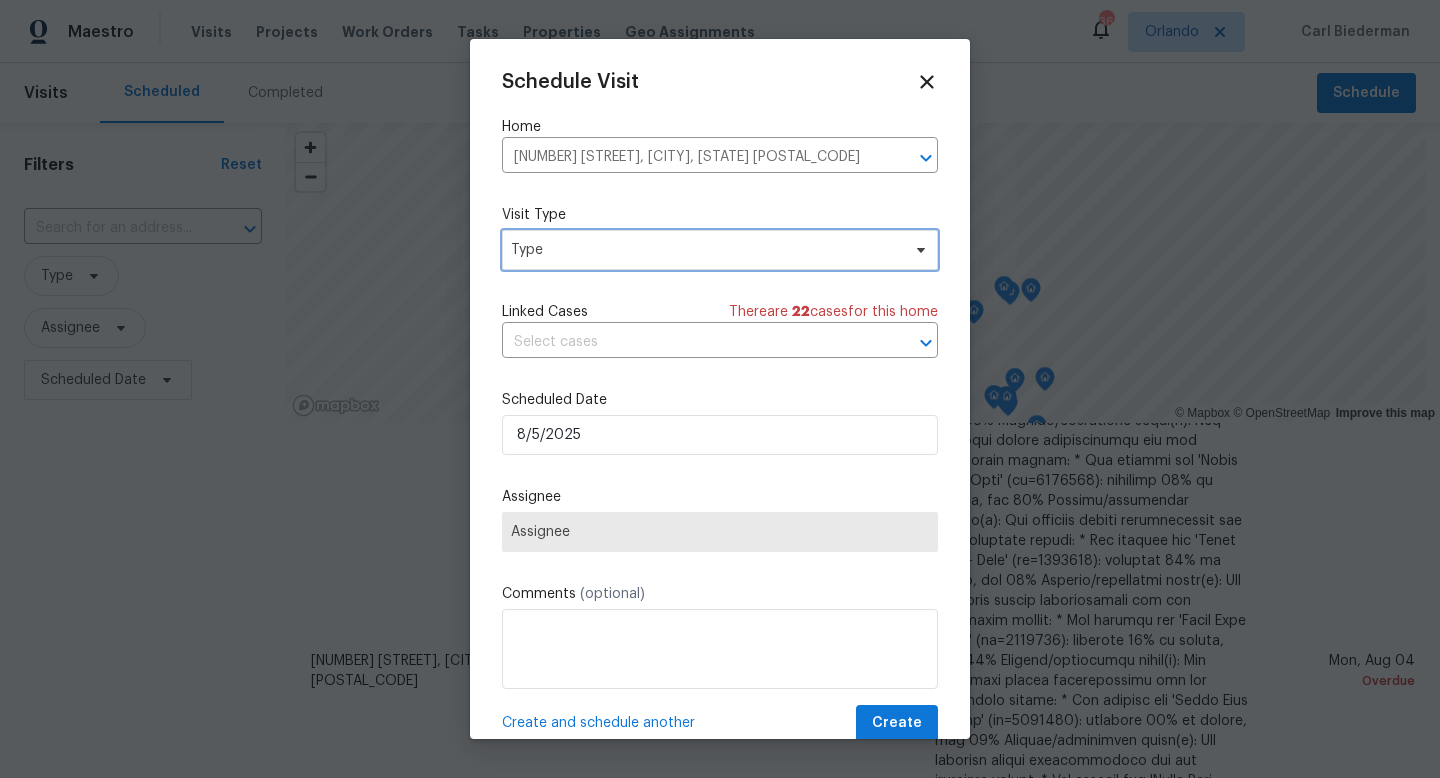 click on "Type" at bounding box center (705, 250) 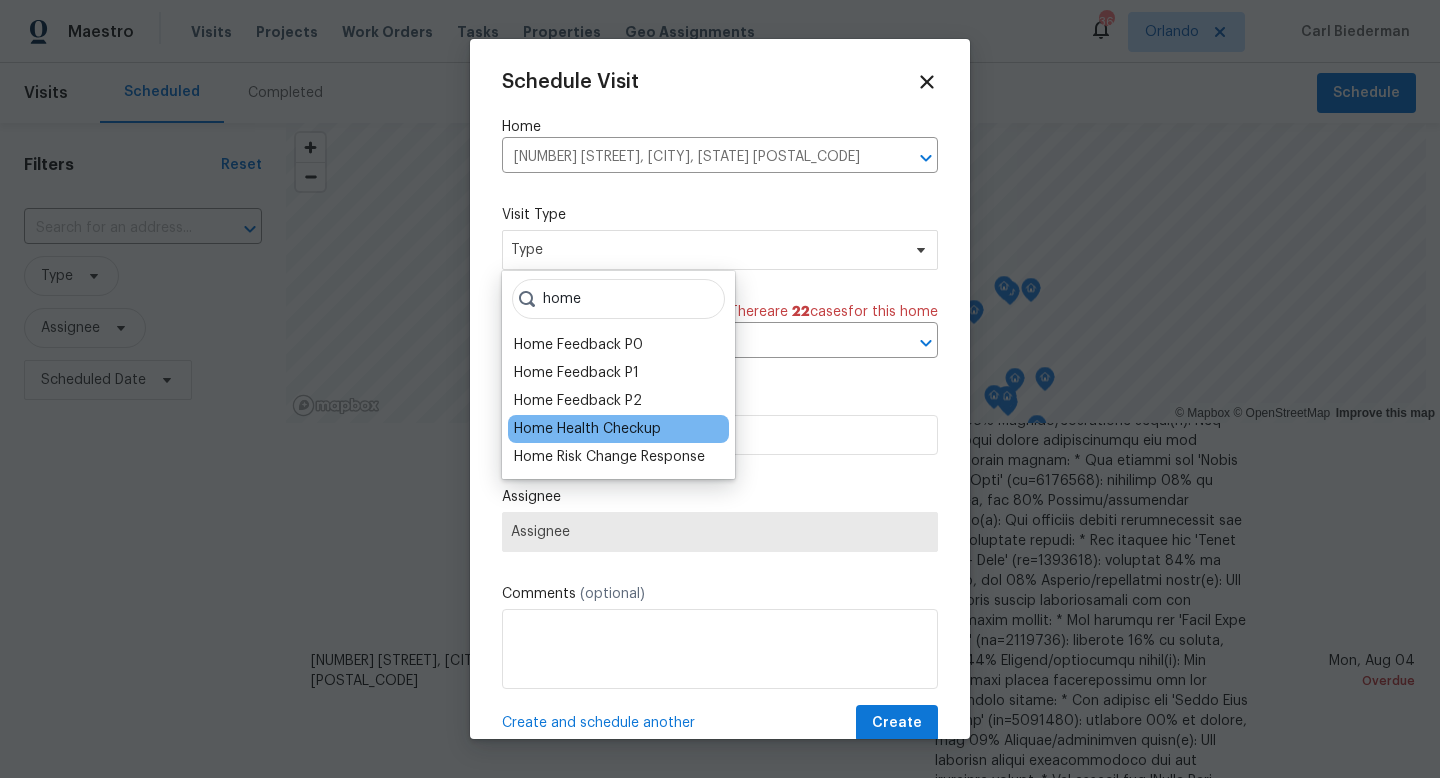 type on "home" 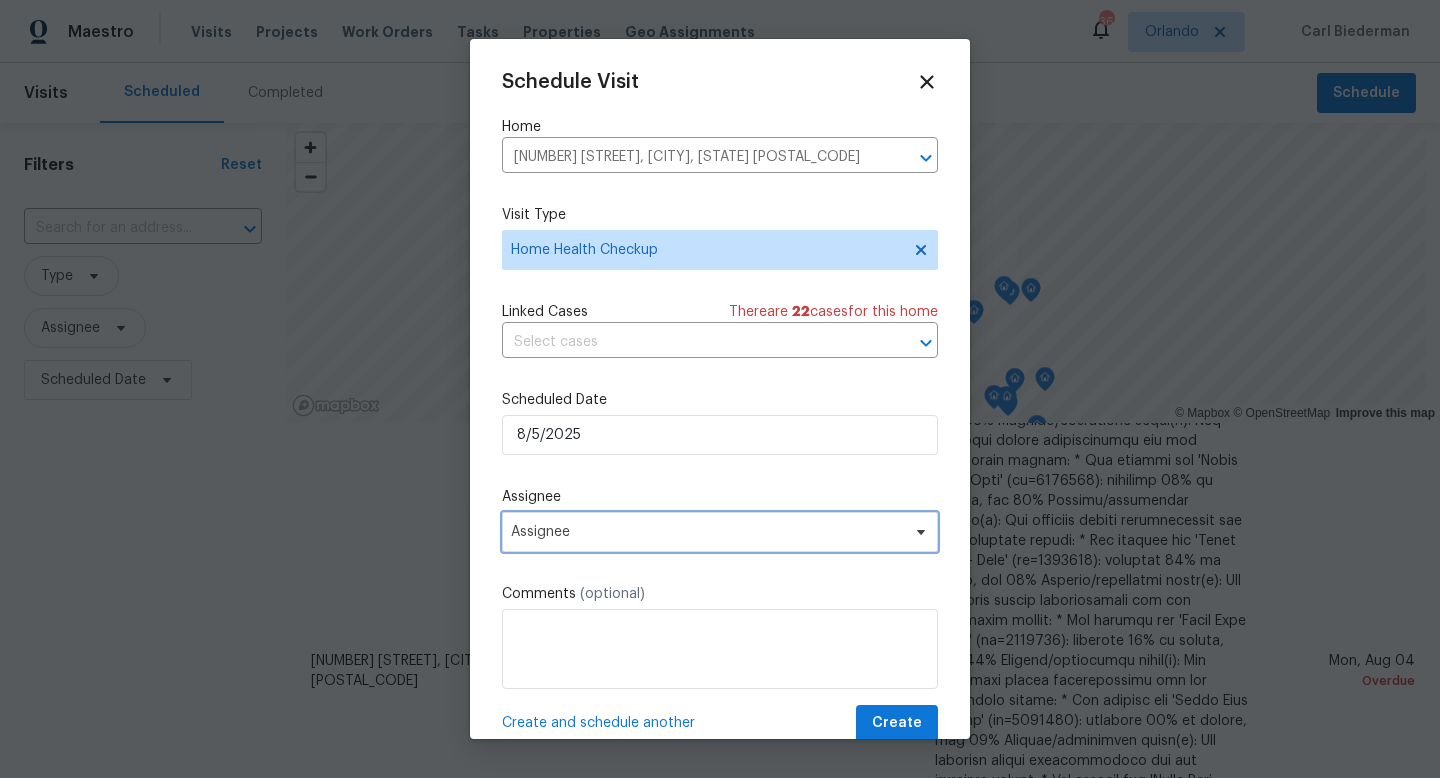 click on "Assignee" at bounding box center [720, 532] 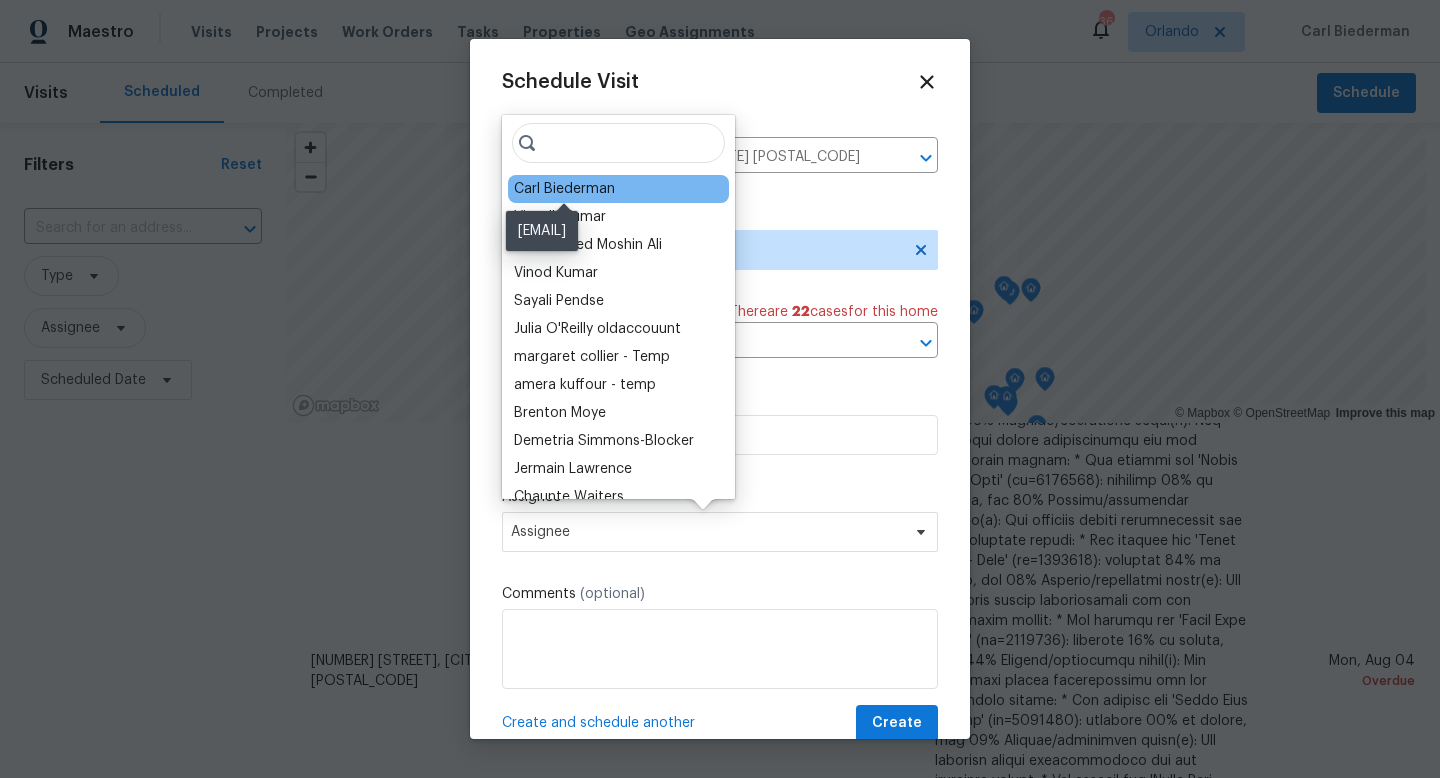 click on "Carl Biederman" at bounding box center [564, 189] 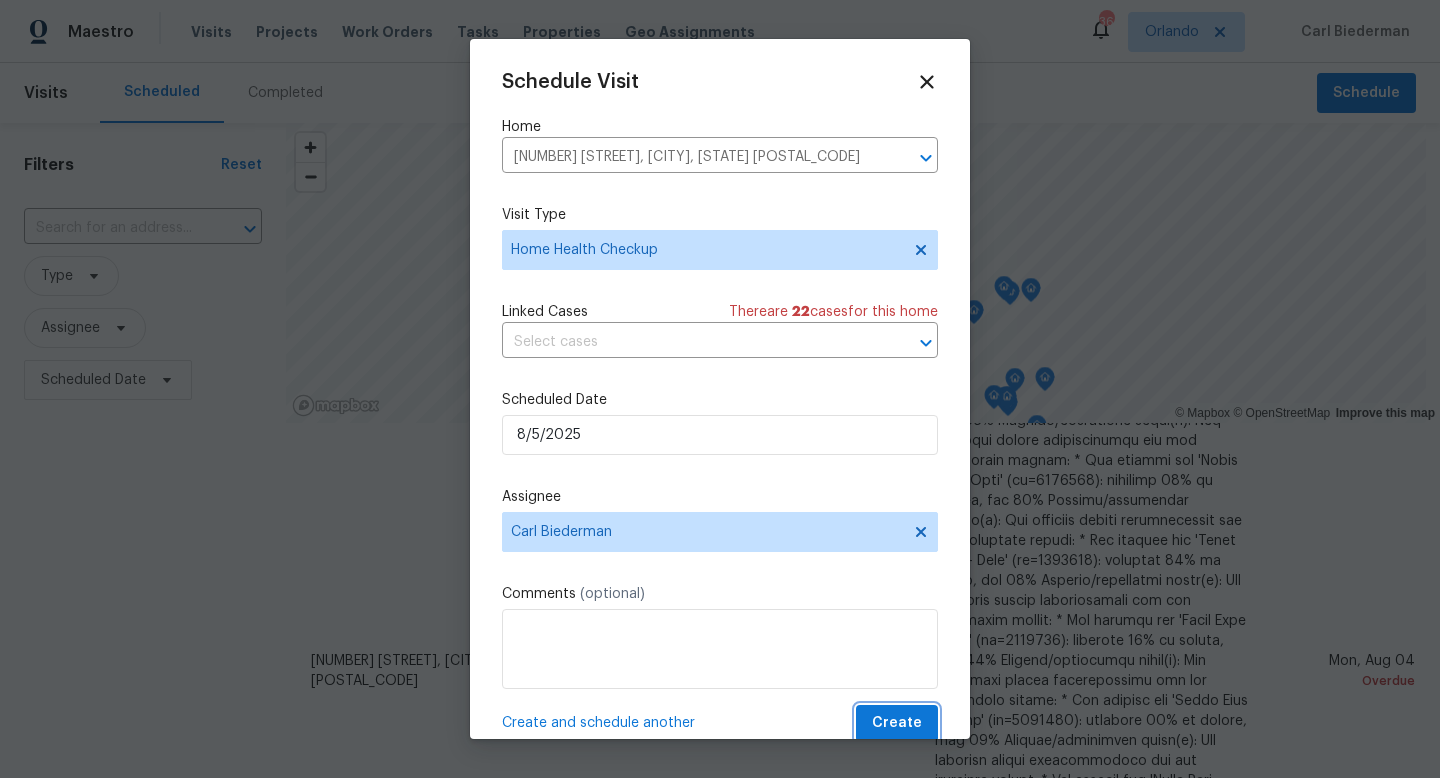 click on "Create" at bounding box center [897, 723] 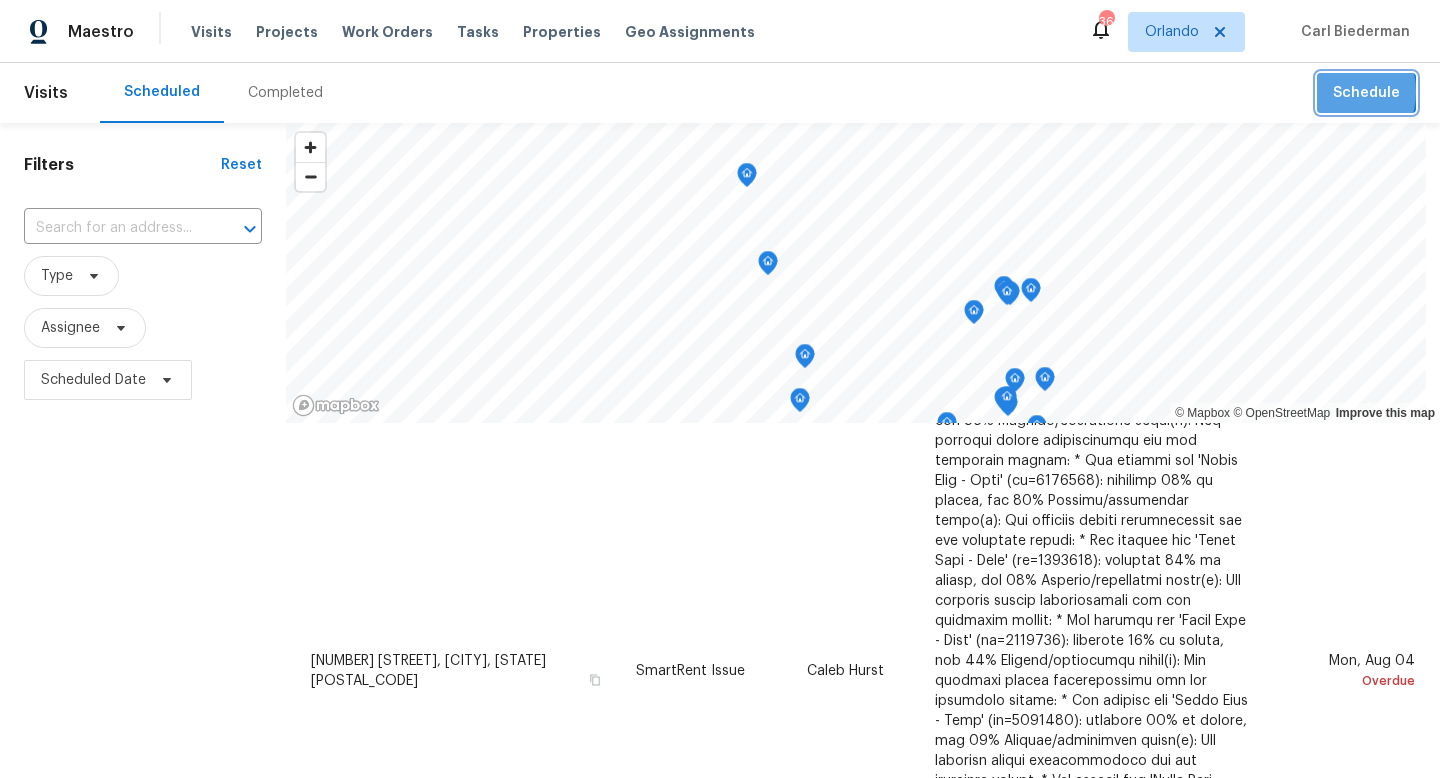 click on "Schedule" at bounding box center (1366, 93) 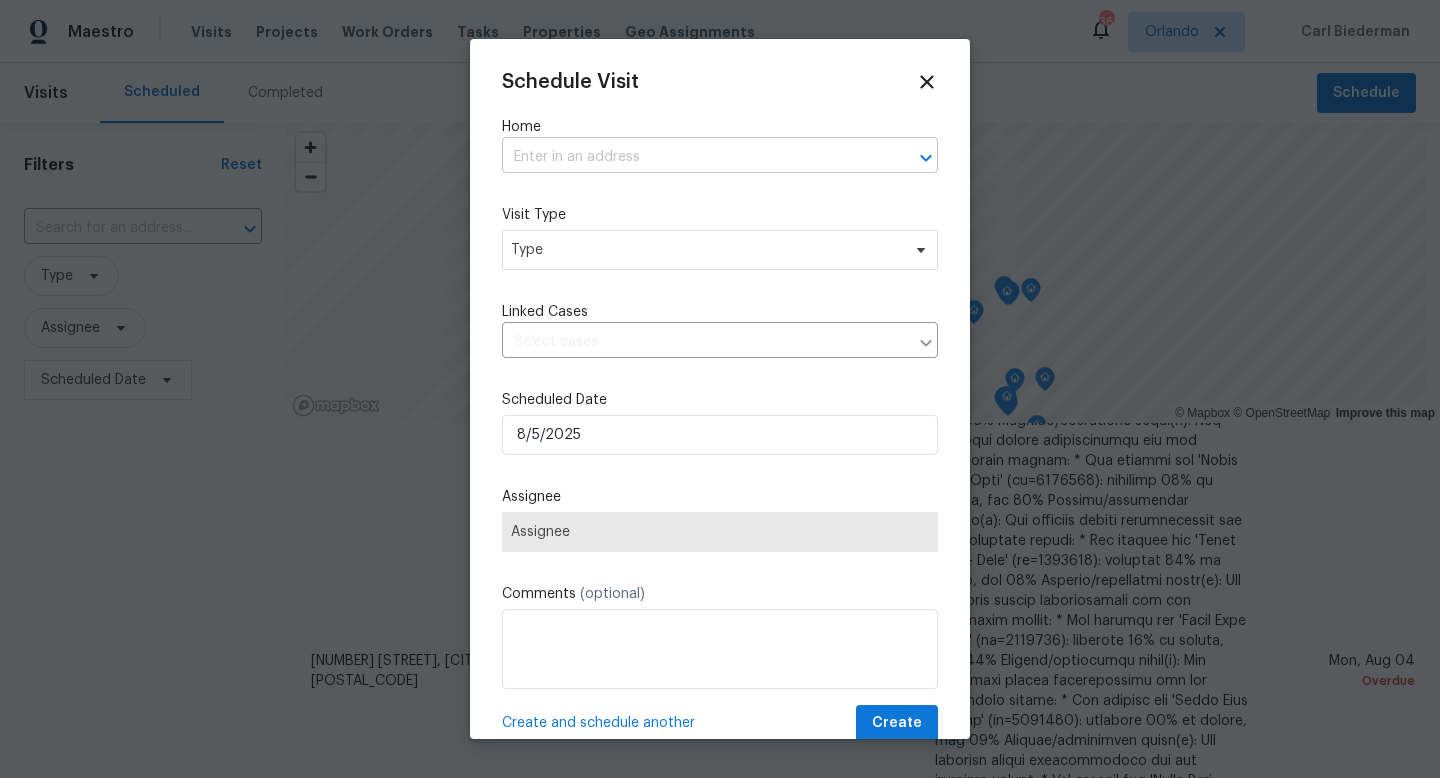click at bounding box center (912, 158) 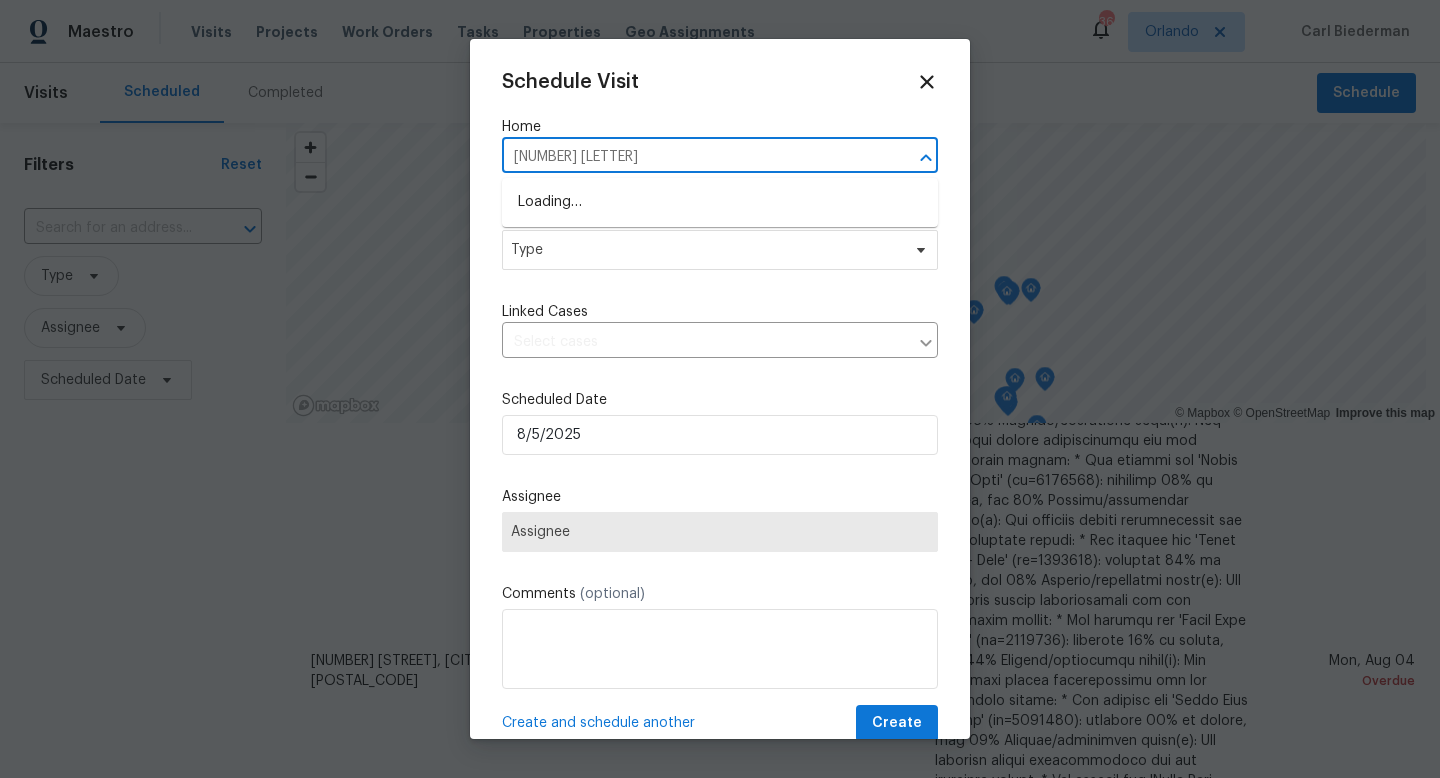 type on "[NUMBER] [LETTER]" 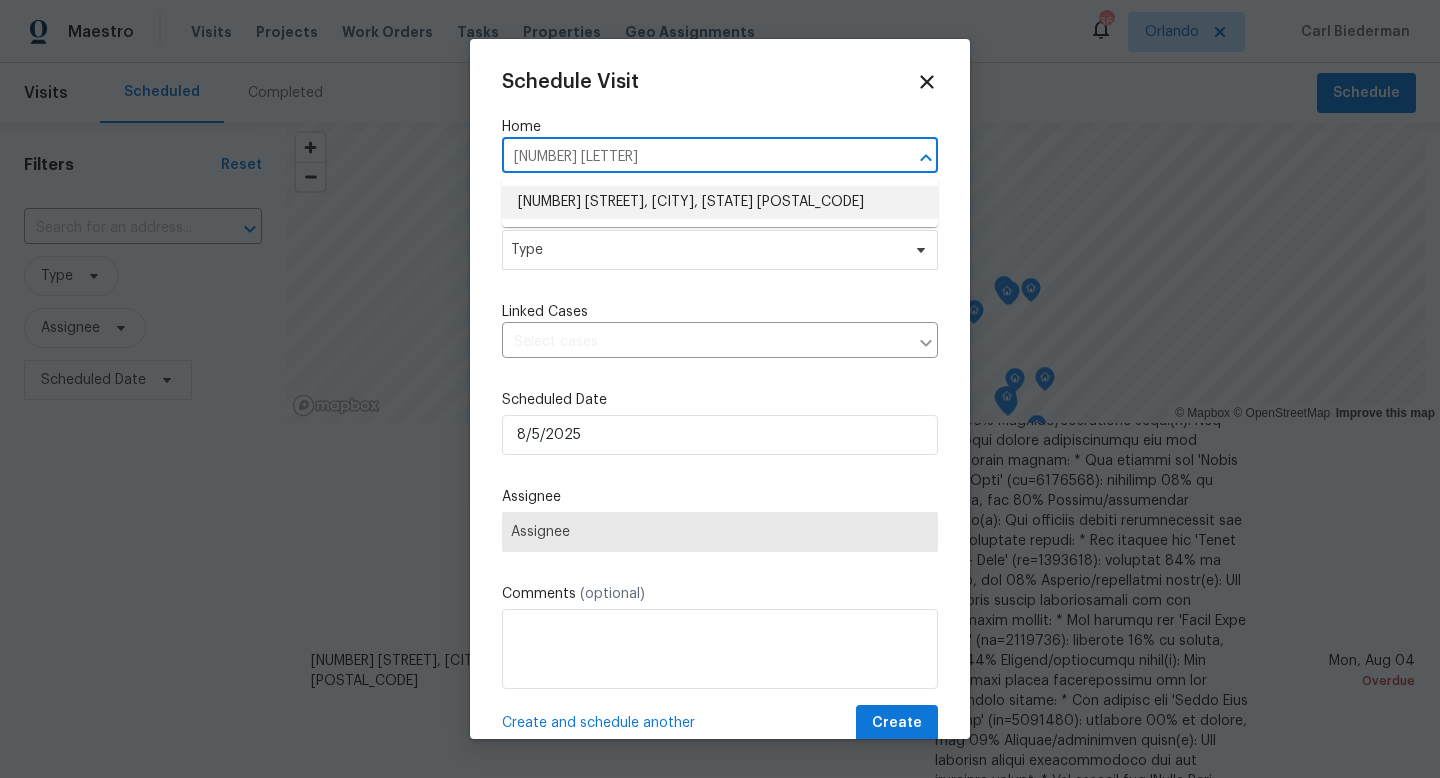 click on "[NUMBER] [STREET], [CITY], [STATE] [POSTAL_CODE]" at bounding box center (720, 202) 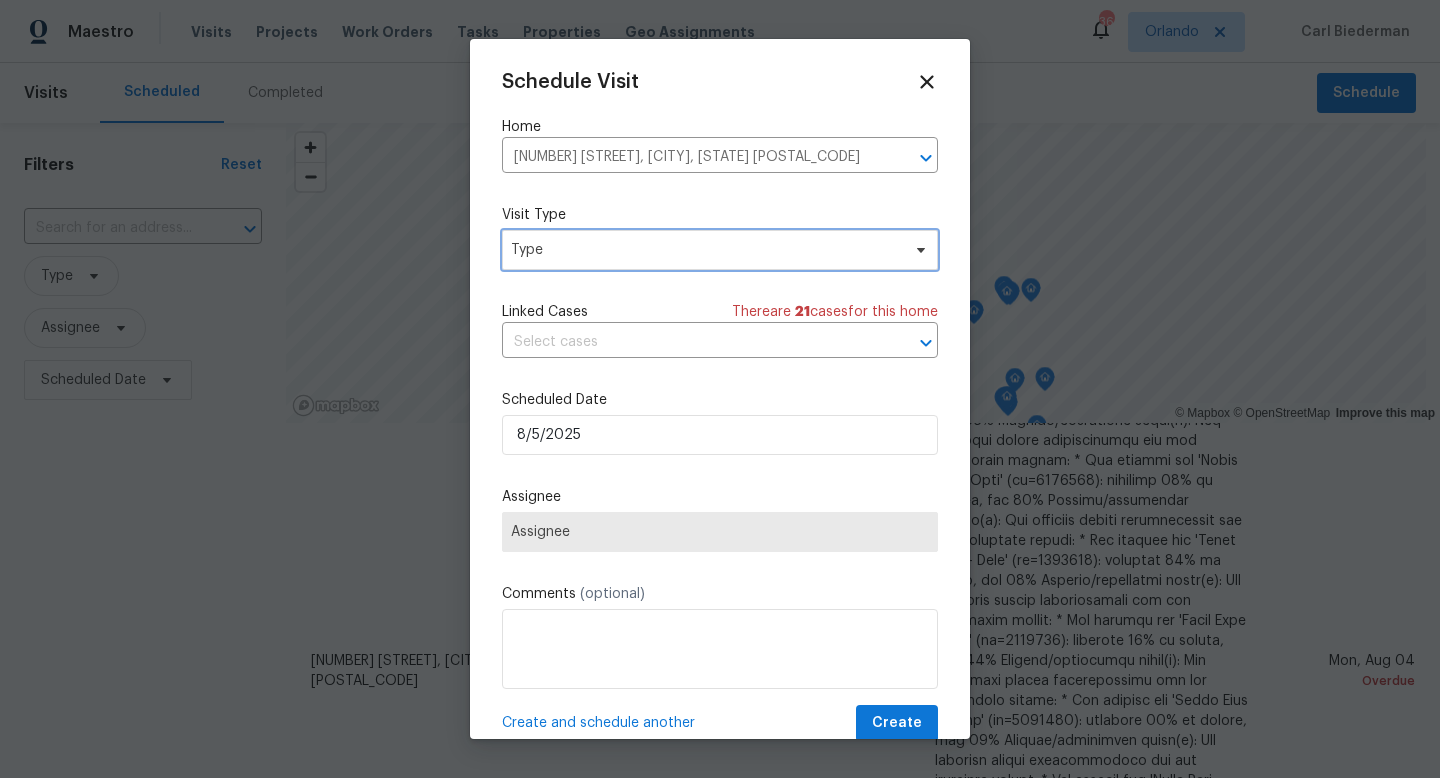 click on "Type" at bounding box center (705, 250) 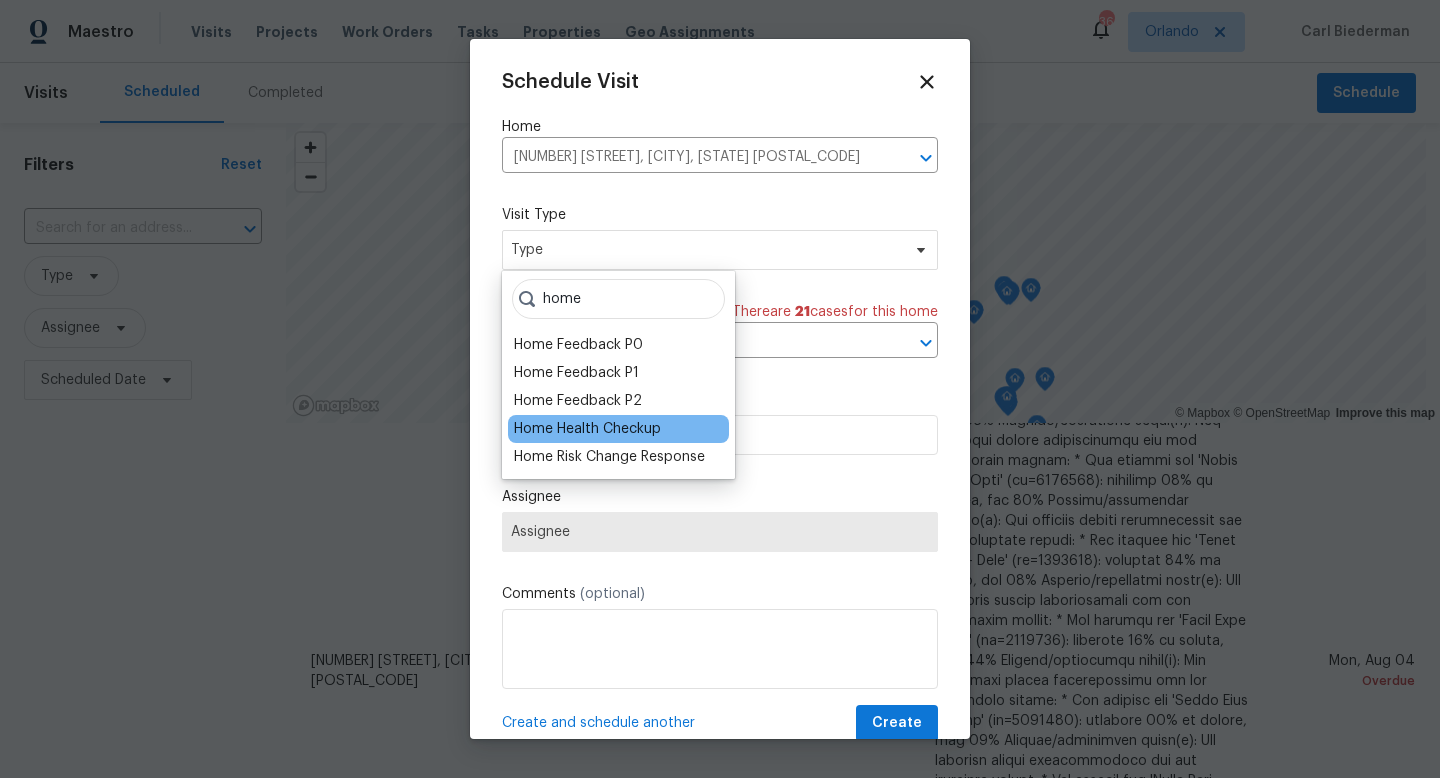 type on "home" 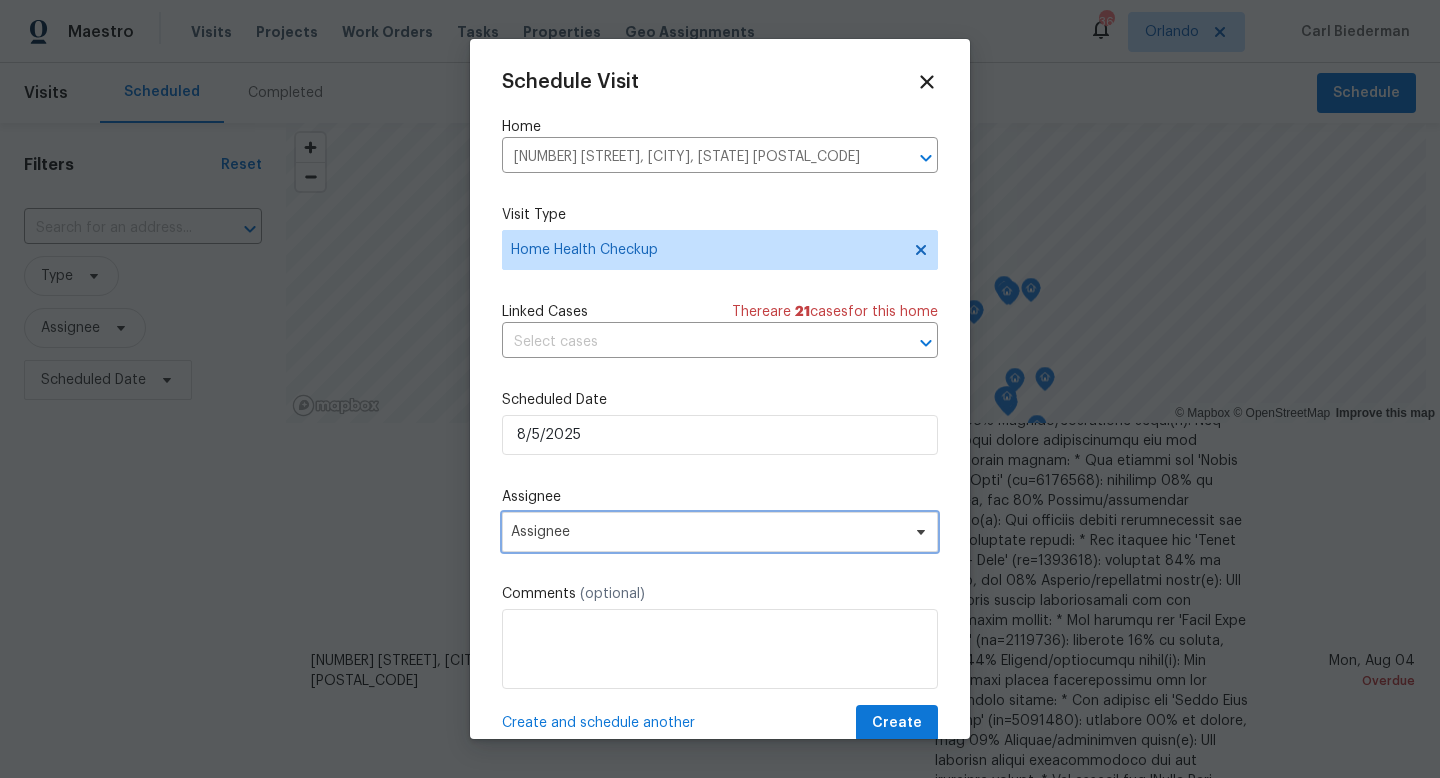 click on "Assignee" at bounding box center [707, 532] 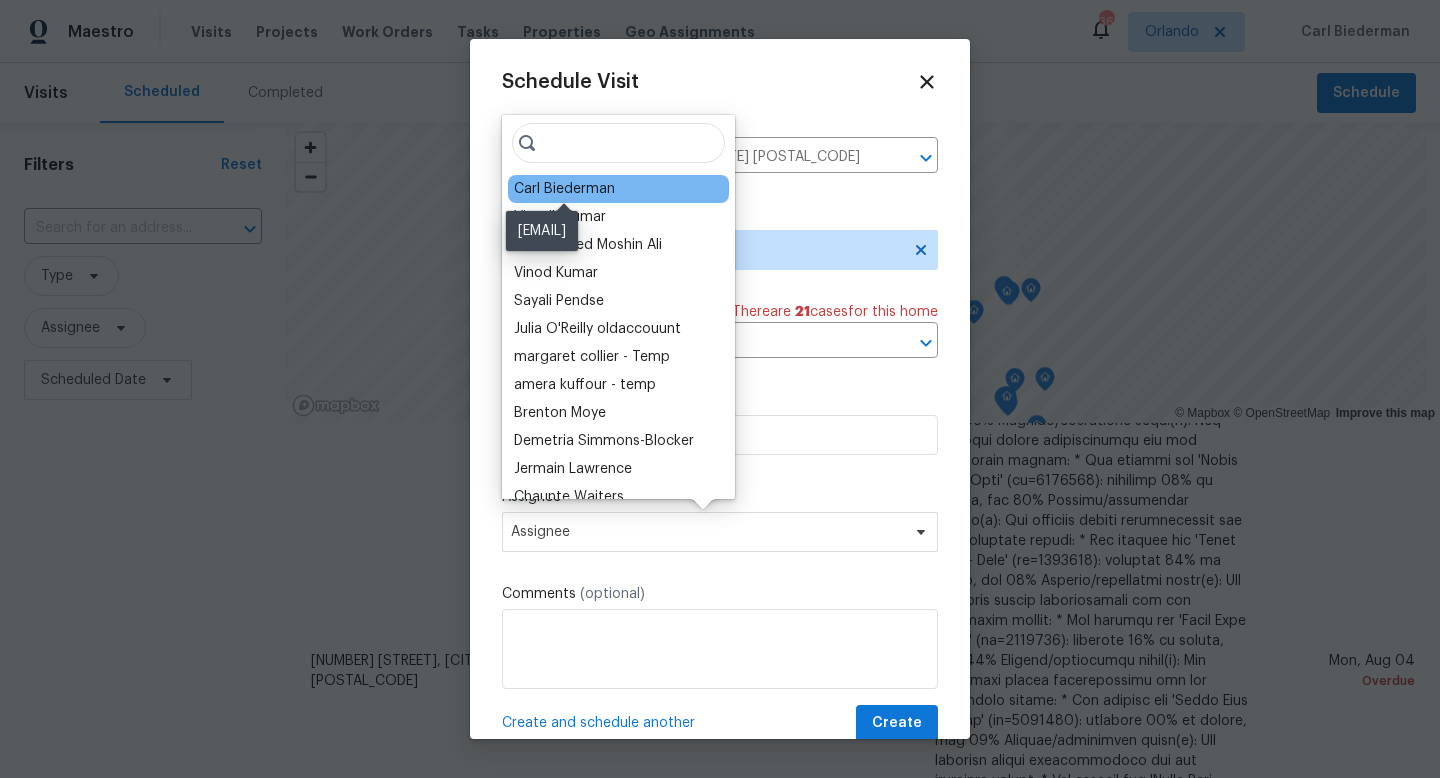 click on "Carl Biederman" at bounding box center [564, 189] 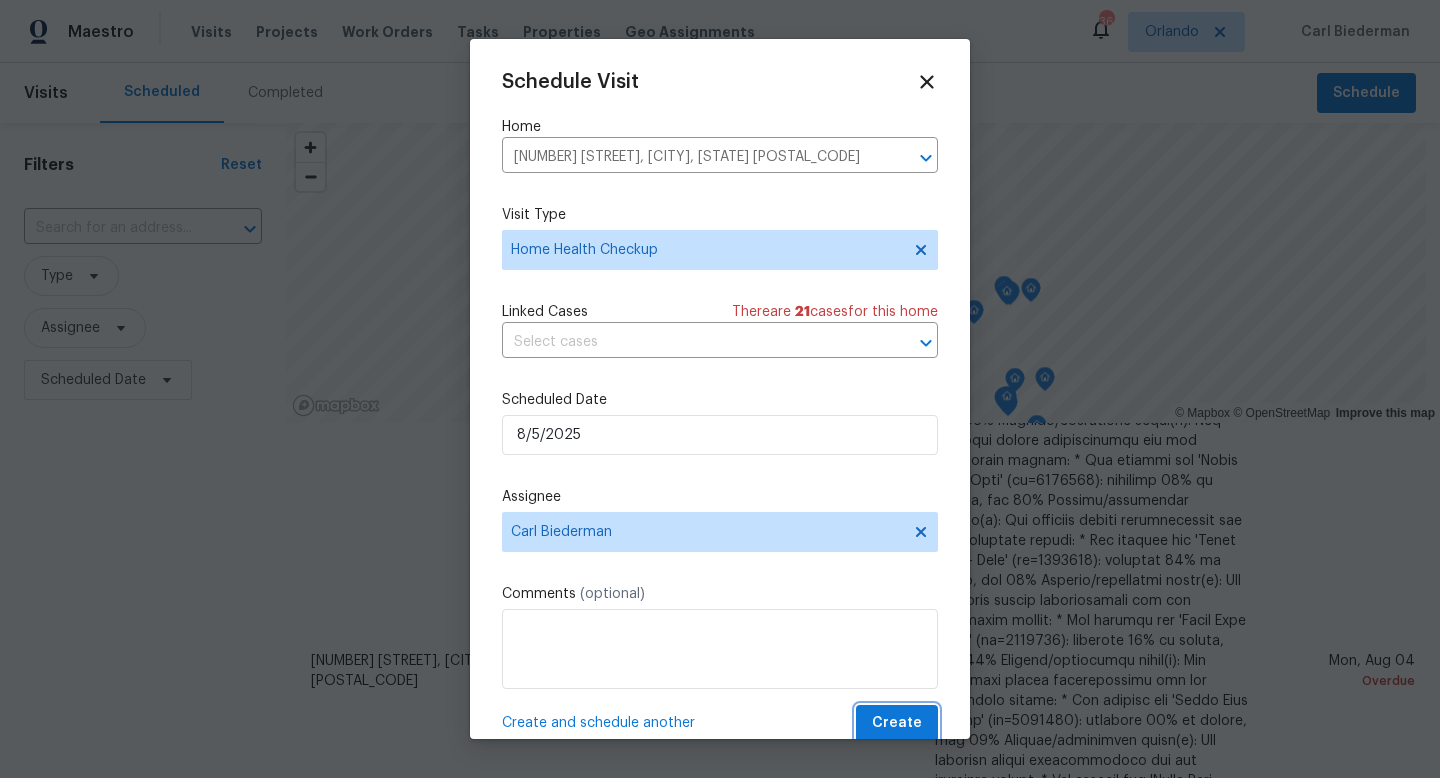 click on "Create" at bounding box center [897, 723] 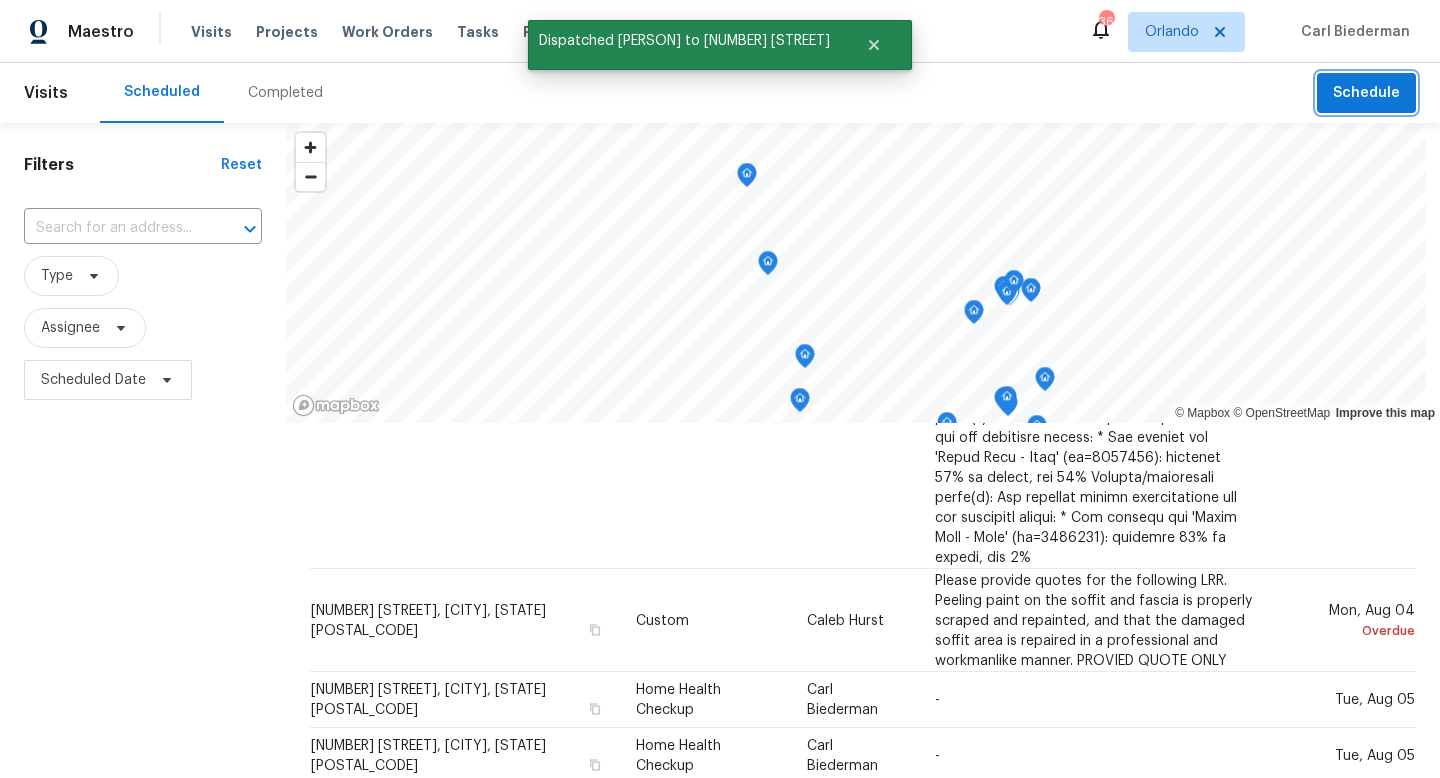 scroll, scrollTop: 966, scrollLeft: 0, axis: vertical 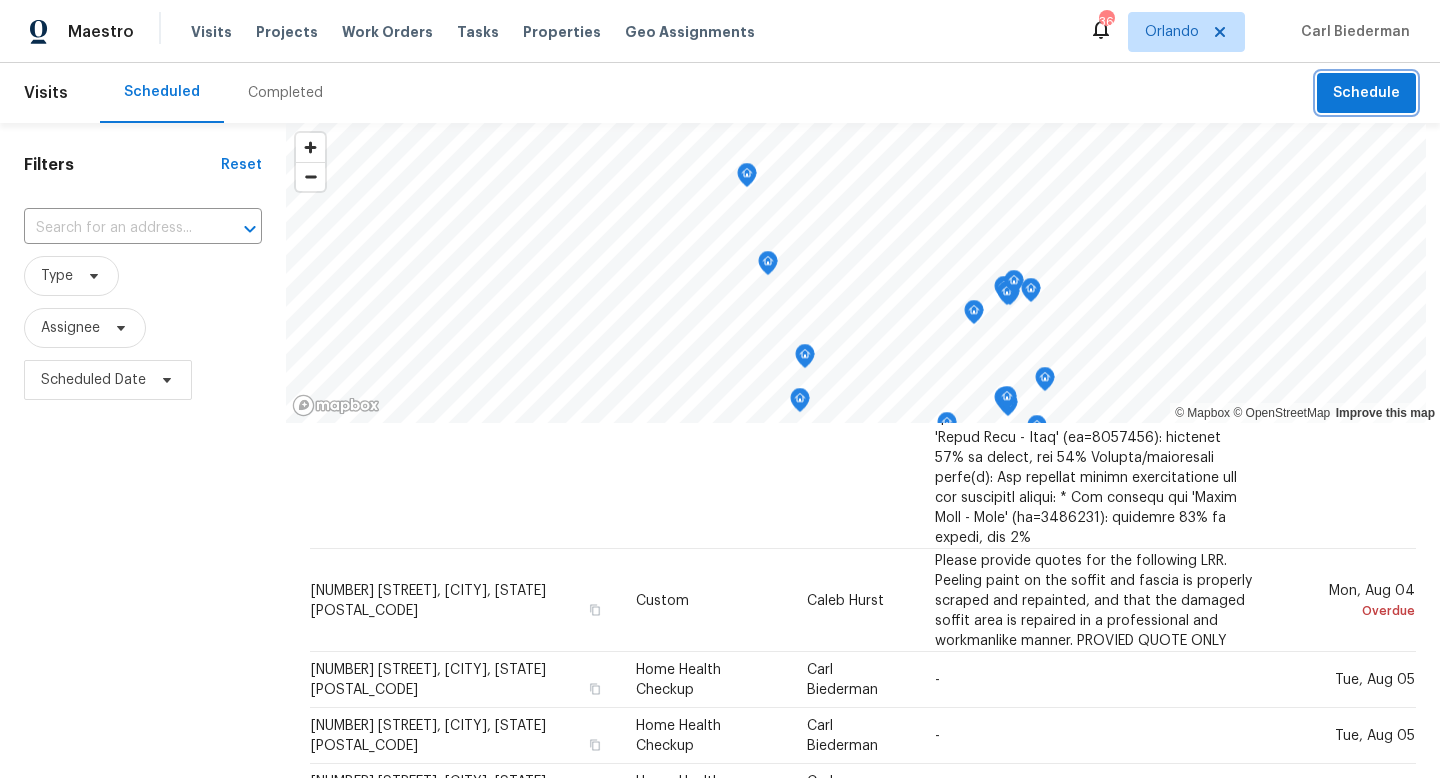 click on "Schedule" at bounding box center [1366, 93] 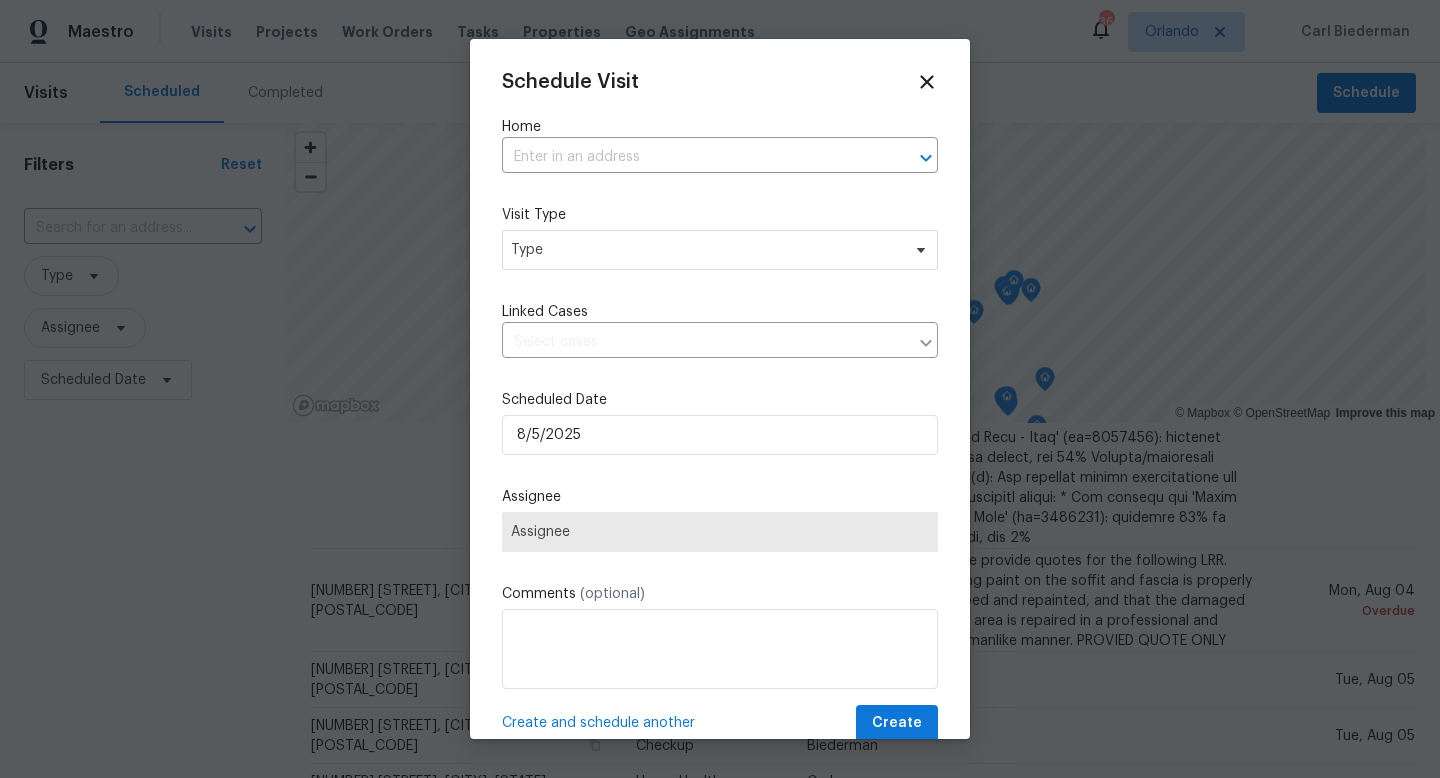 click on "Home   ​" at bounding box center [720, 145] 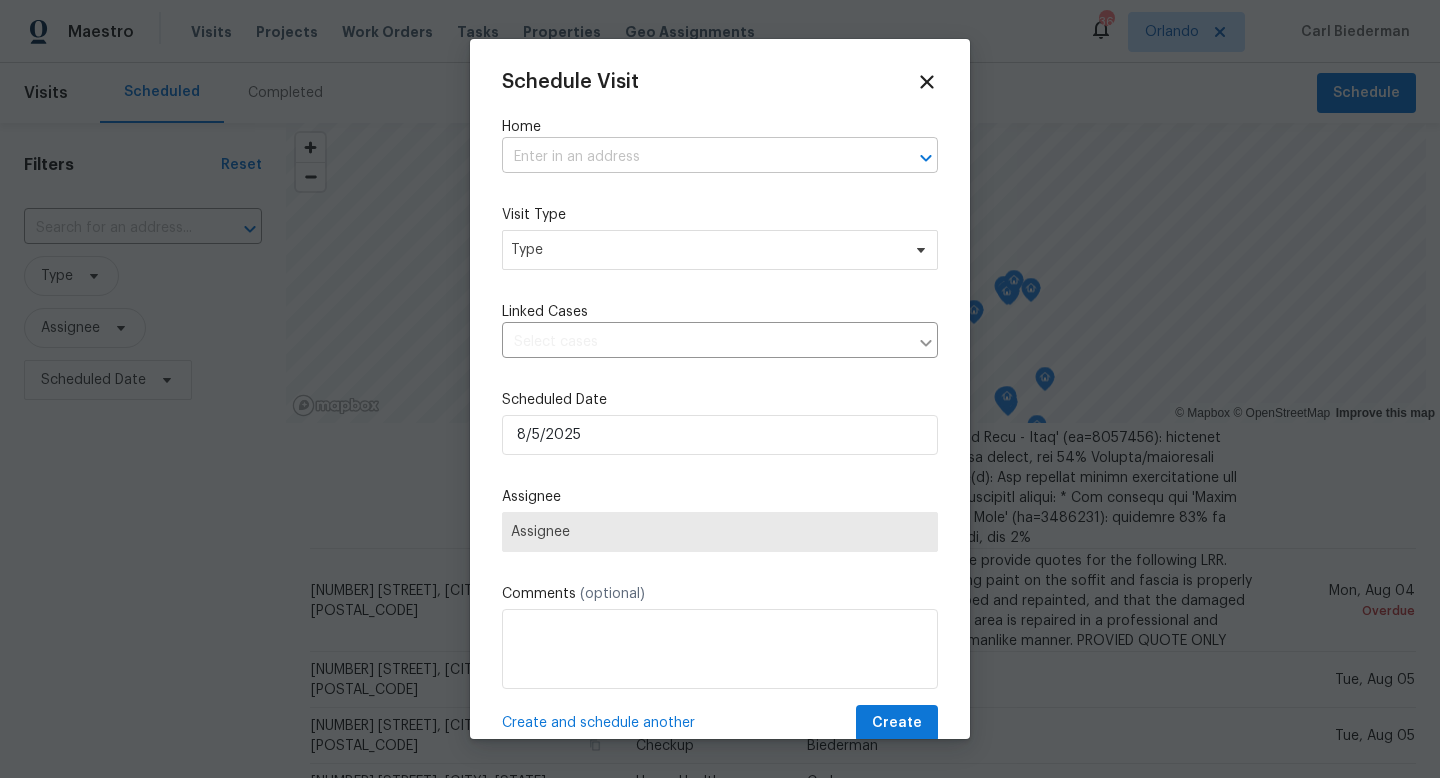 click at bounding box center [692, 157] 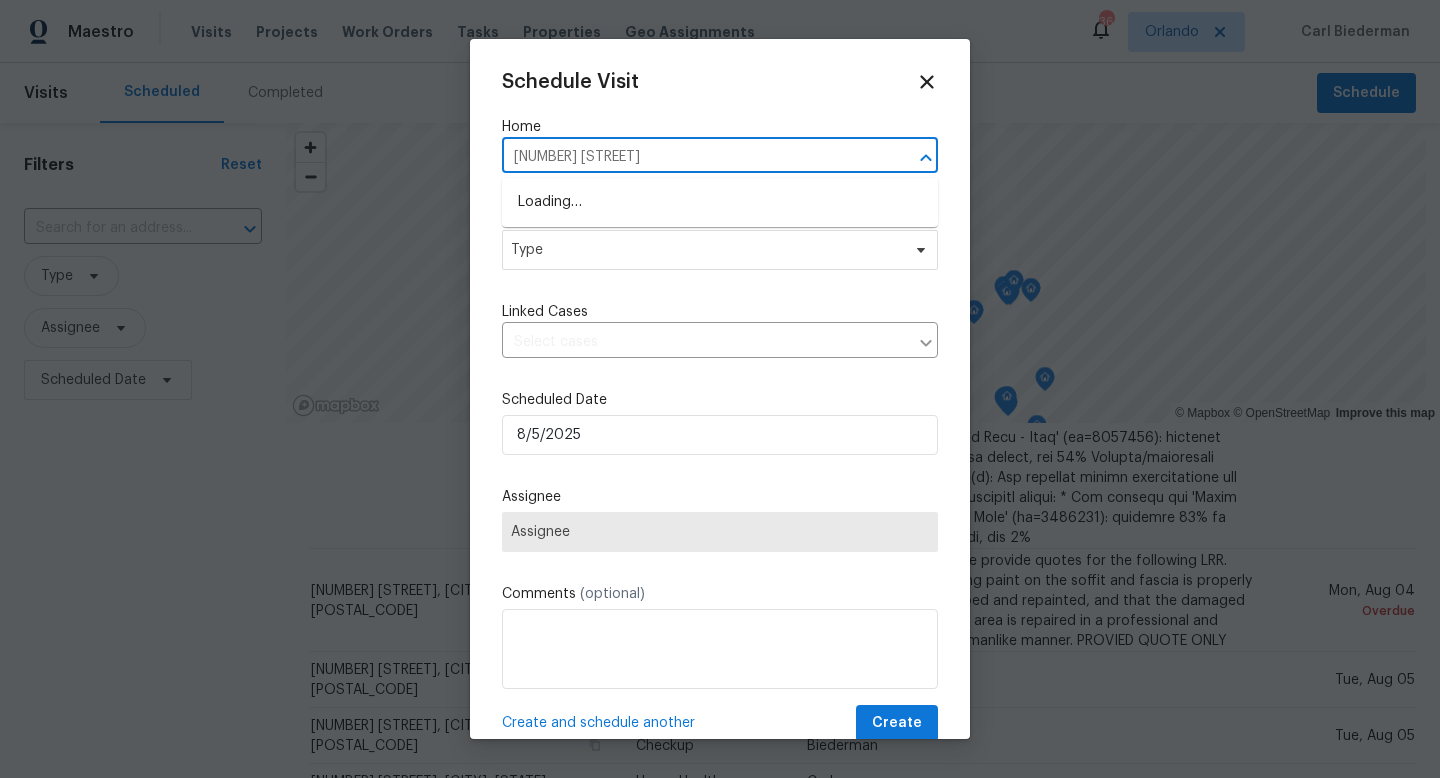 type on "[NUMBER] [WORD]" 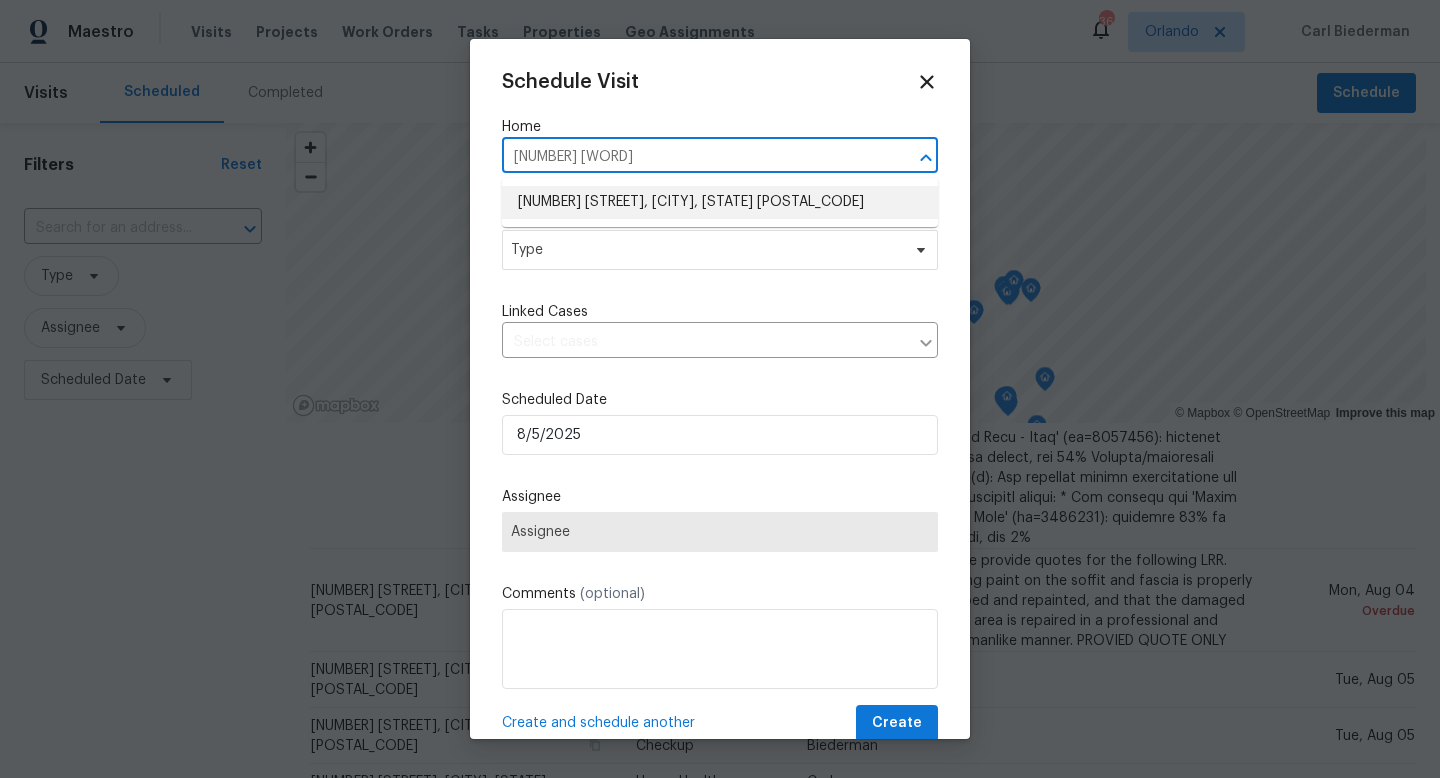 click on "[NUMBER] [STREET], [CITY], [STATE] [POSTAL_CODE]" at bounding box center (720, 202) 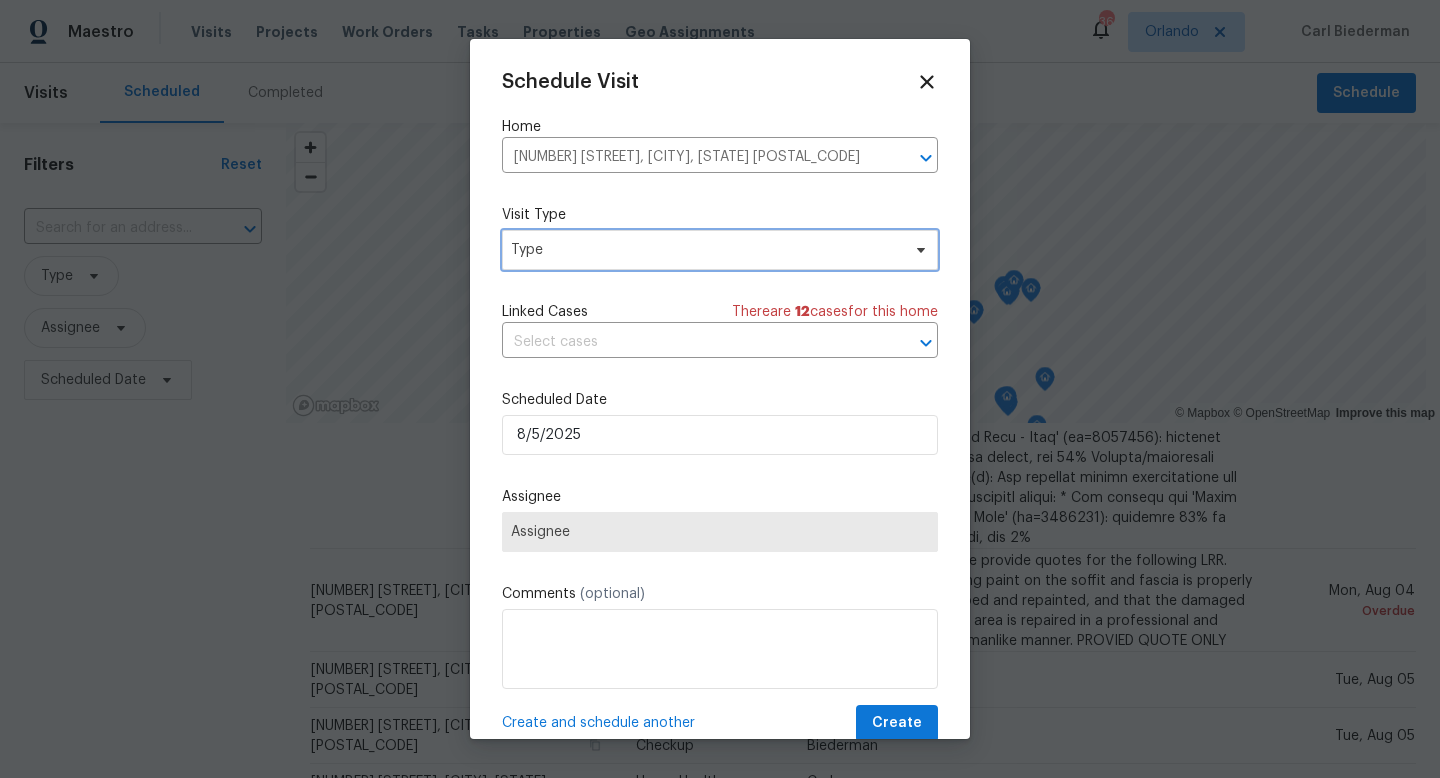 click on "Type" at bounding box center (705, 250) 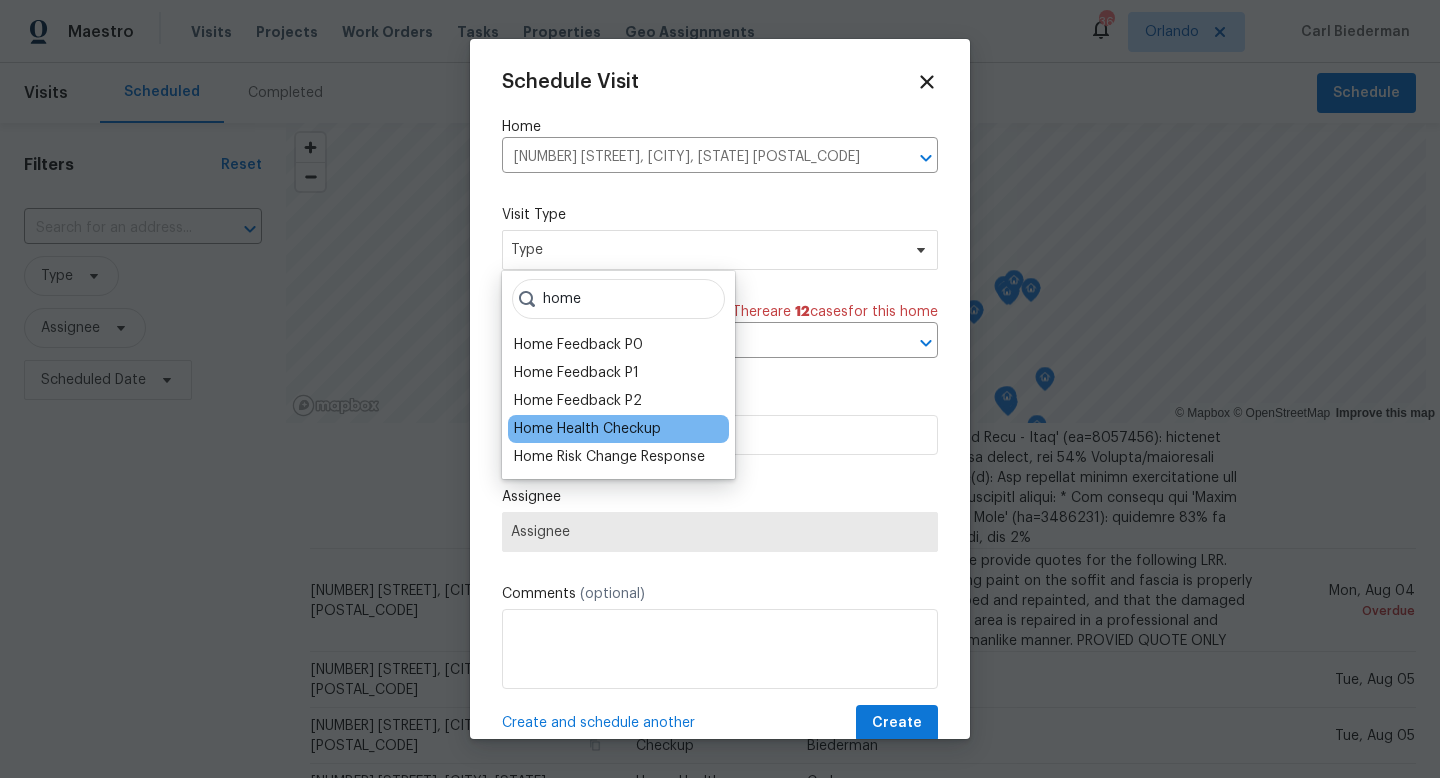 type on "home" 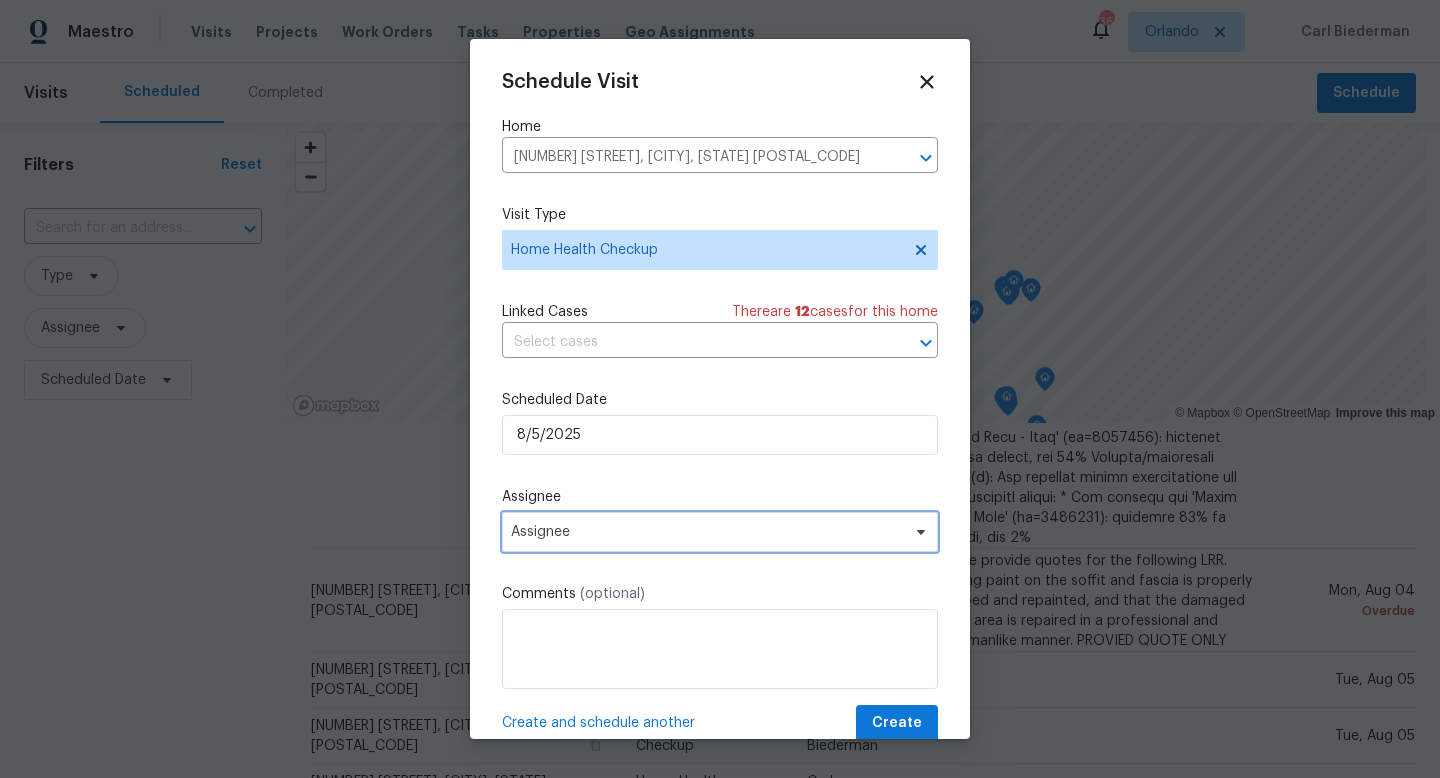 click on "Assignee" at bounding box center [707, 532] 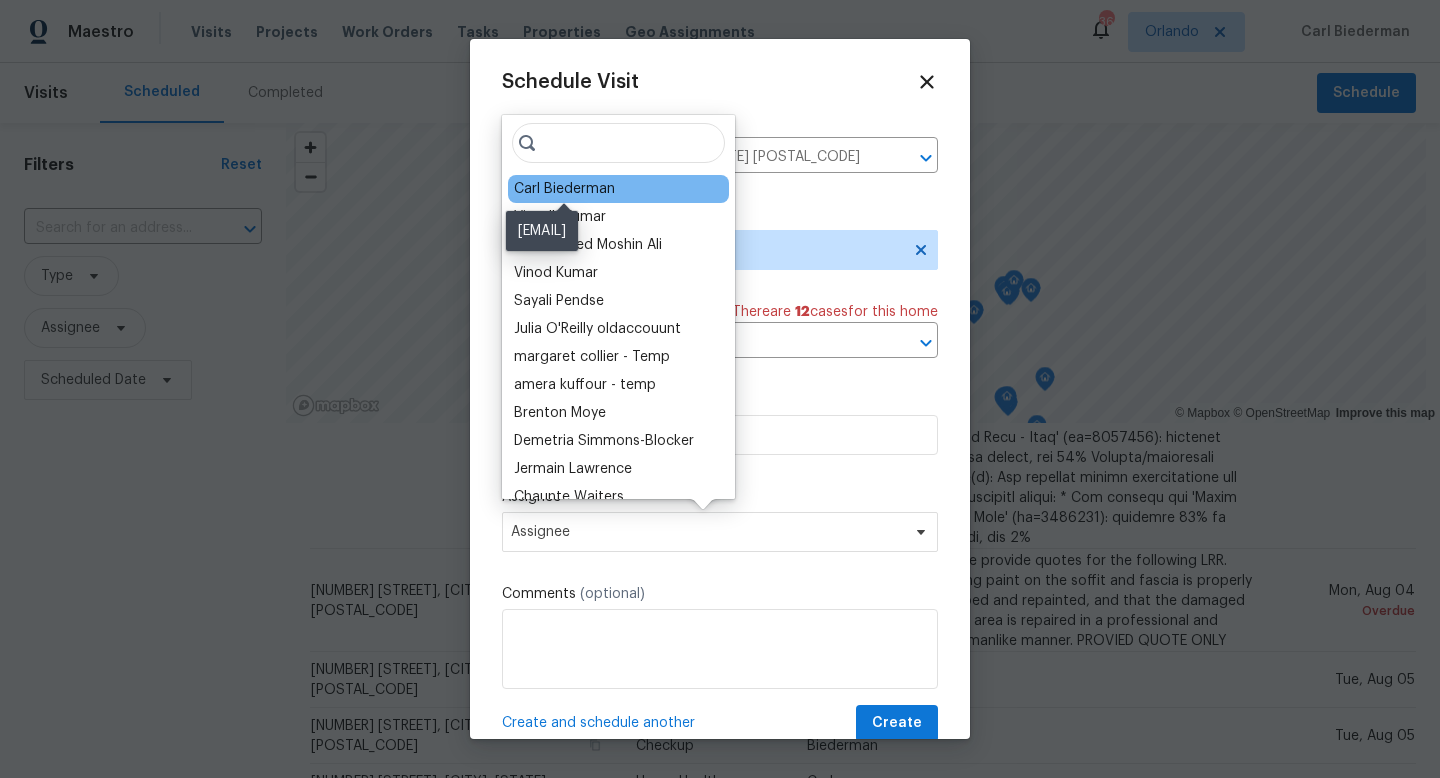 click on "Carl Biederman" at bounding box center (564, 189) 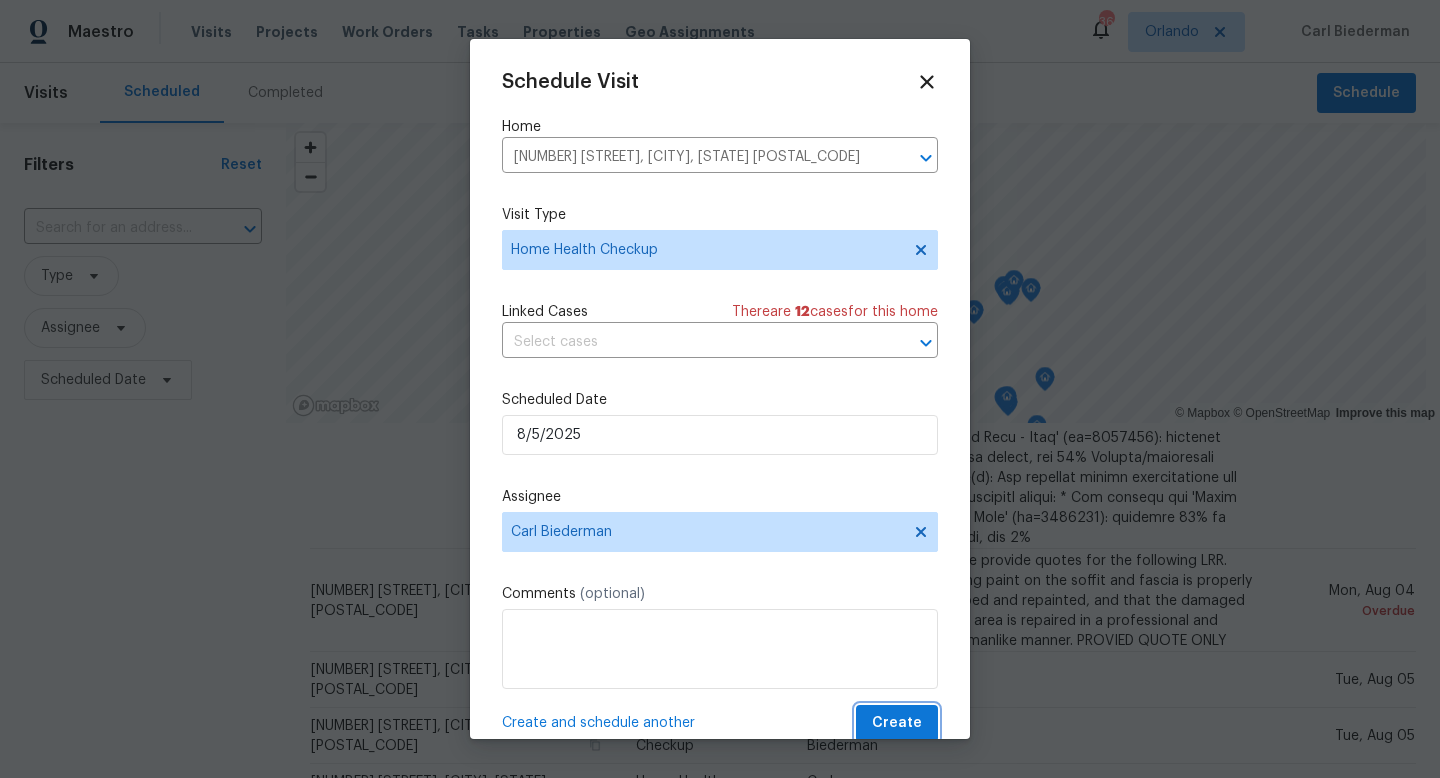 click on "Create" at bounding box center (897, 723) 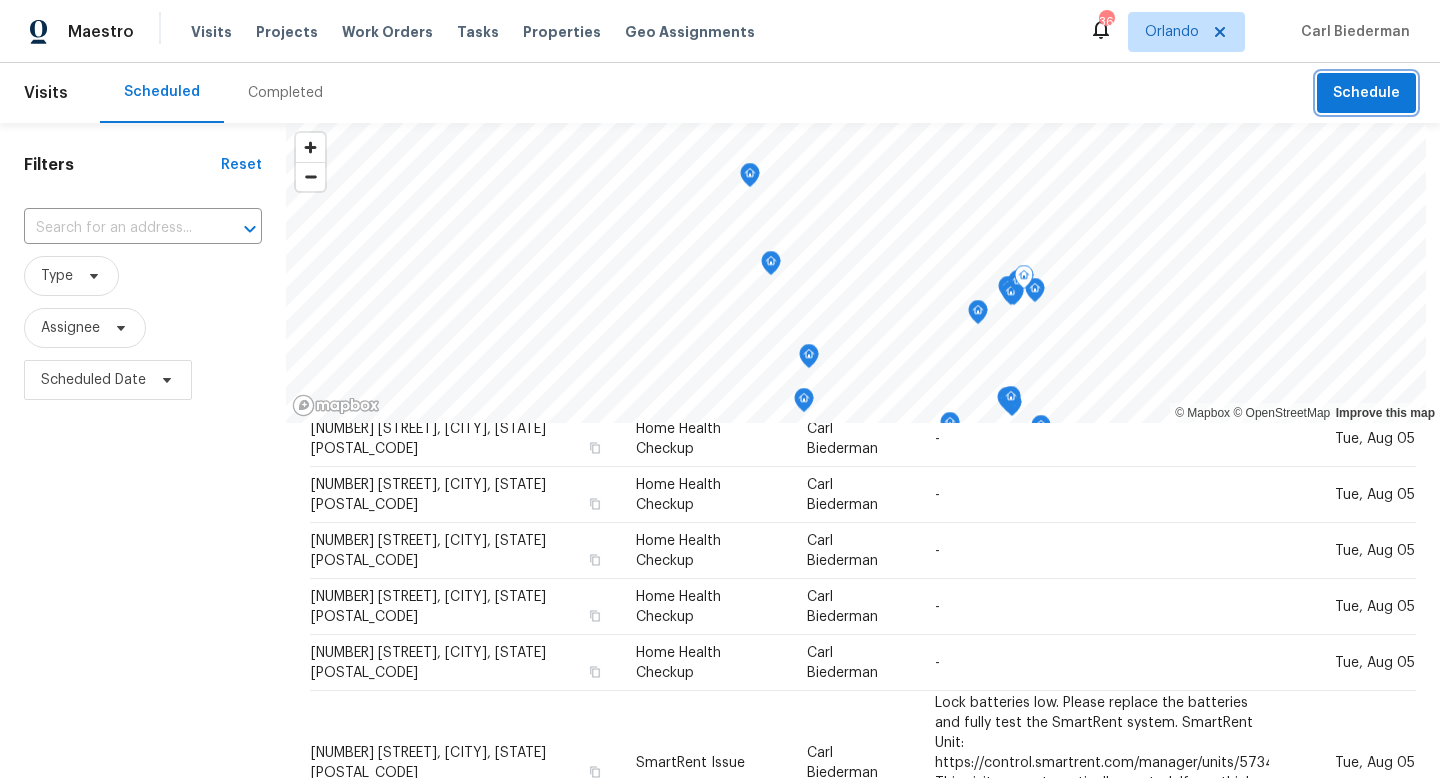 scroll, scrollTop: 1217, scrollLeft: 0, axis: vertical 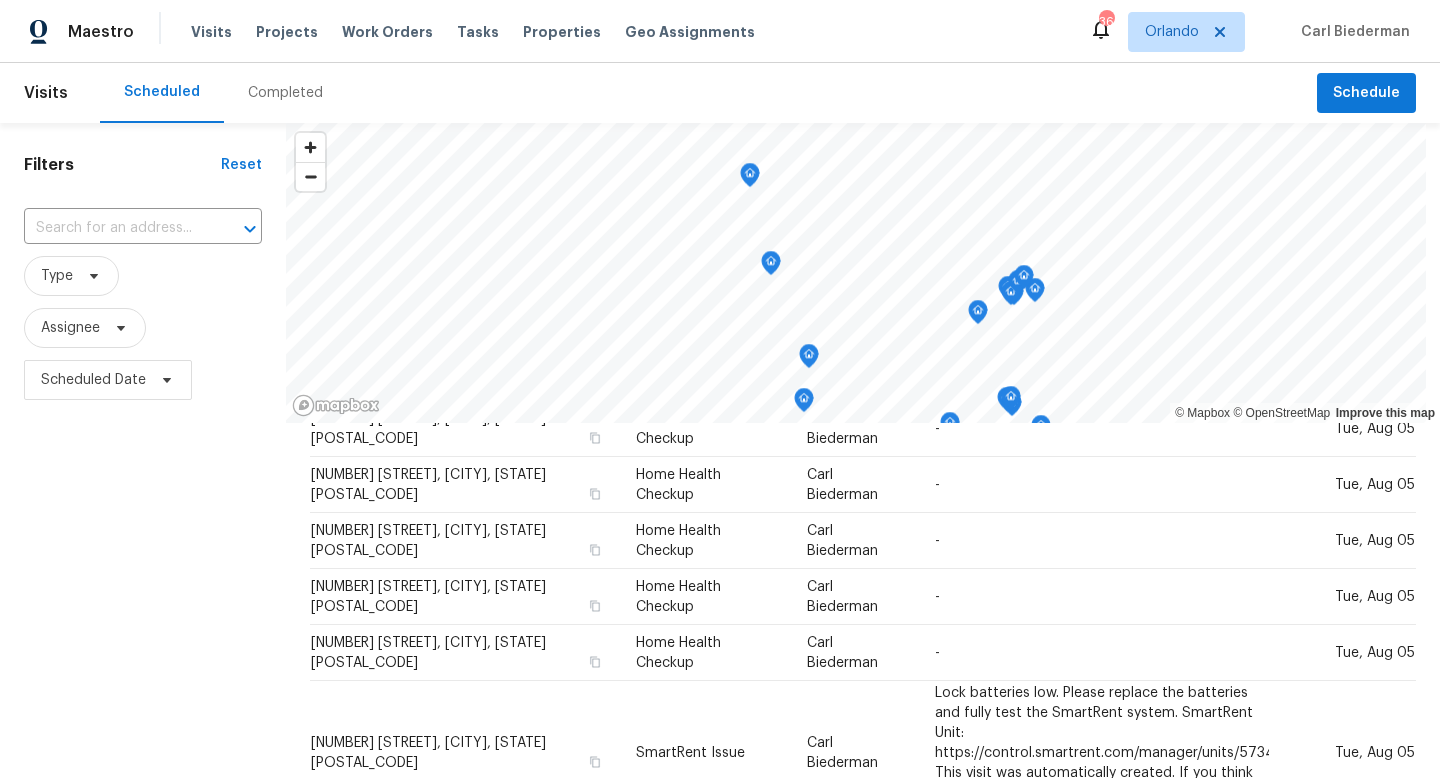 click on "Visits Scheduled Completed Schedule" at bounding box center (720, 93) 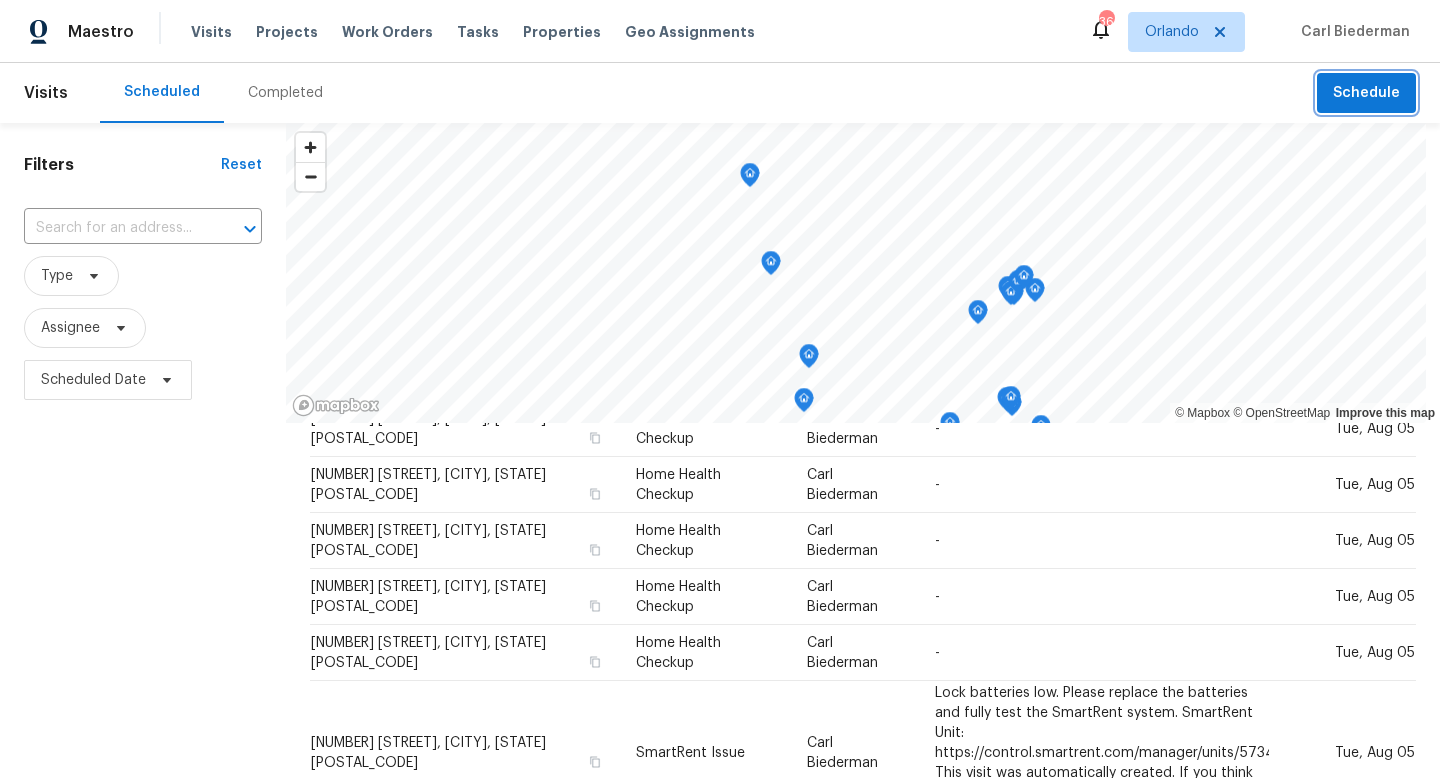 click on "Schedule" at bounding box center (1366, 93) 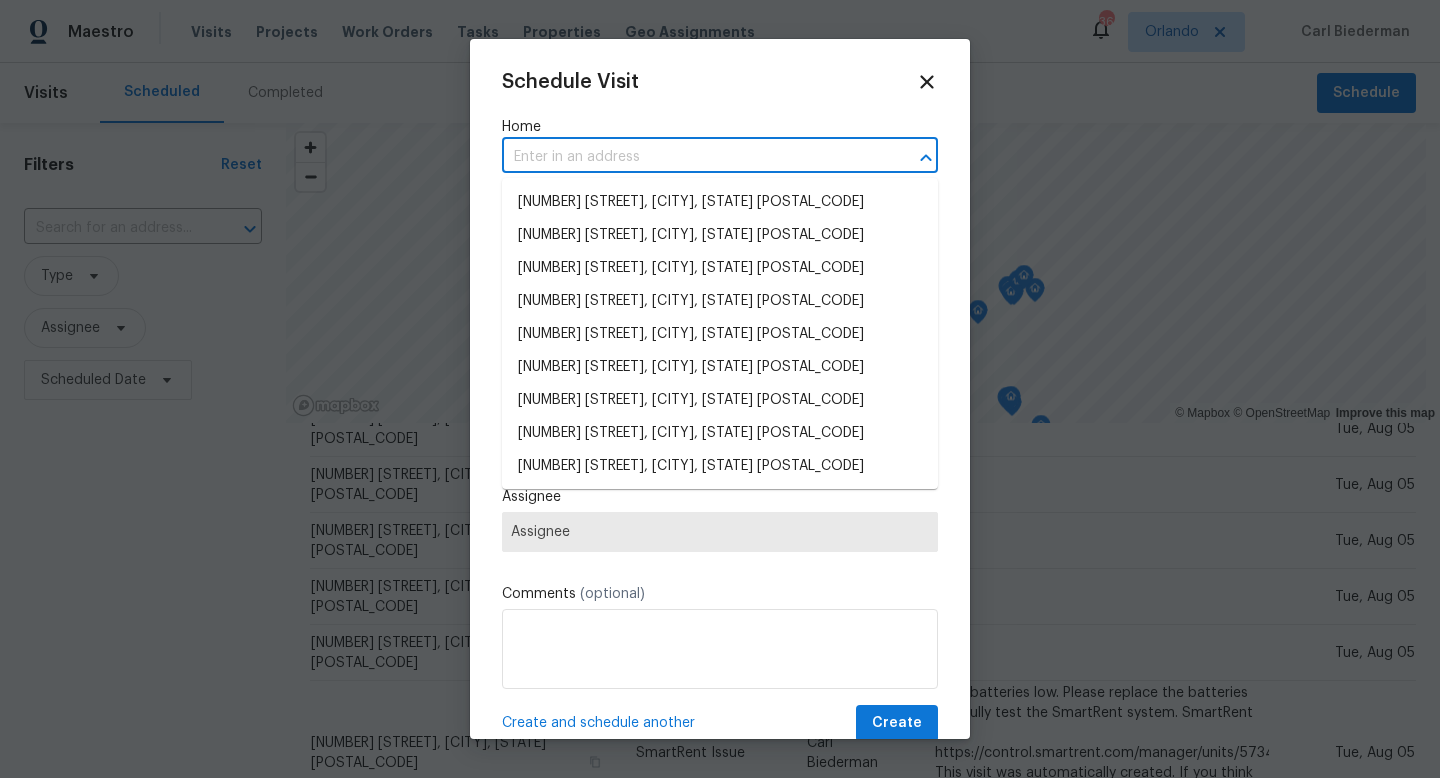 click at bounding box center [692, 157] 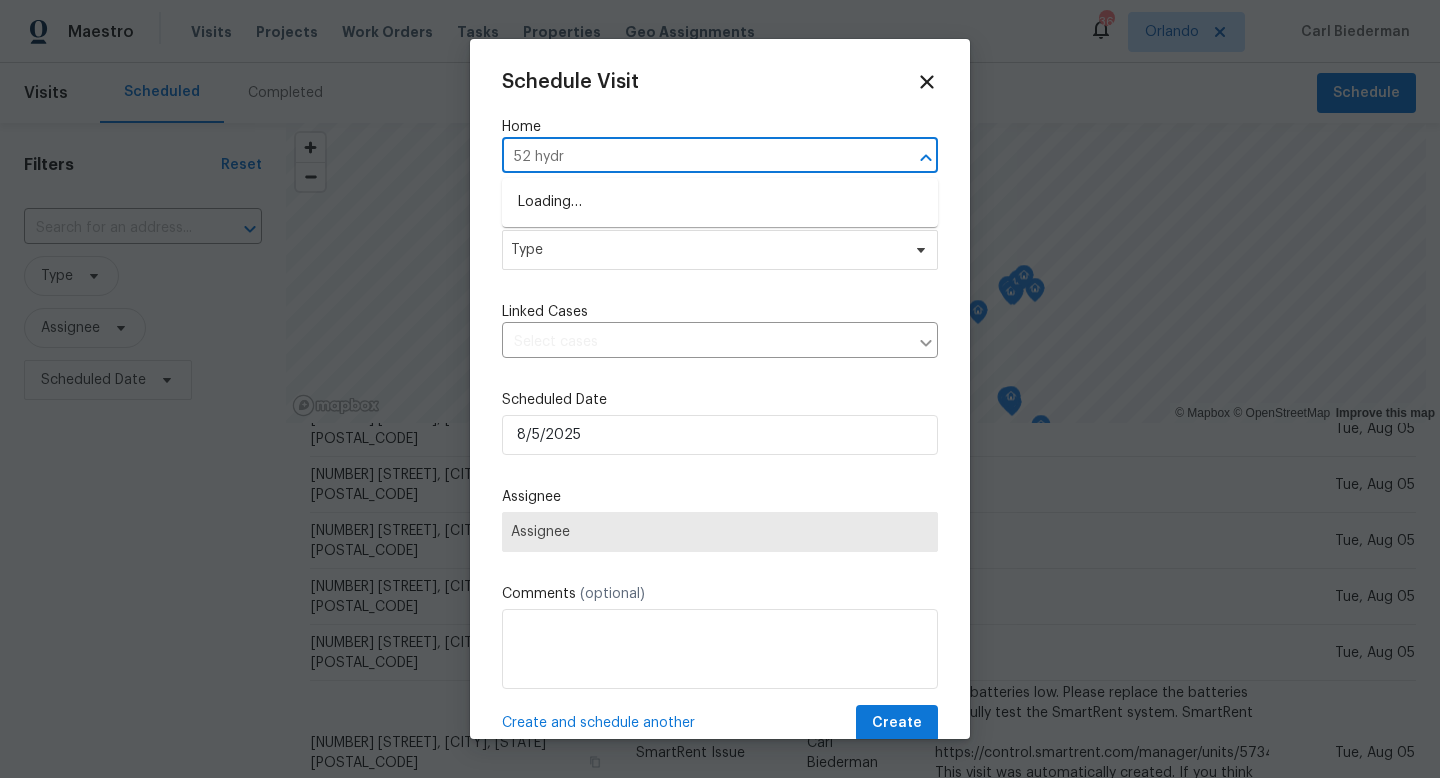 type on "[NUMBER] [WORD]" 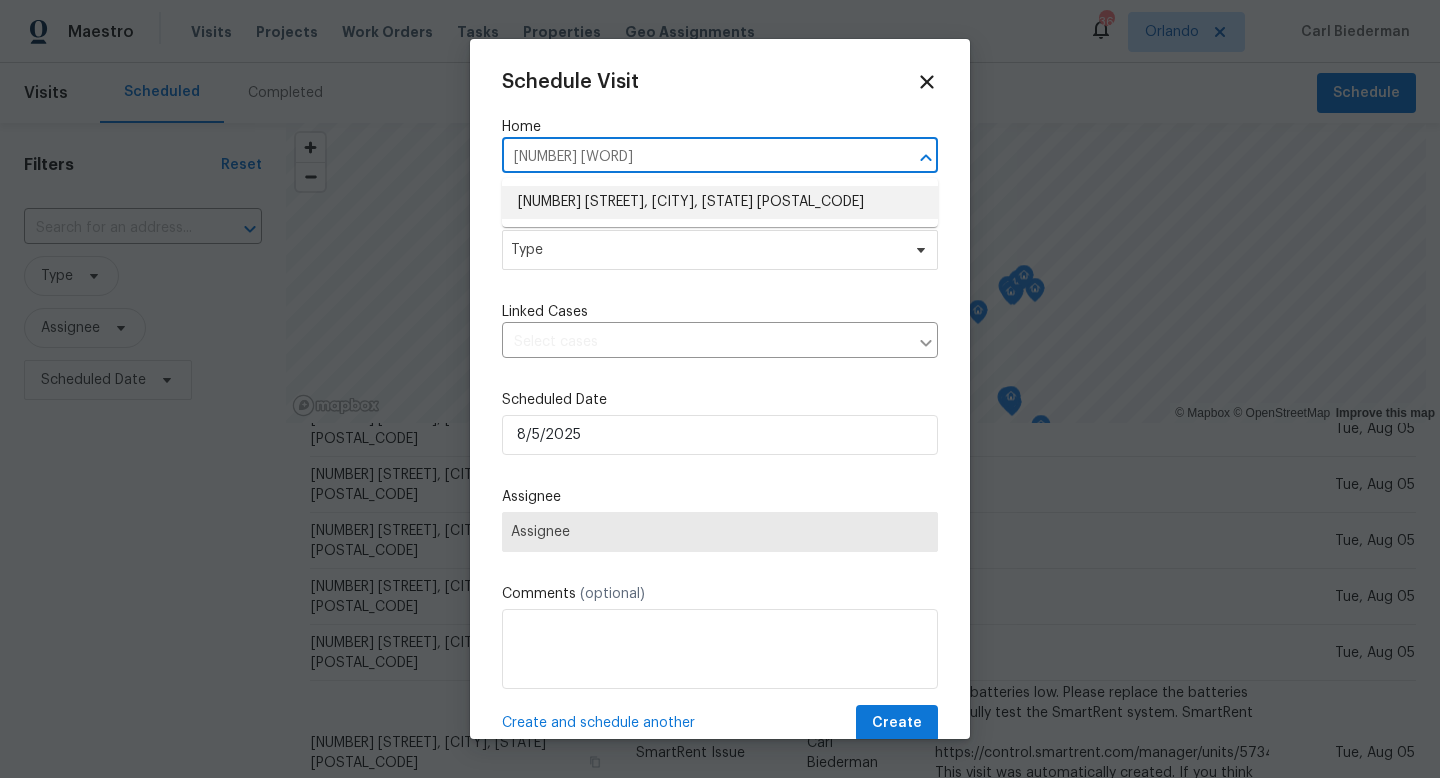 click on "[NUMBER] [STREET], [CITY], [STATE] [POSTAL_CODE]" at bounding box center (720, 202) 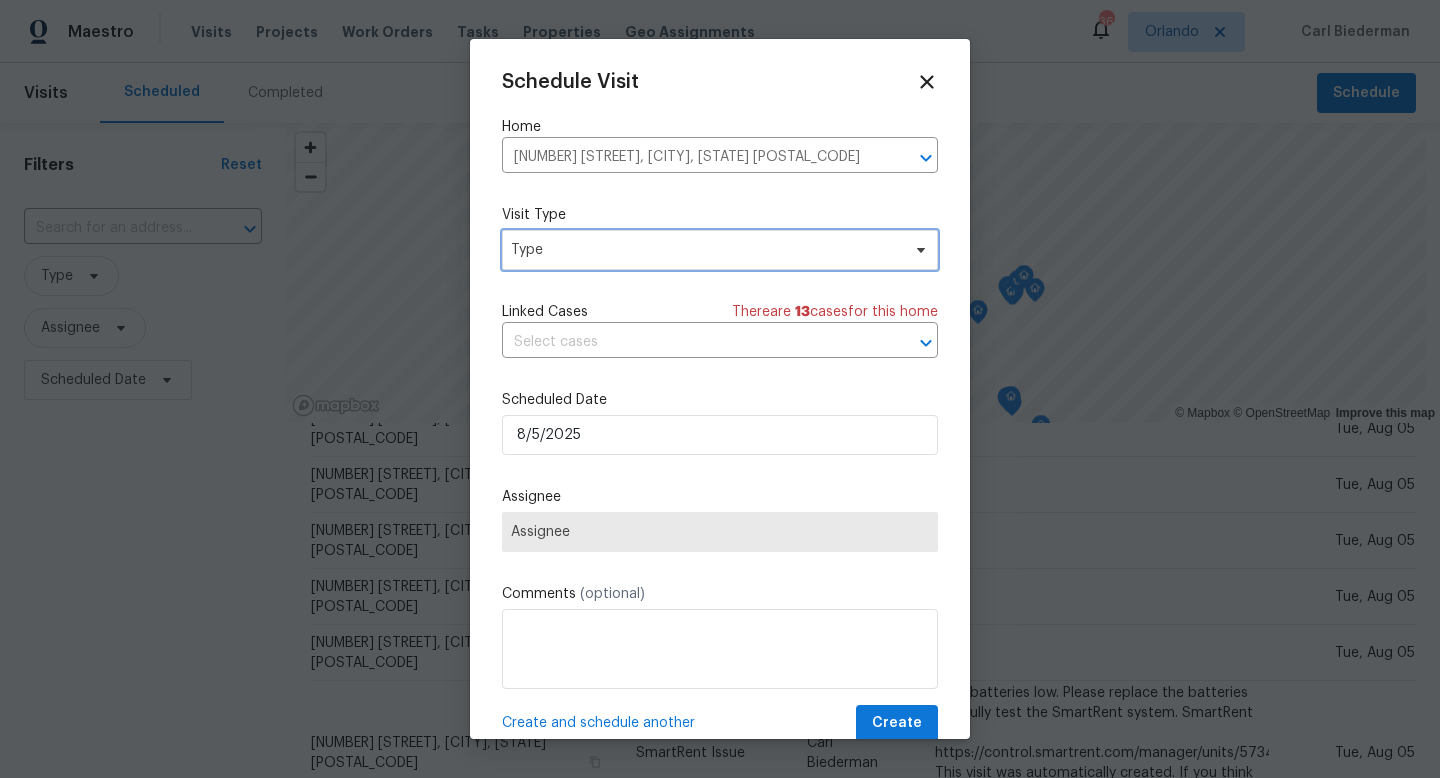 click on "Type" at bounding box center (720, 250) 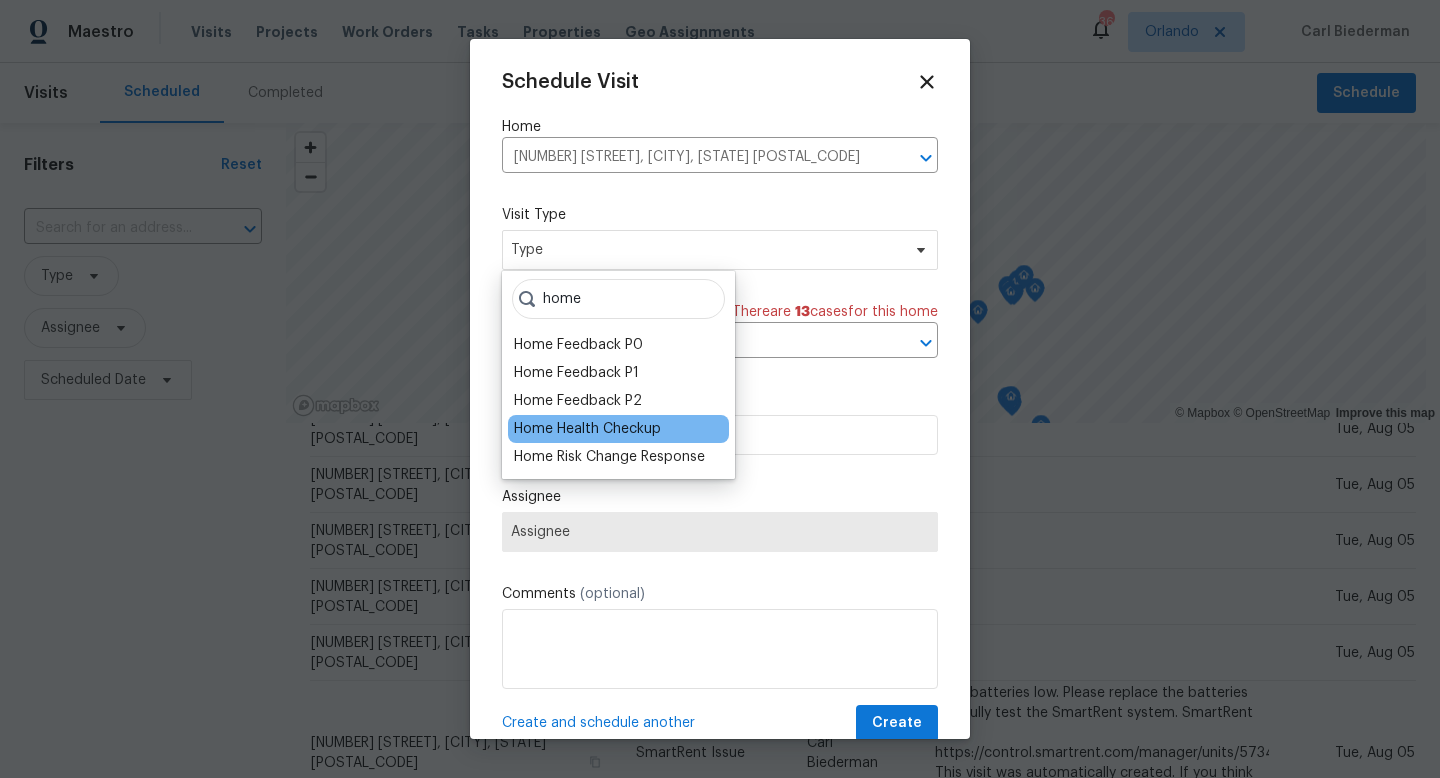 type on "home" 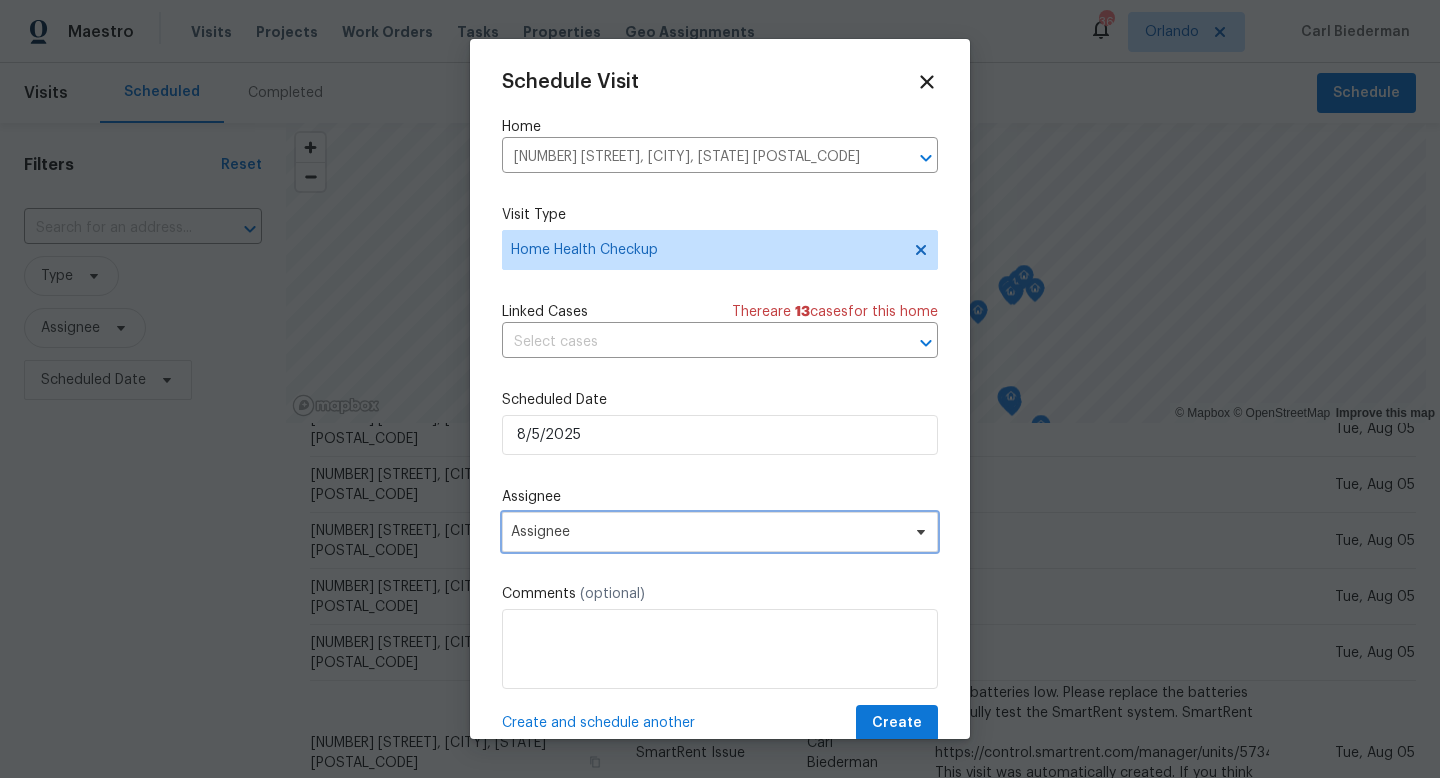 click on "Assignee" at bounding box center [720, 532] 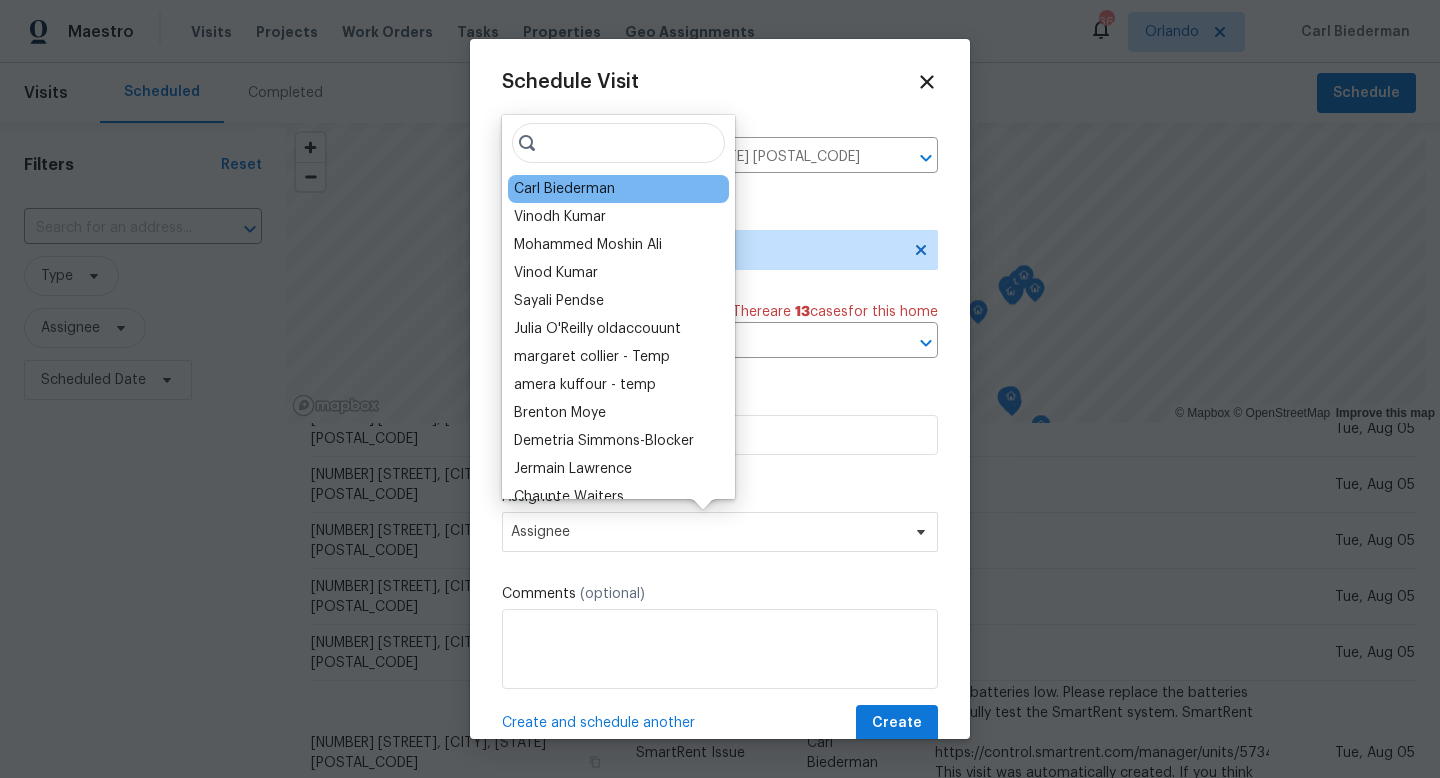 click on "Carl Biederman" at bounding box center [618, 189] 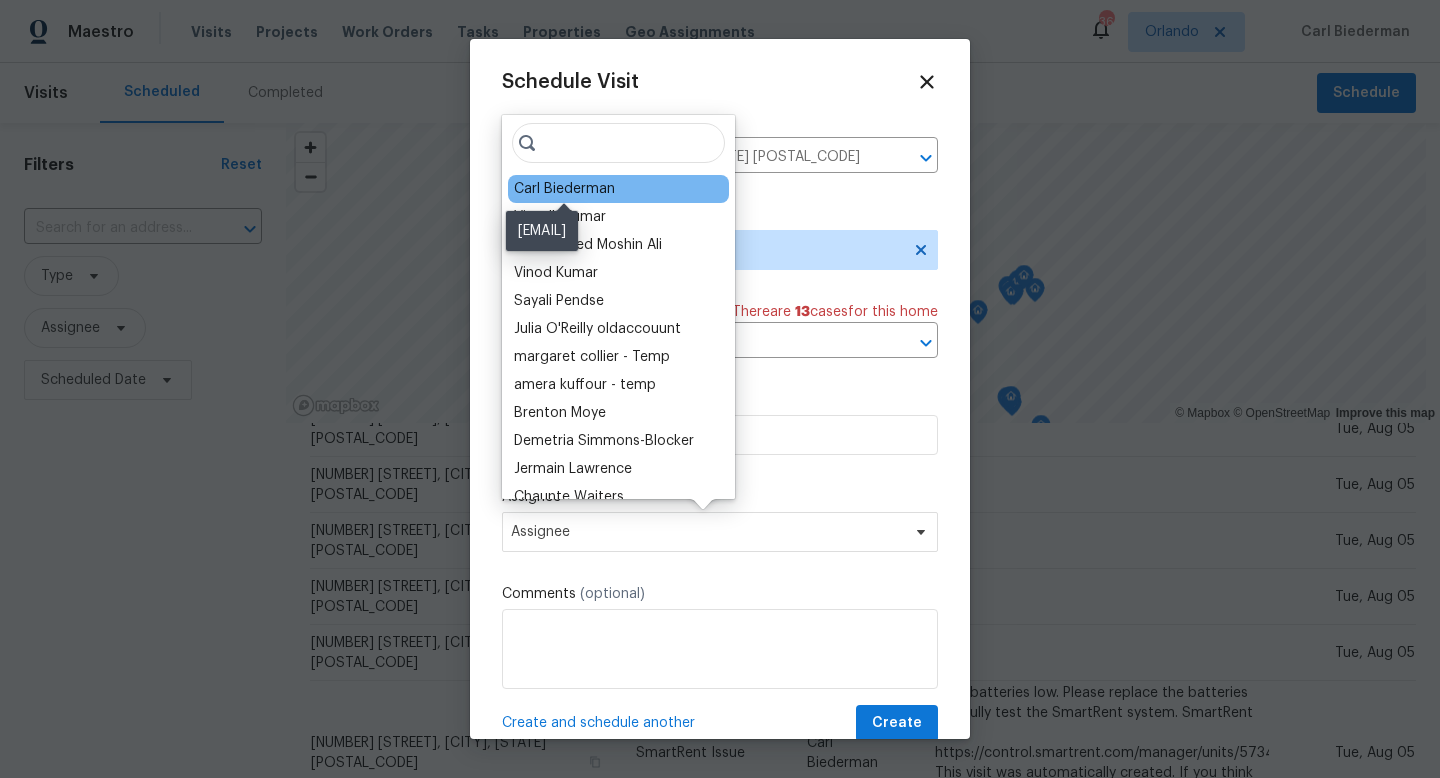 click on "Carl Biederman" at bounding box center (564, 189) 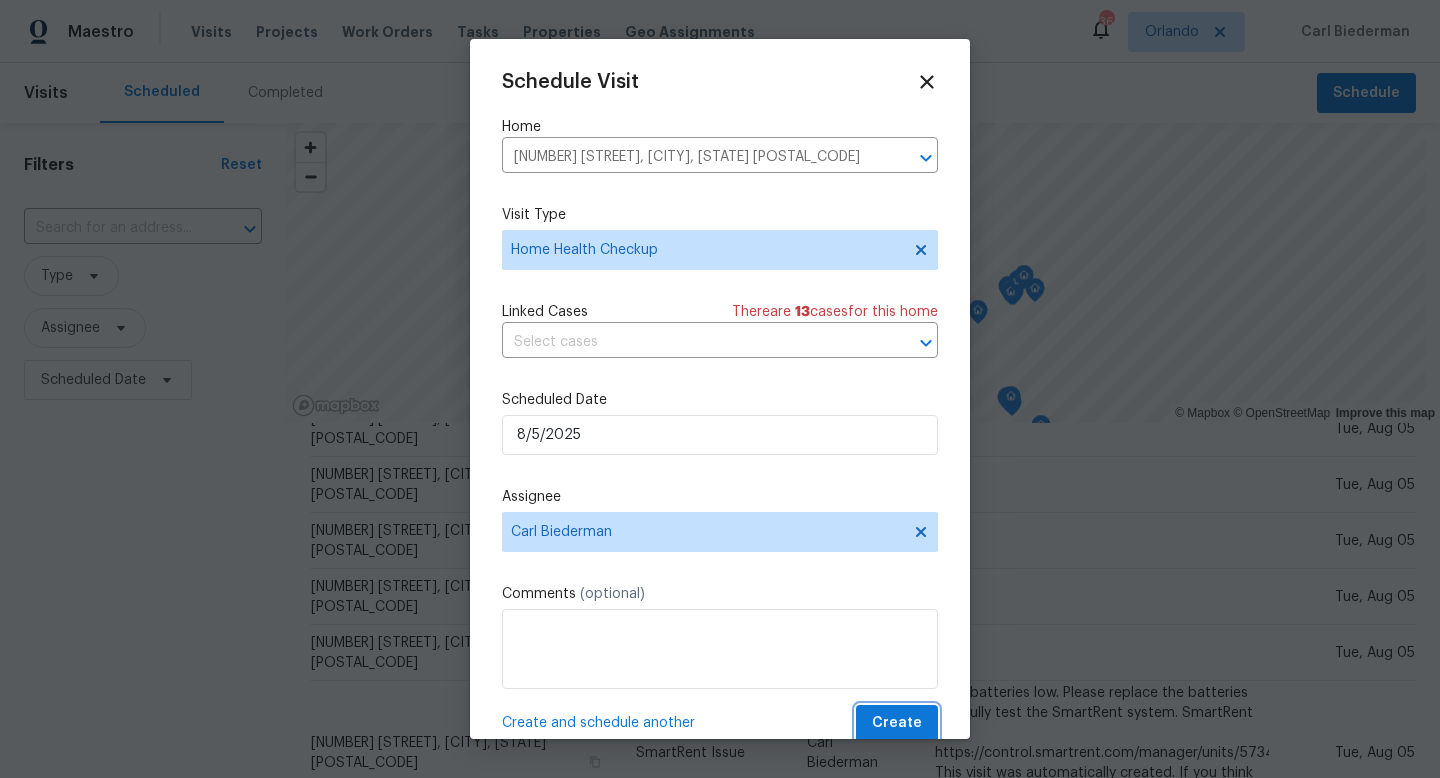 click on "Create" at bounding box center [897, 723] 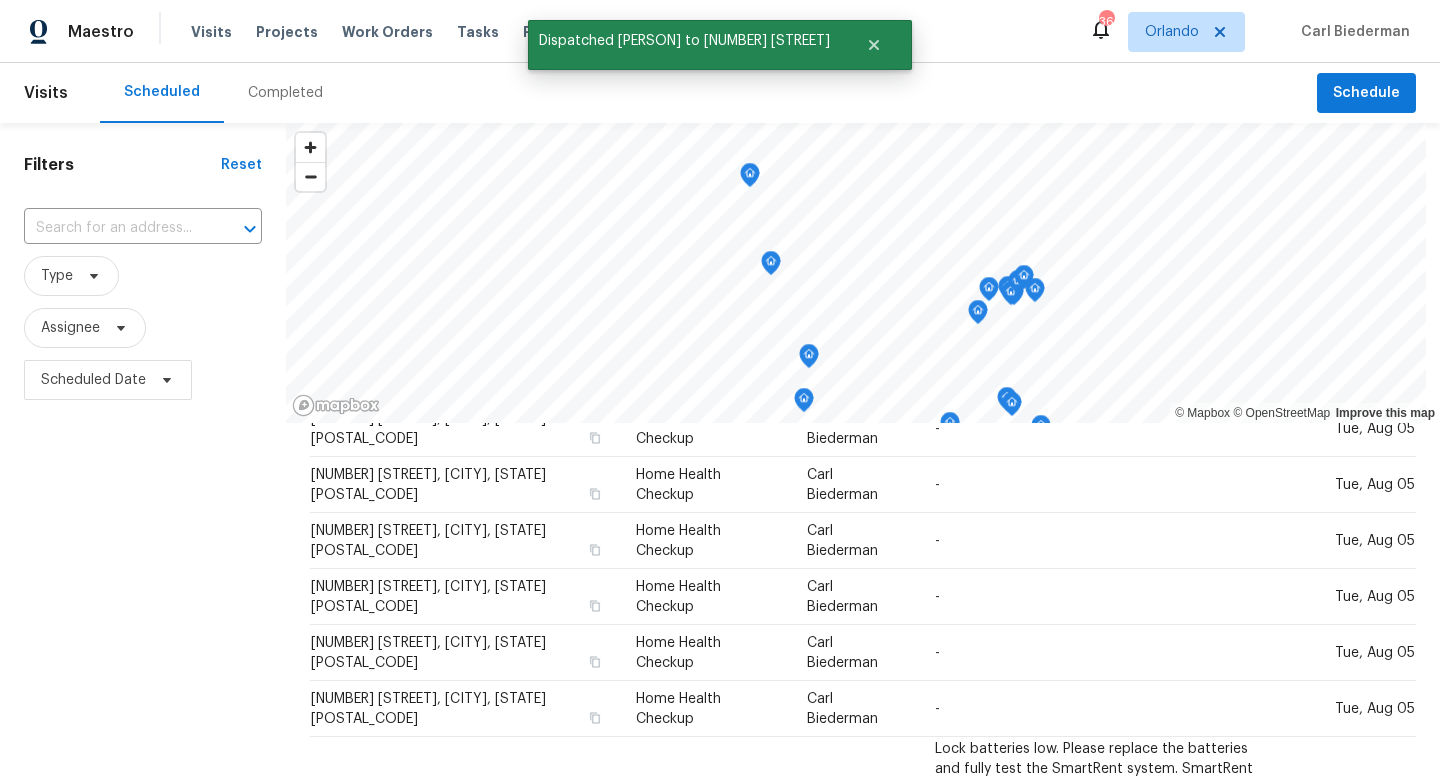 click on "Visits Scheduled Completed Schedule" at bounding box center [720, 93] 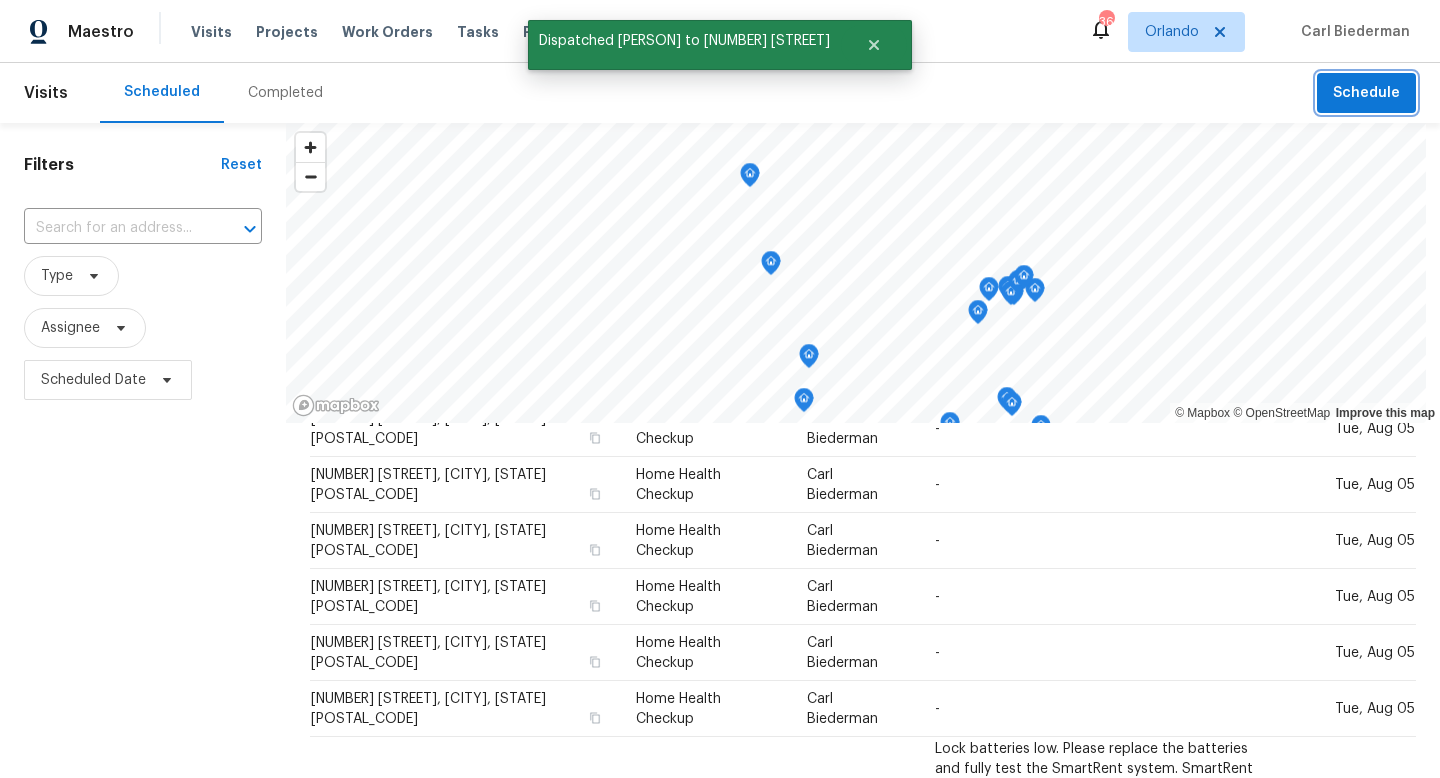 click on "Schedule" at bounding box center [1366, 93] 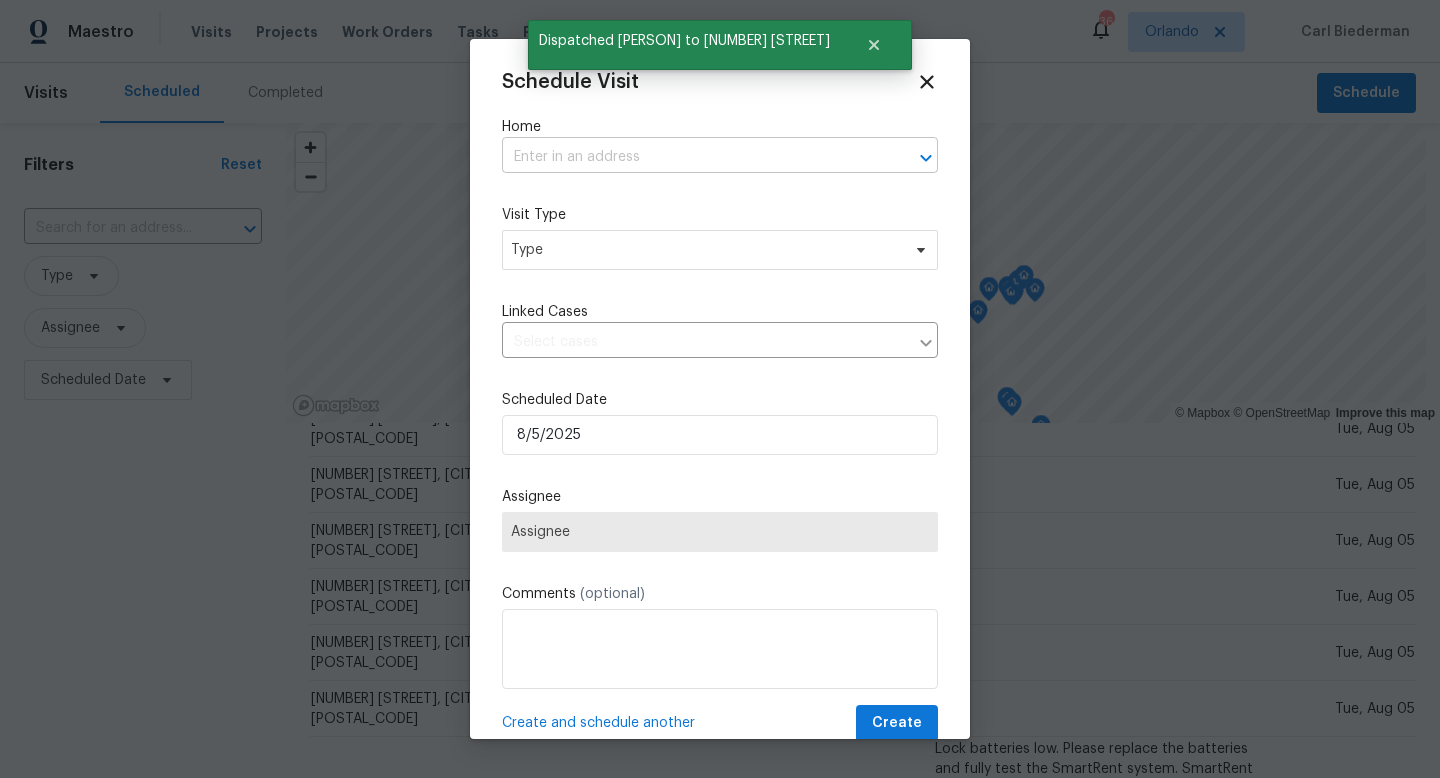 click at bounding box center (692, 157) 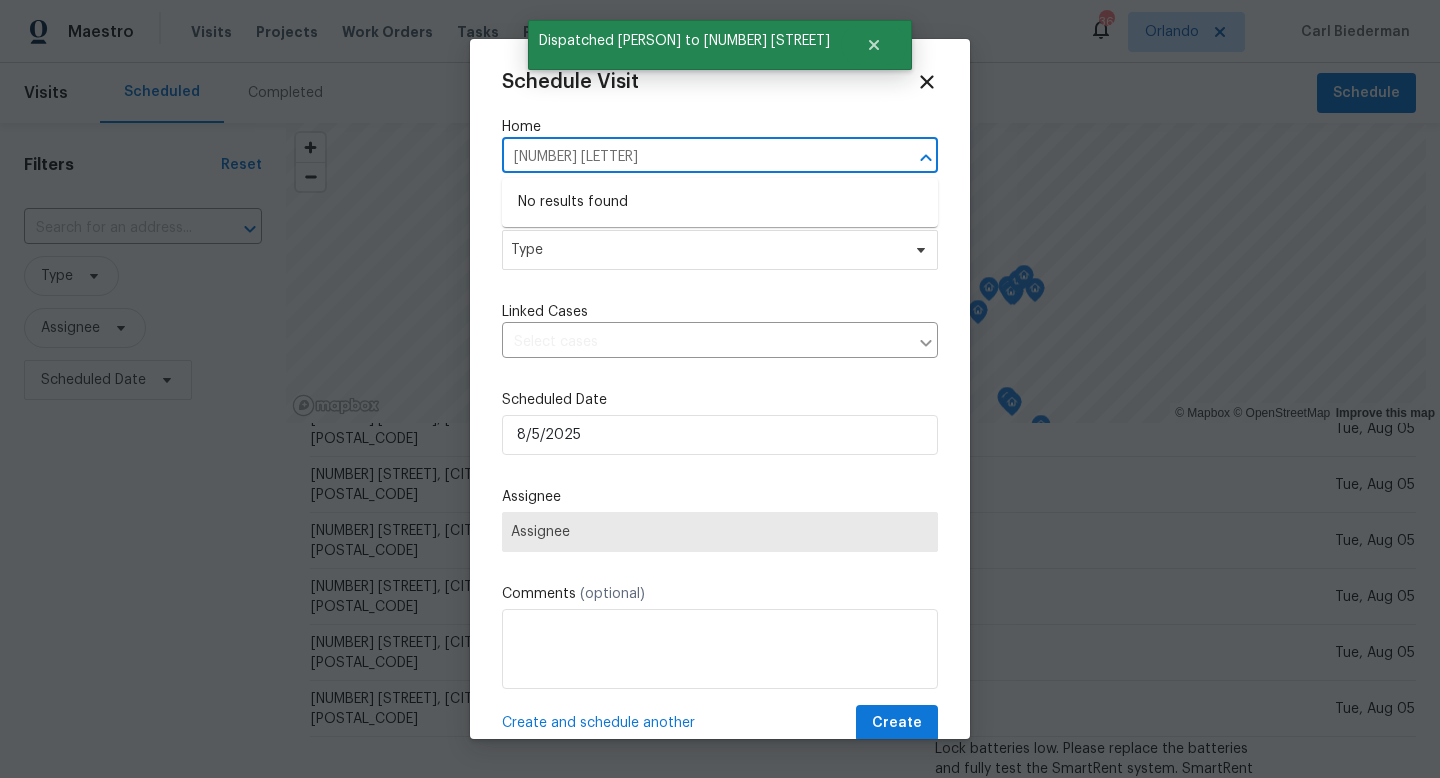 type on "[NUMBER] [LETTER]" 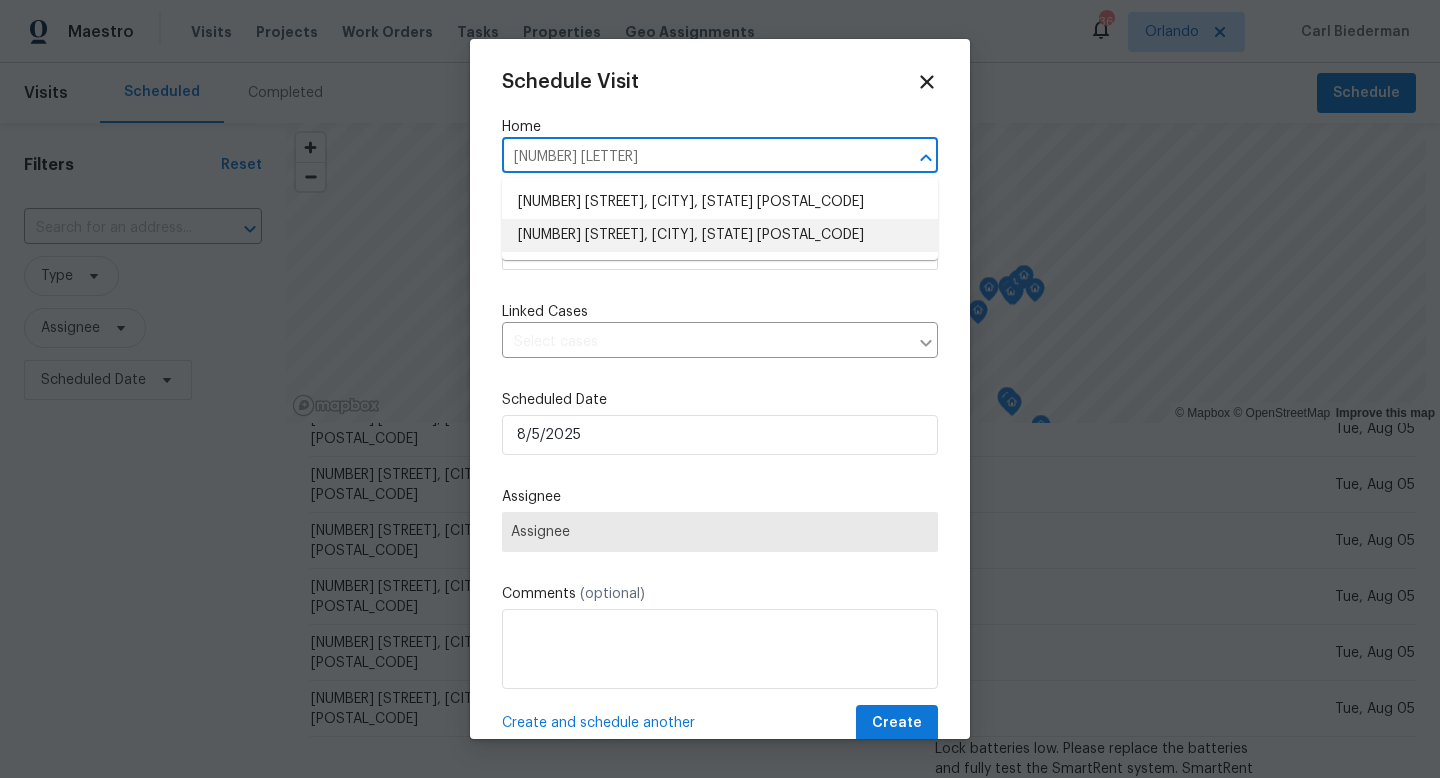 click on "[NUMBER] [STREET], [CITY], [STATE] [POSTAL_CODE]" at bounding box center (720, 235) 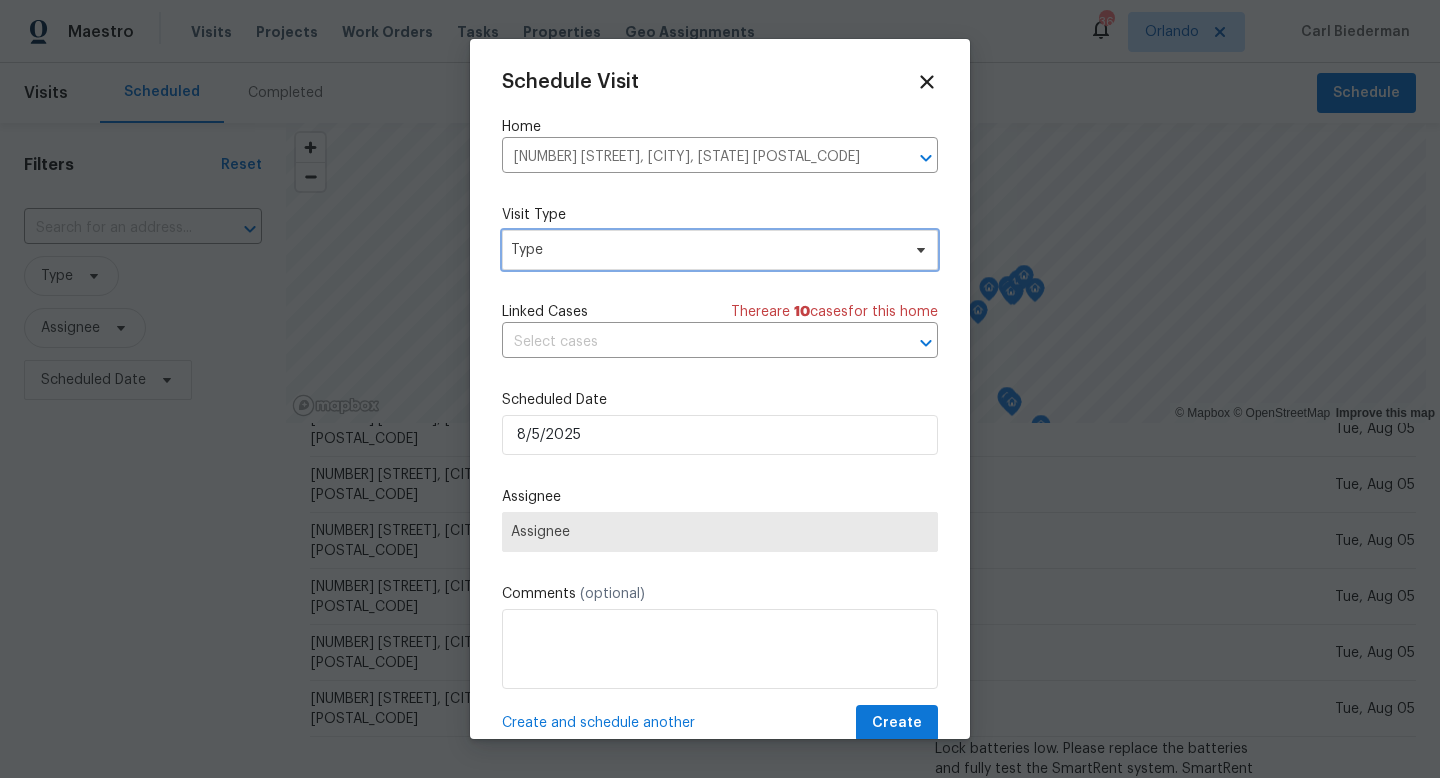 click on "Type" at bounding box center [720, 250] 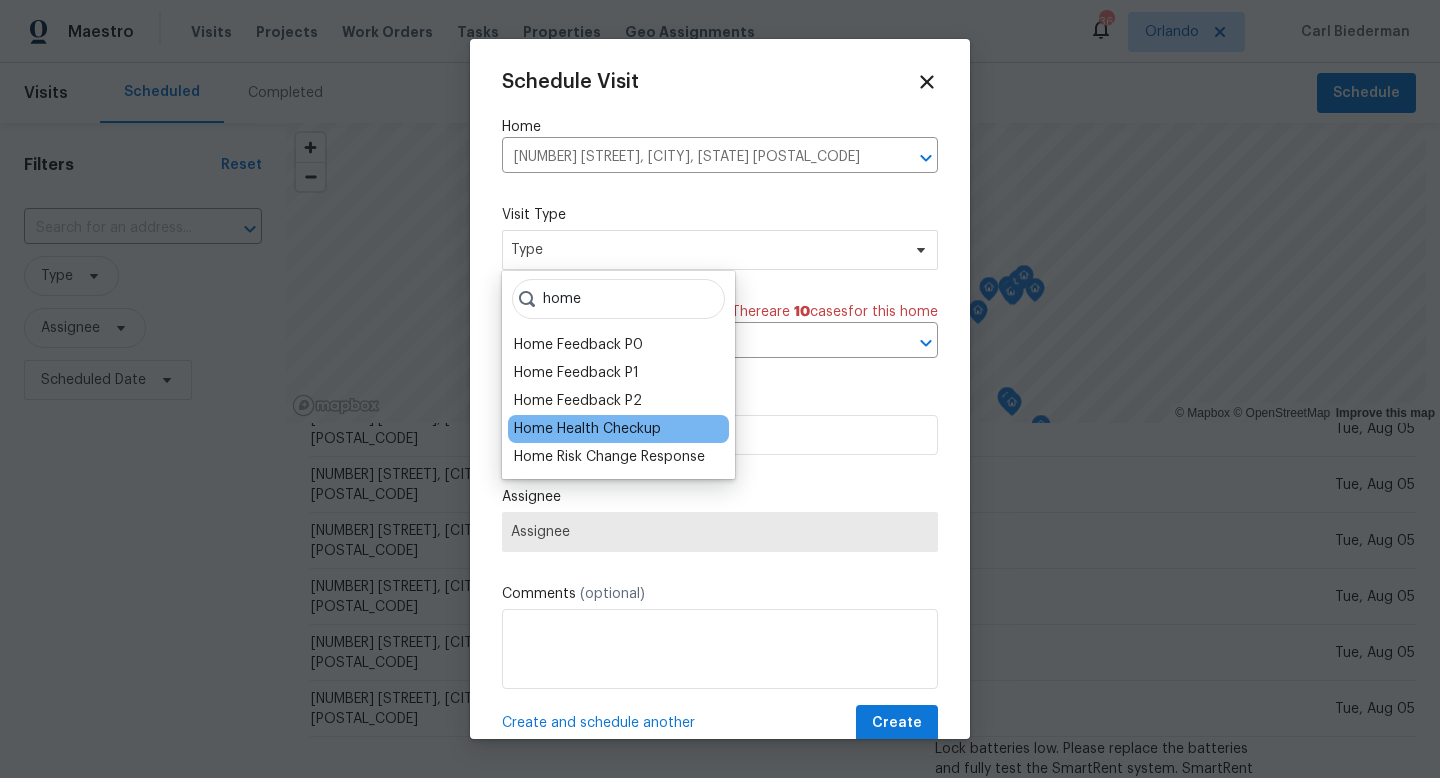 type on "home" 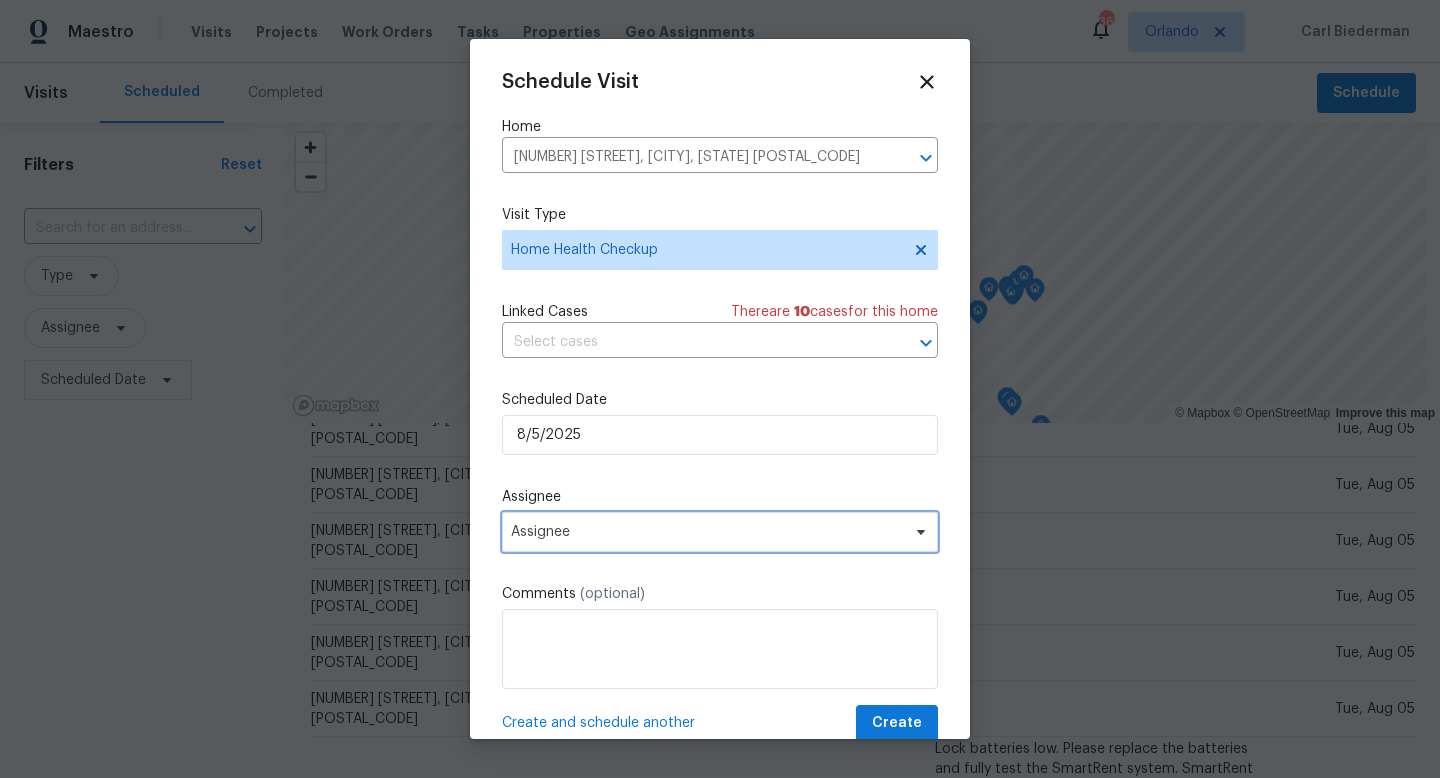 click on "Assignee" at bounding box center [720, 532] 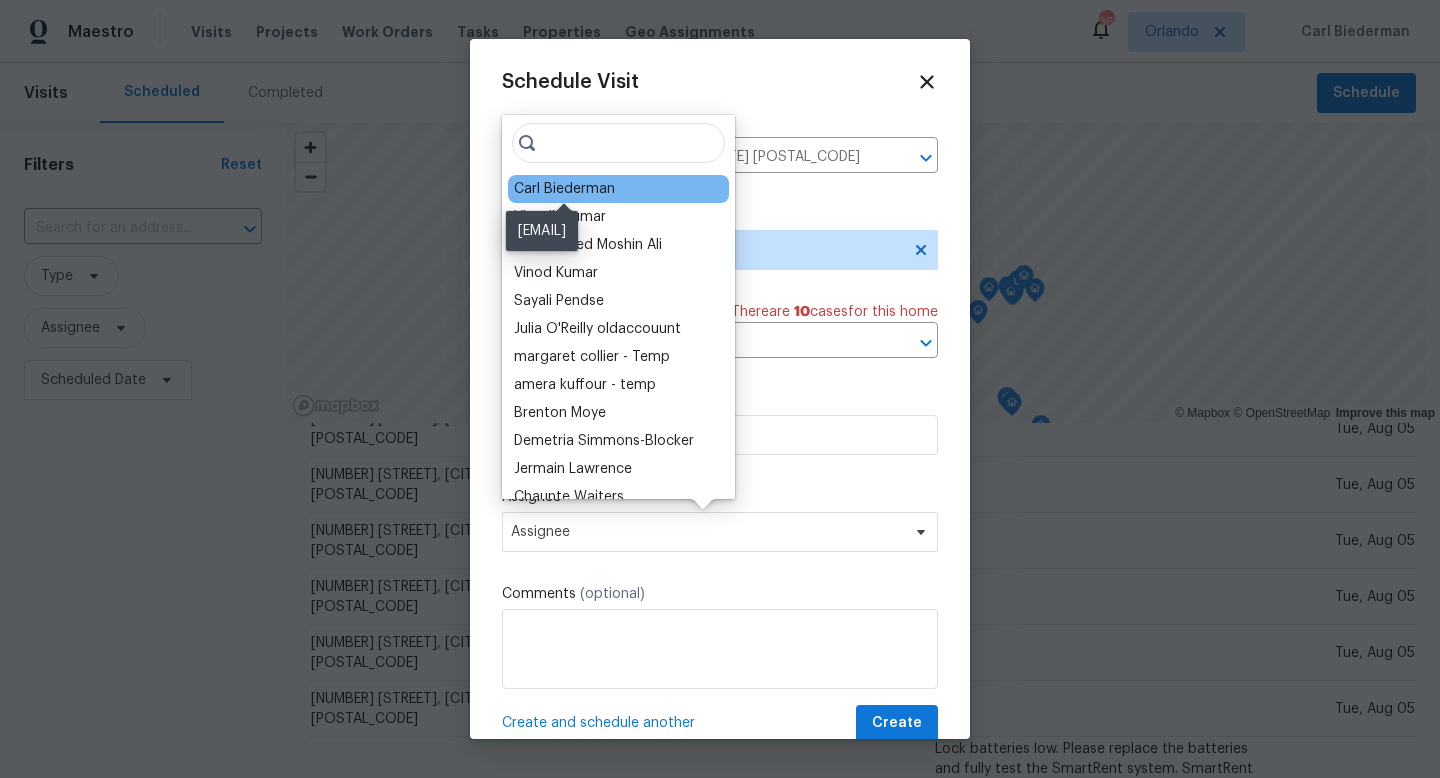 click on "Carl Biederman" at bounding box center [564, 189] 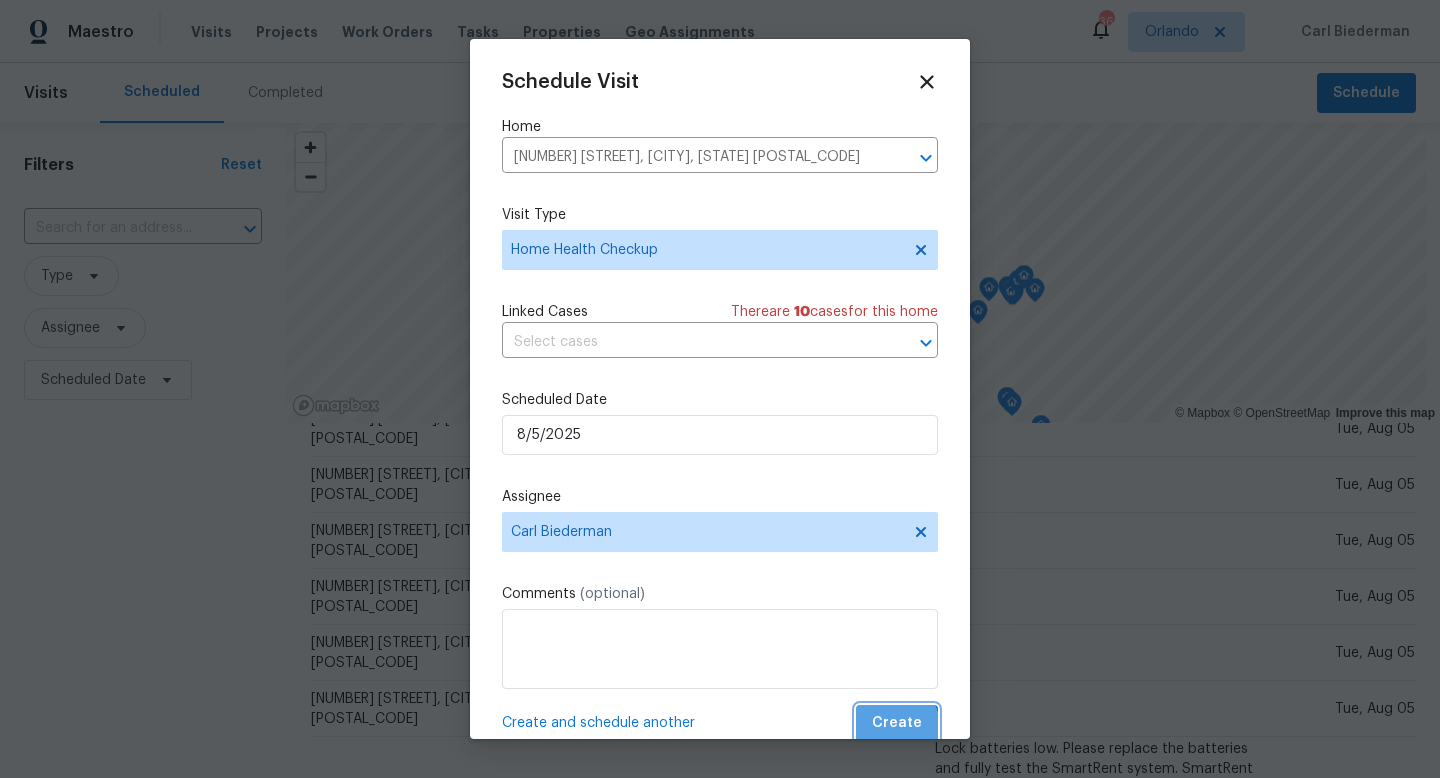 click on "Create" at bounding box center [897, 723] 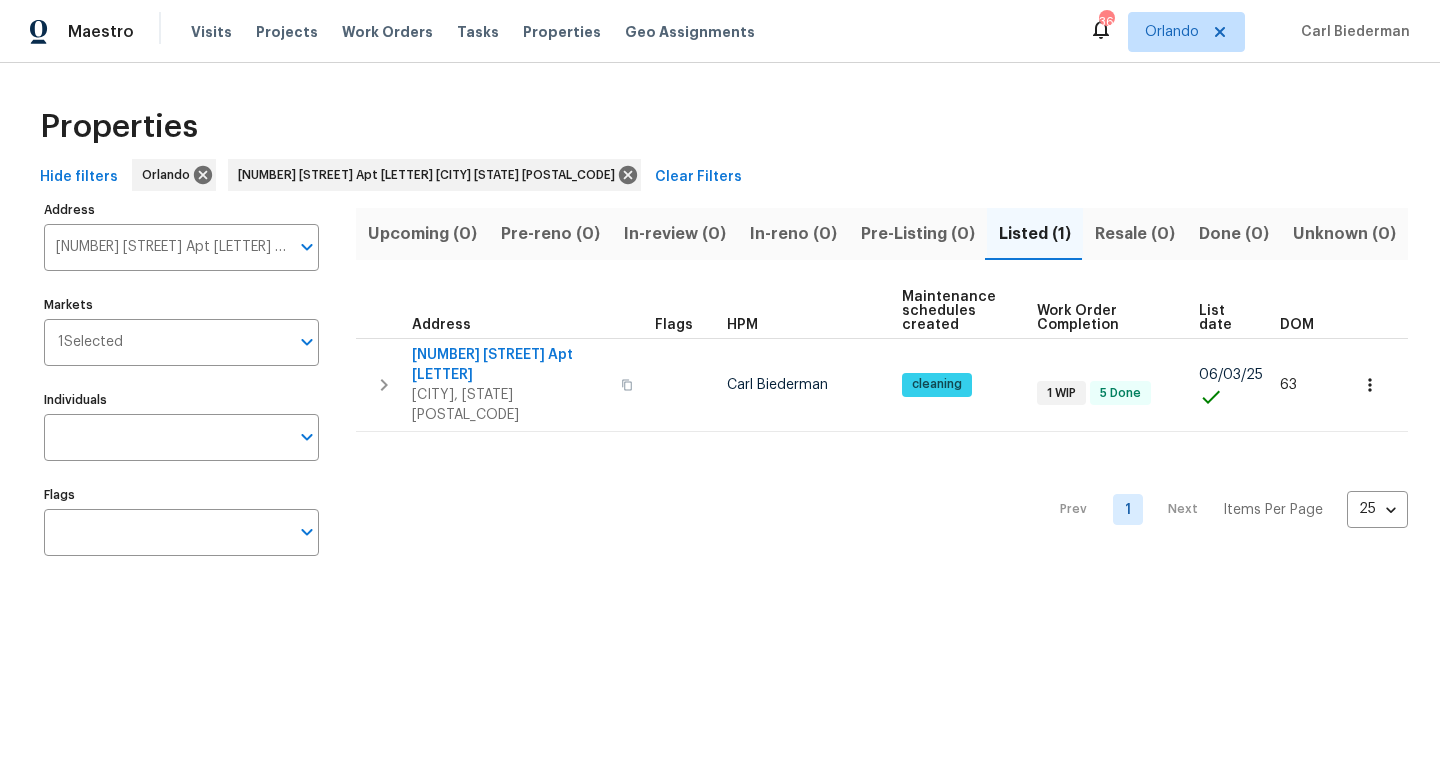 scroll, scrollTop: 0, scrollLeft: 0, axis: both 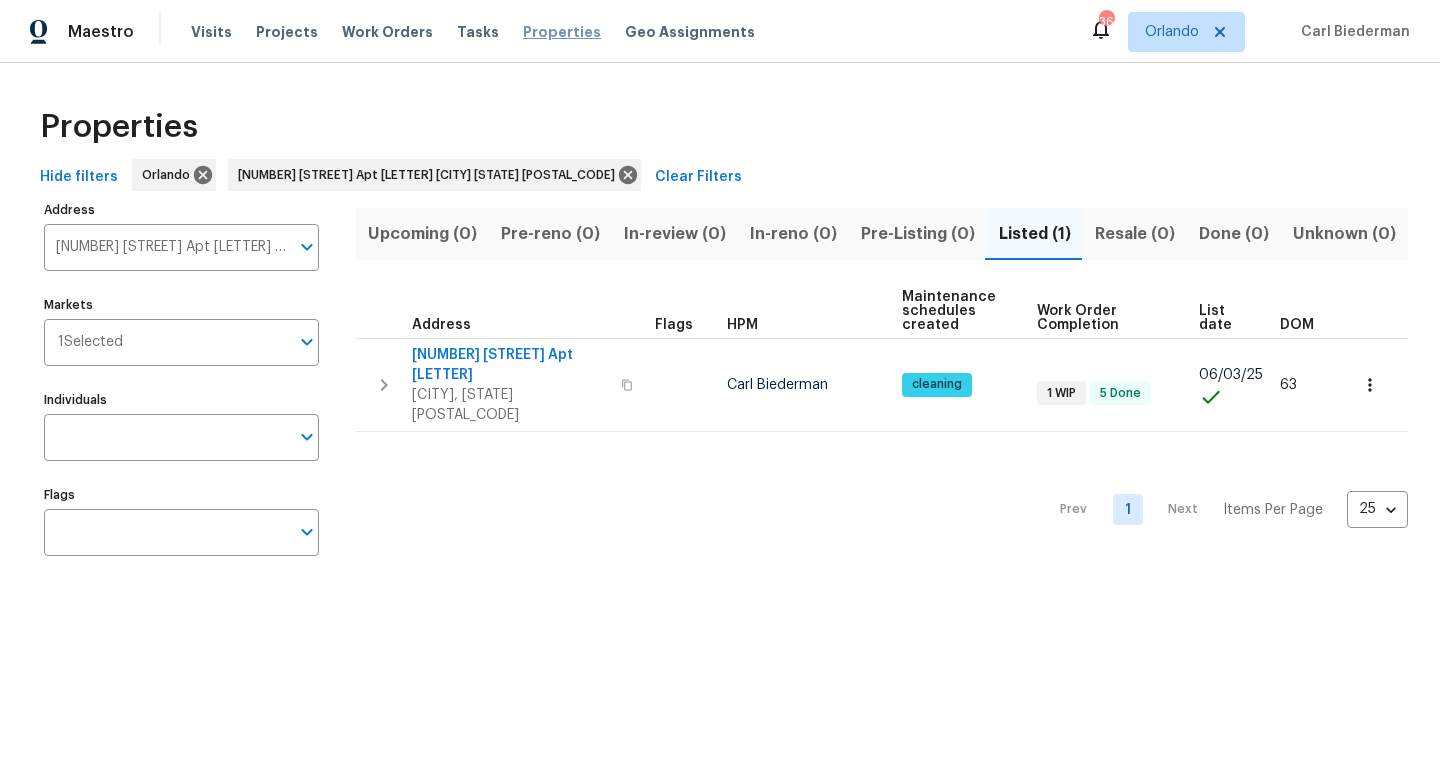 click on "Properties" at bounding box center [562, 32] 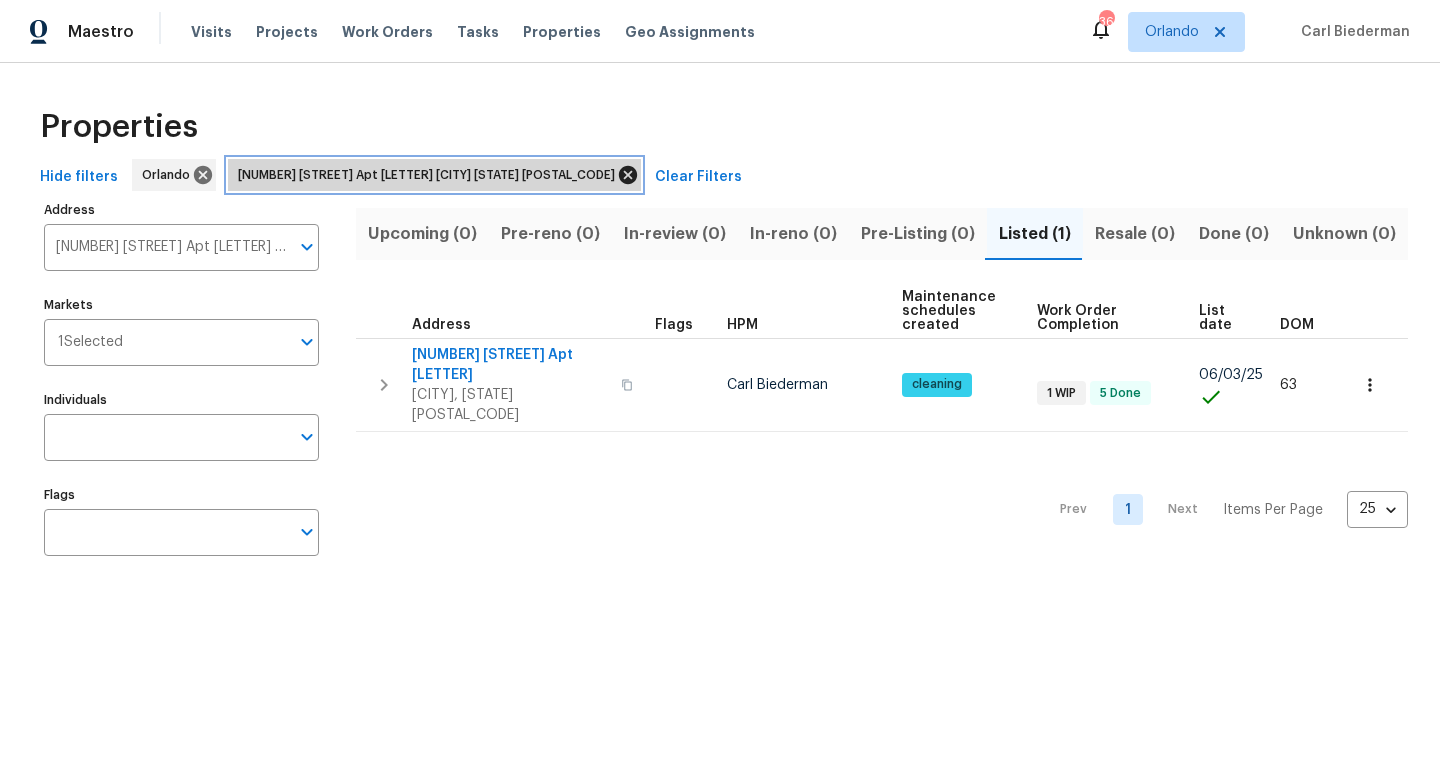 click 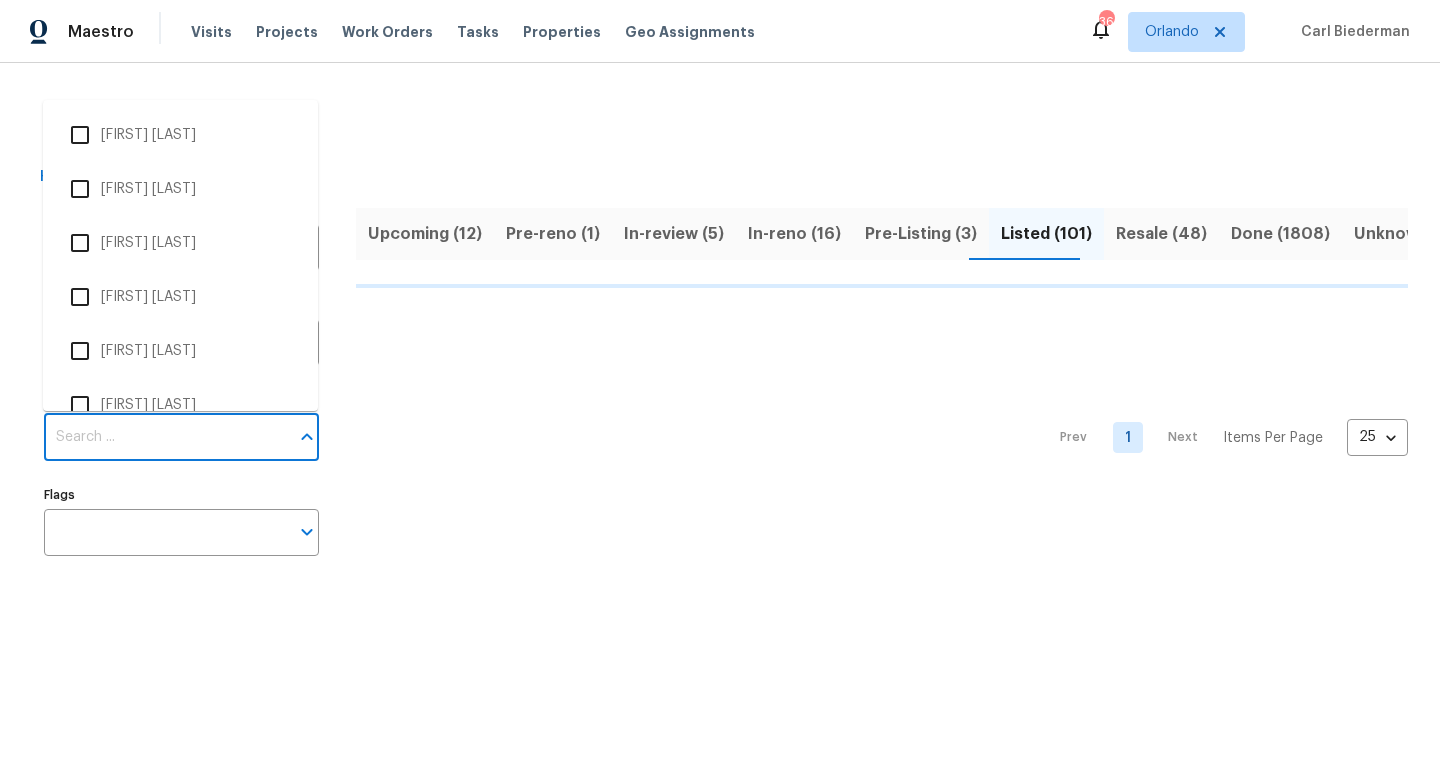 click on "Individuals" at bounding box center (166, 437) 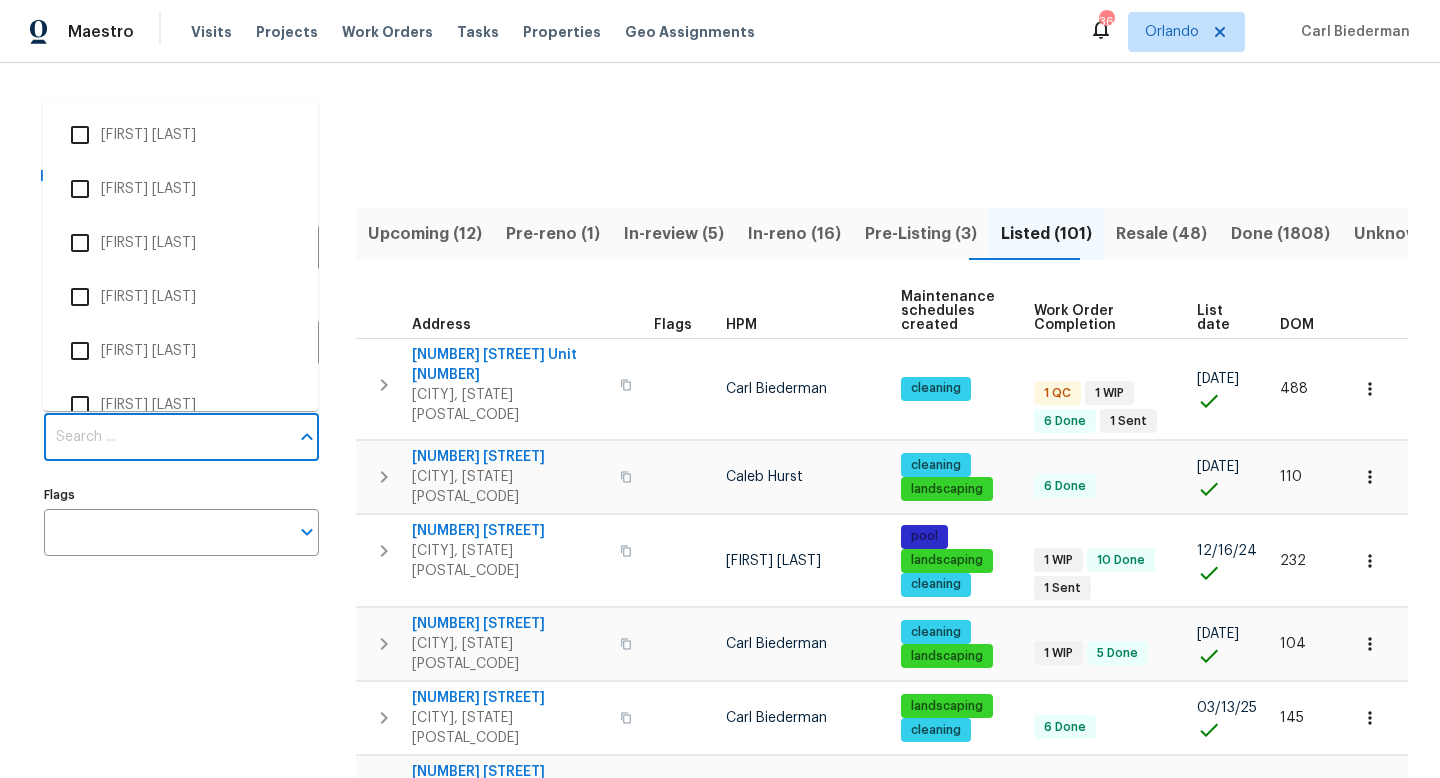 click on "Individuals" at bounding box center (166, 437) 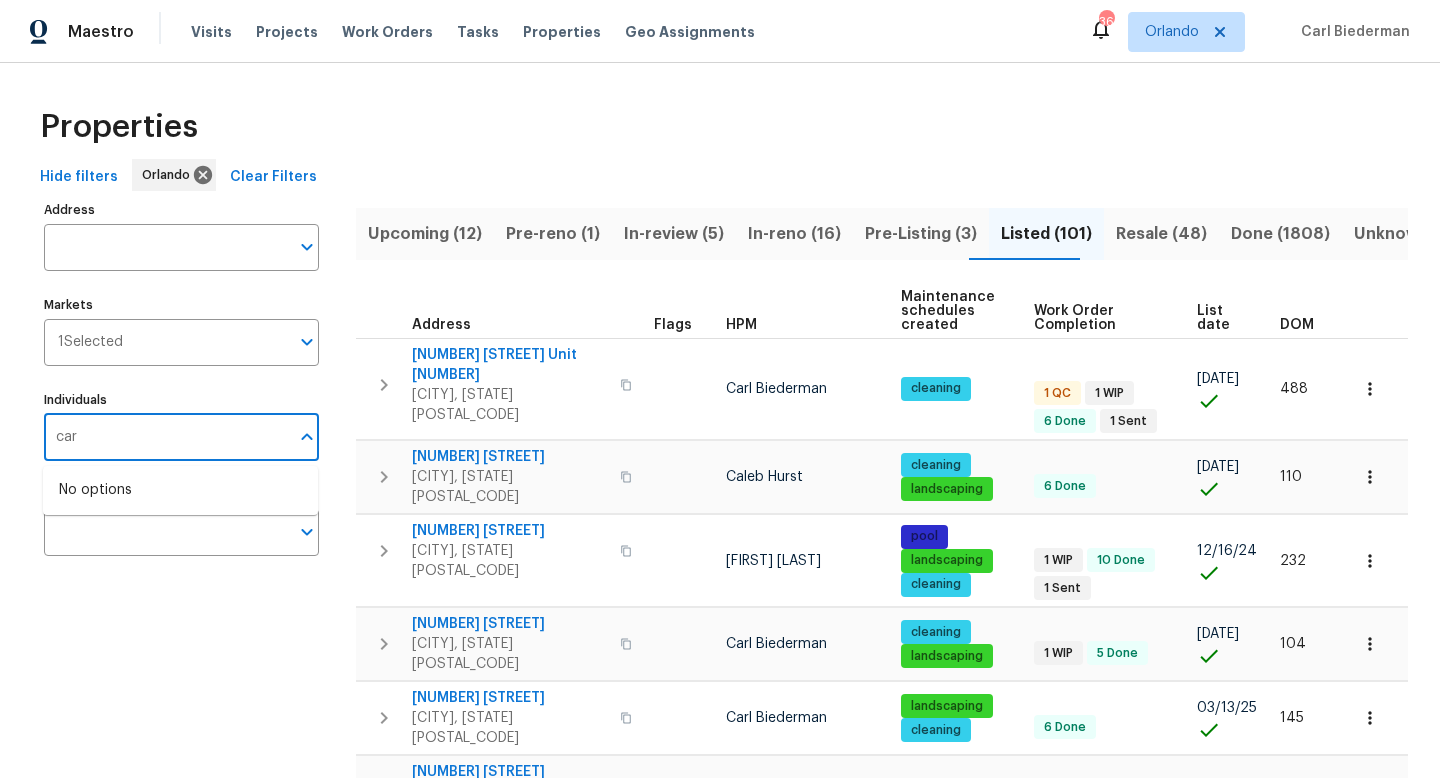 type on "[LAST]" 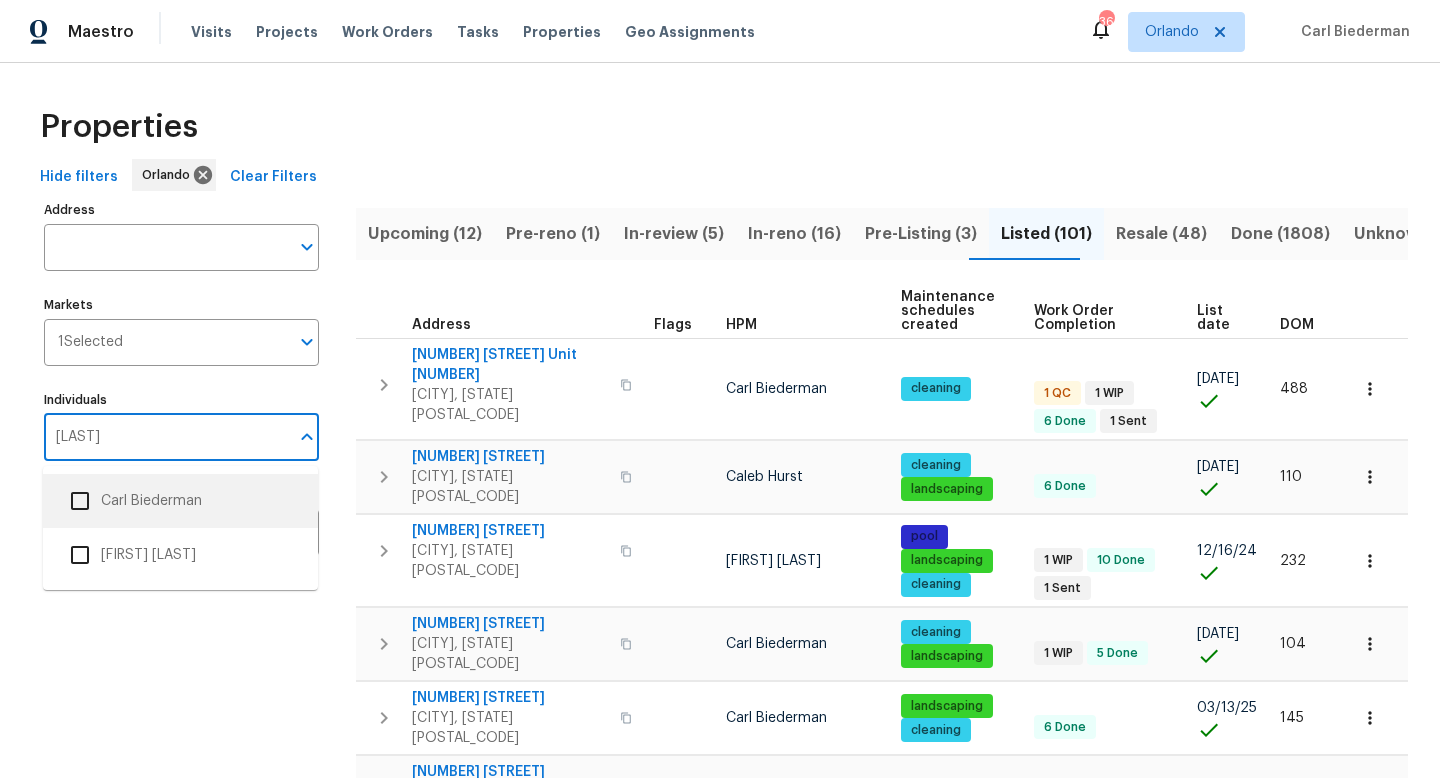 click on "Carl Biederman" at bounding box center [180, 501] 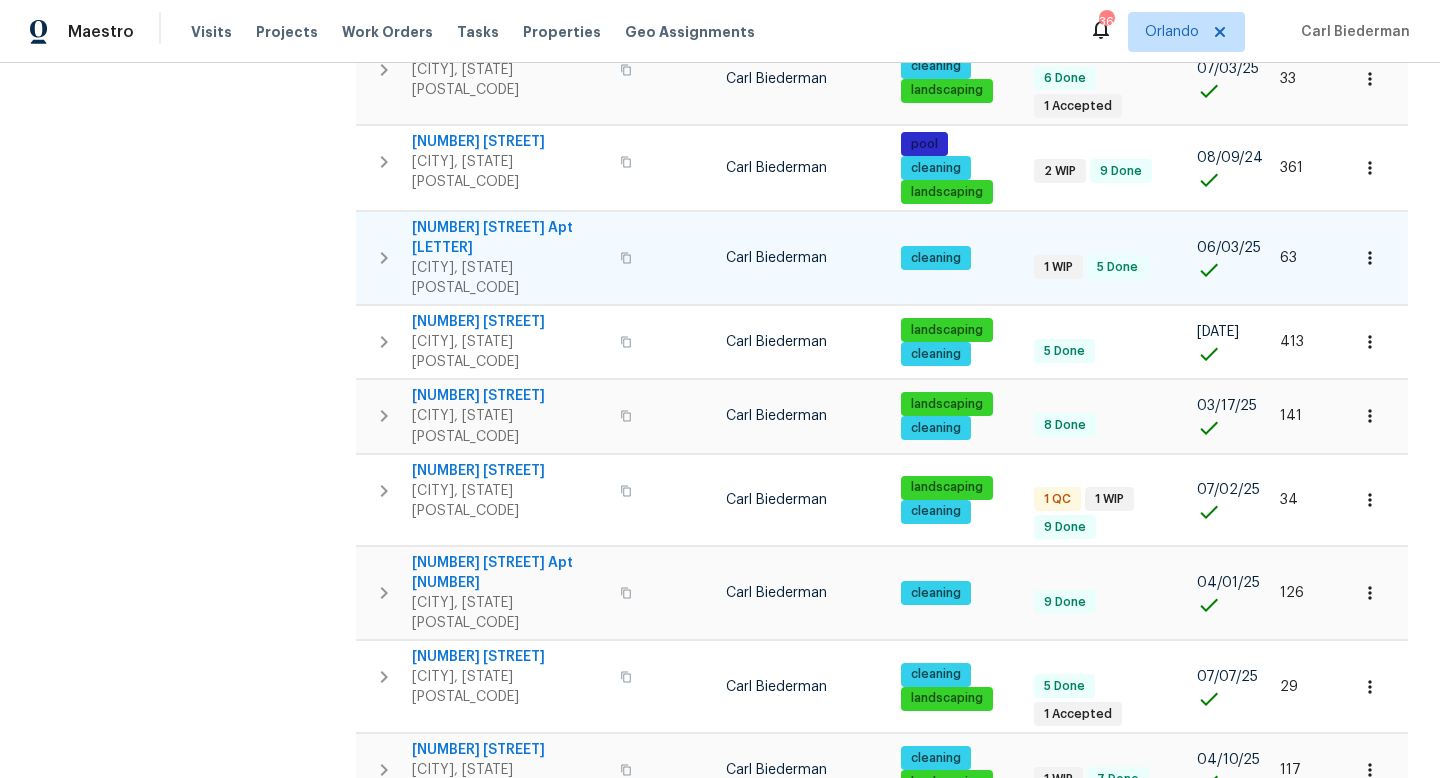 scroll, scrollTop: 580, scrollLeft: 0, axis: vertical 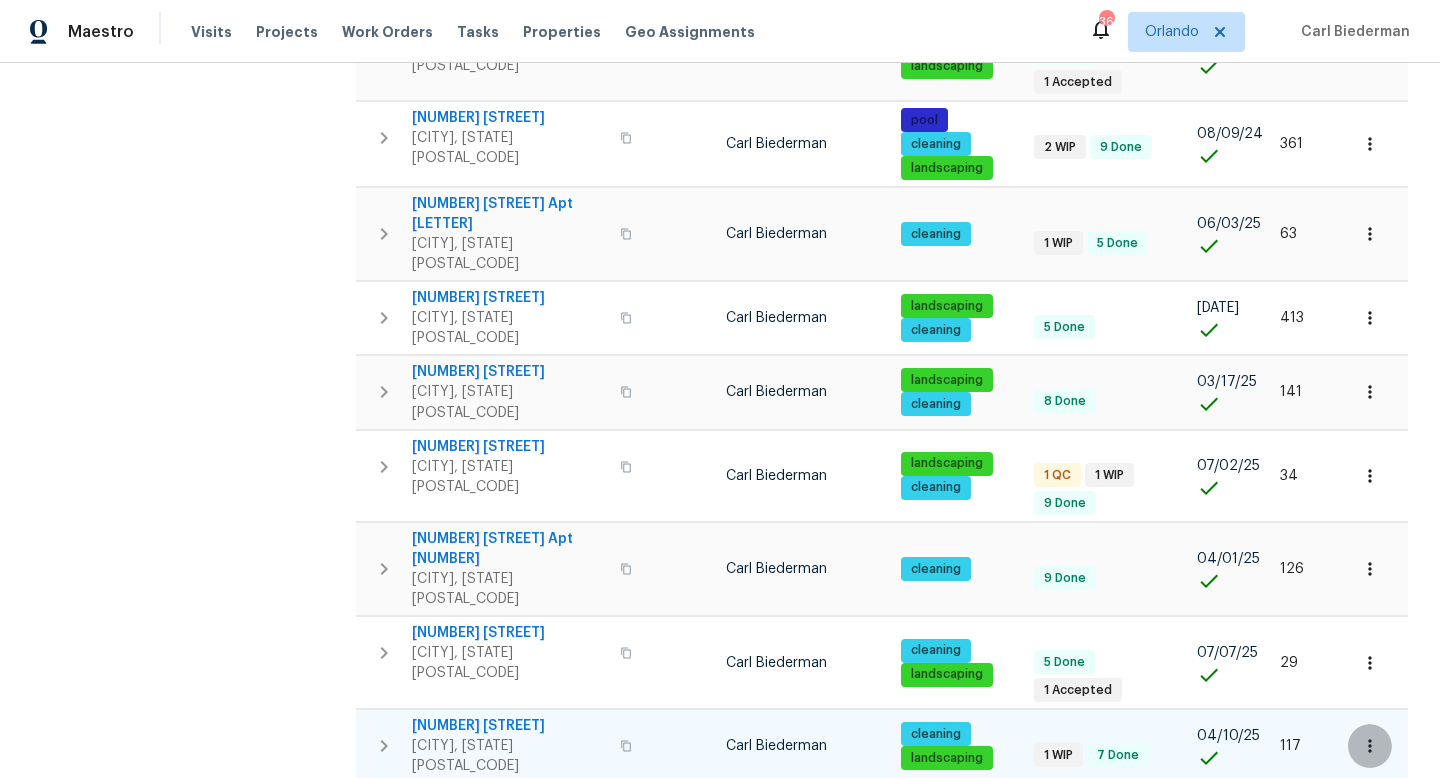 click 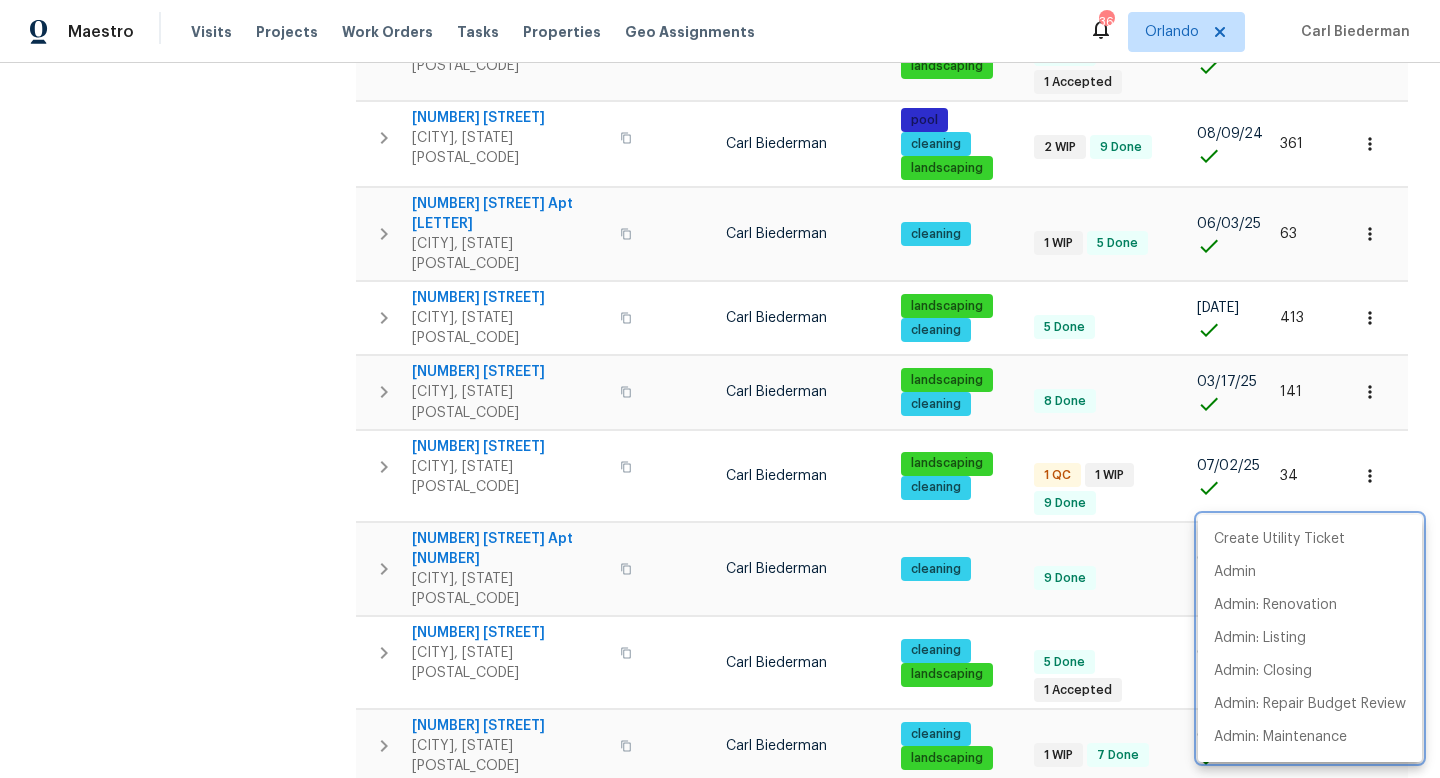 click at bounding box center (720, 389) 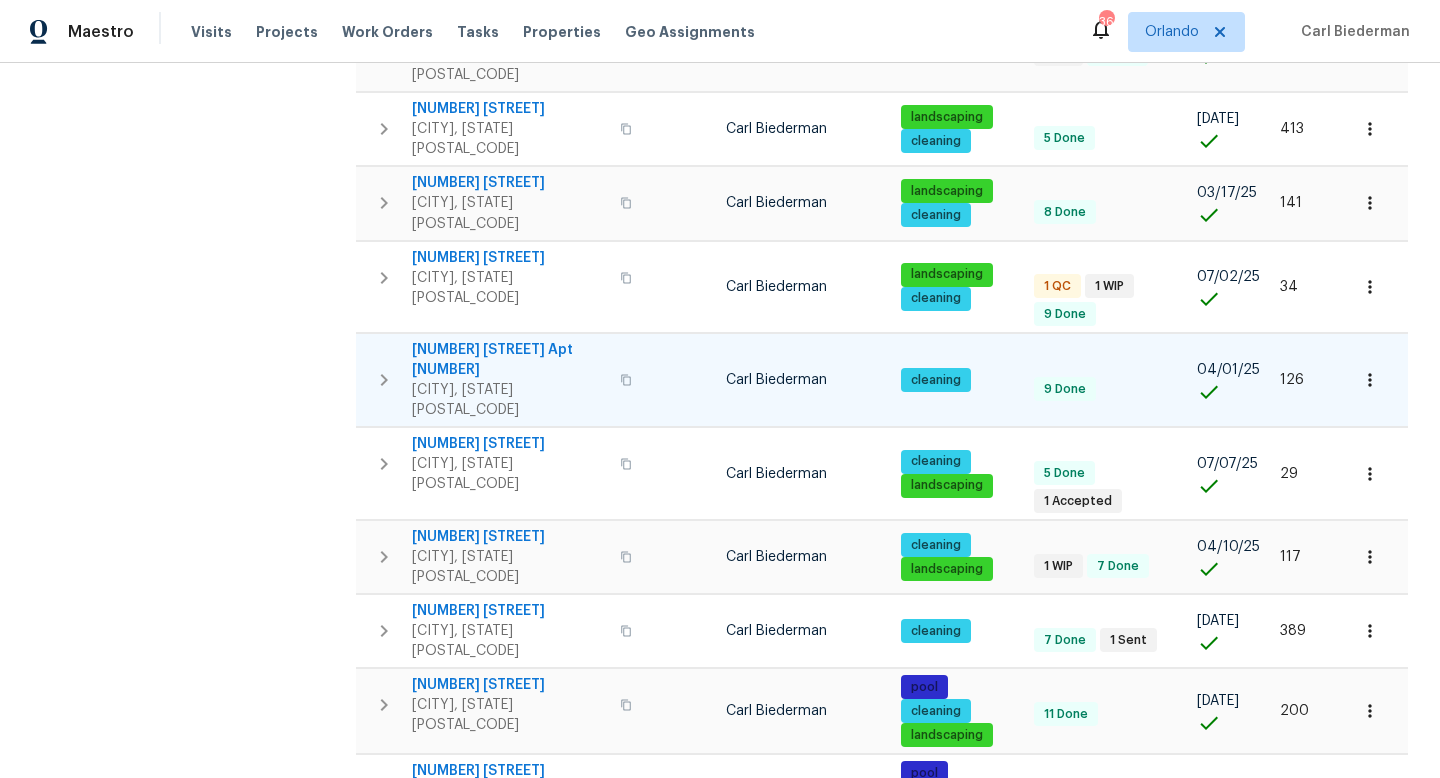 scroll, scrollTop: 771, scrollLeft: 0, axis: vertical 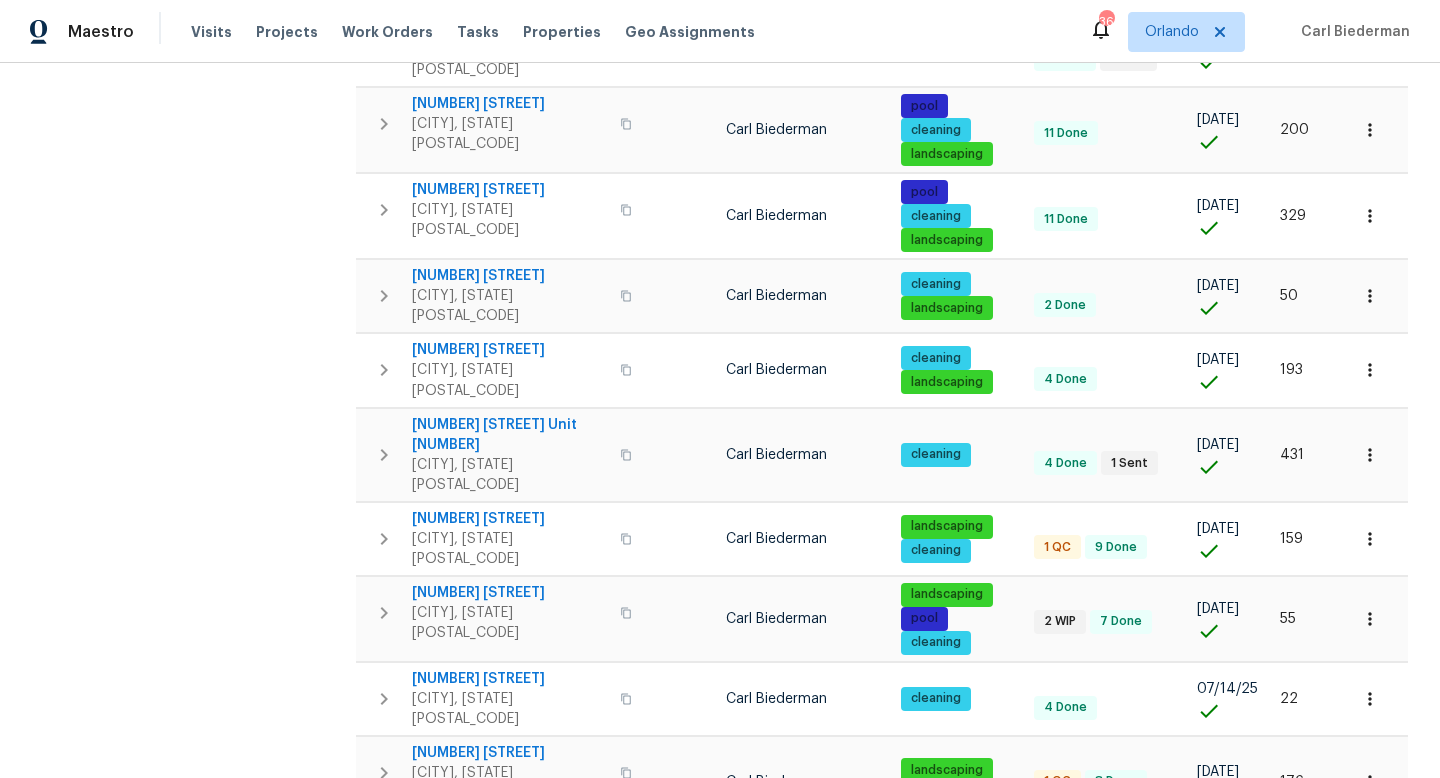 click on "2" at bounding box center (1128, 1100) 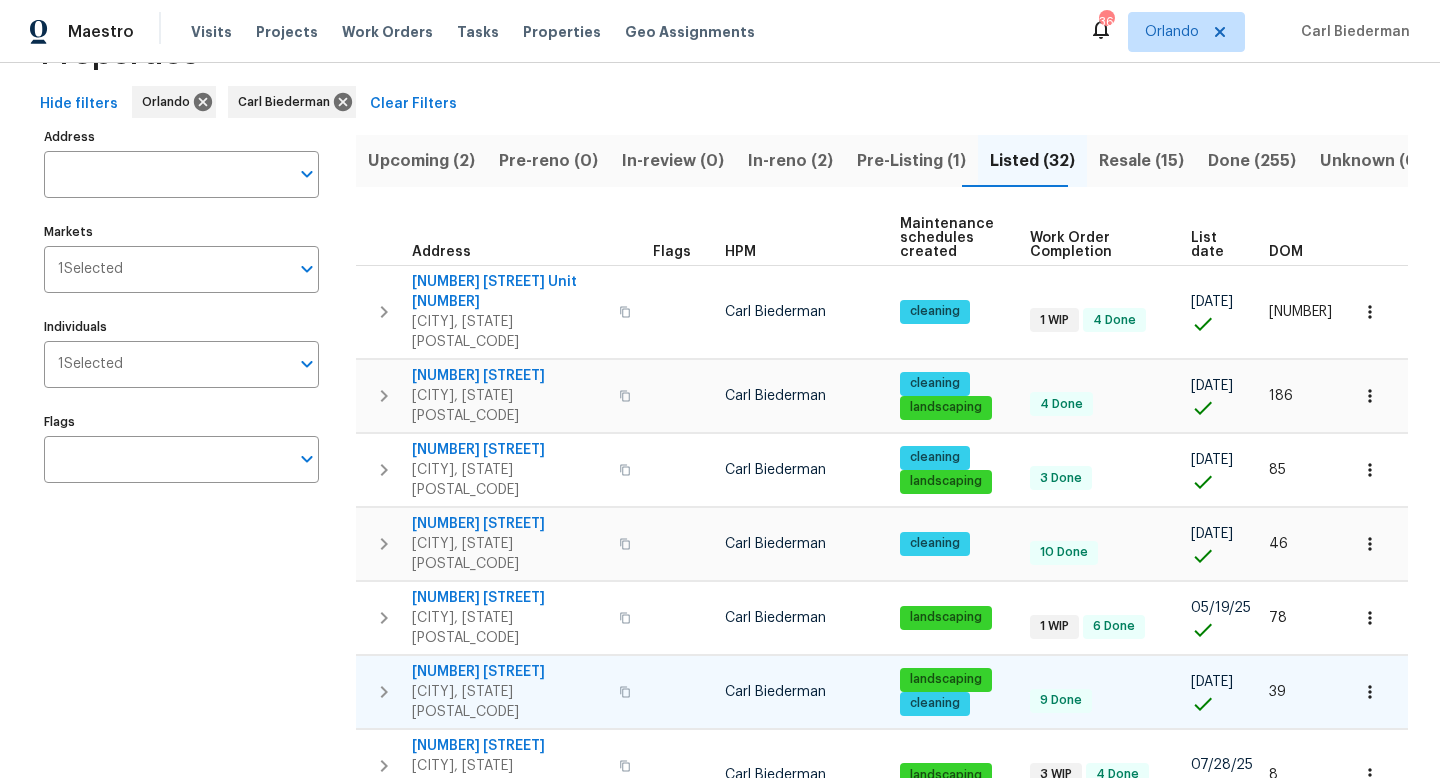 scroll, scrollTop: 83, scrollLeft: 0, axis: vertical 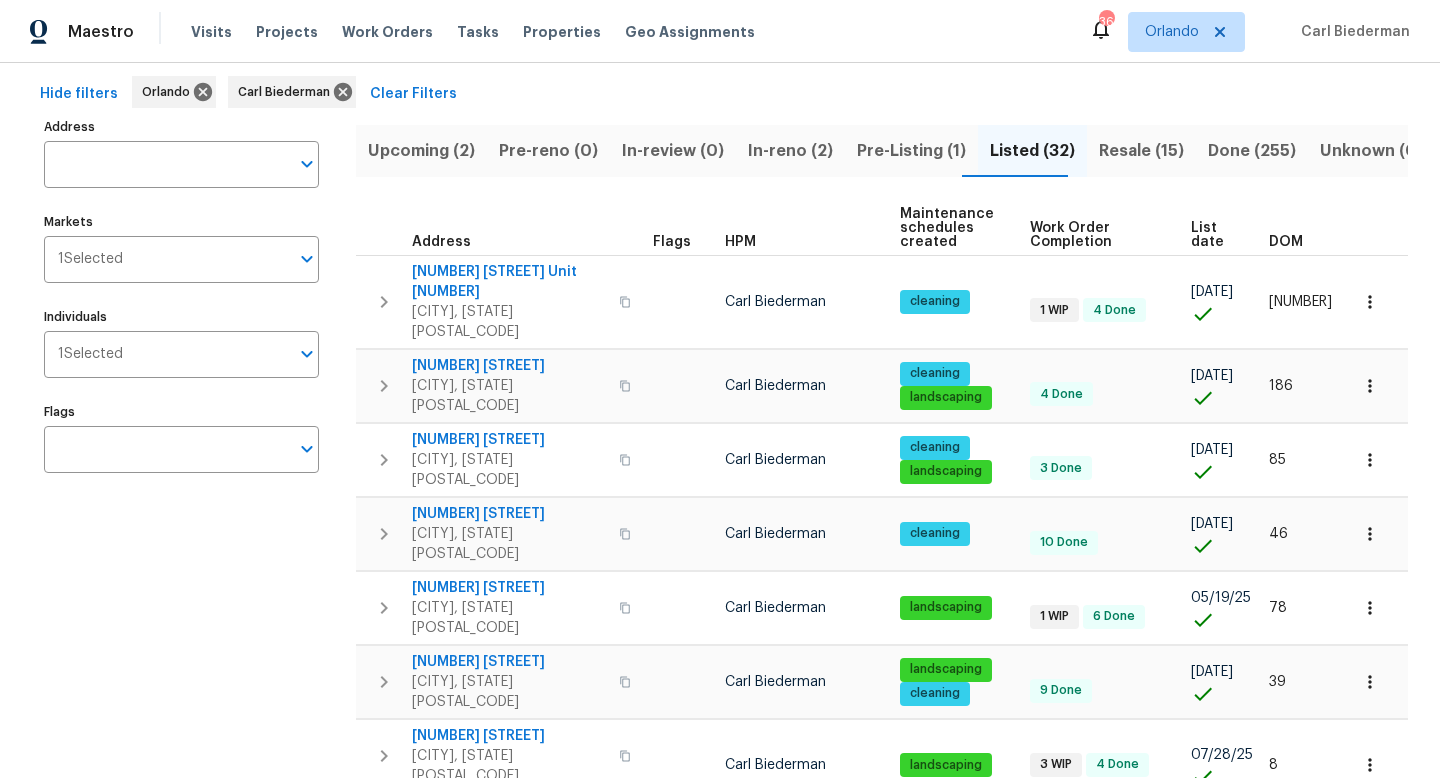 click on "1" at bounding box center [1090, 842] 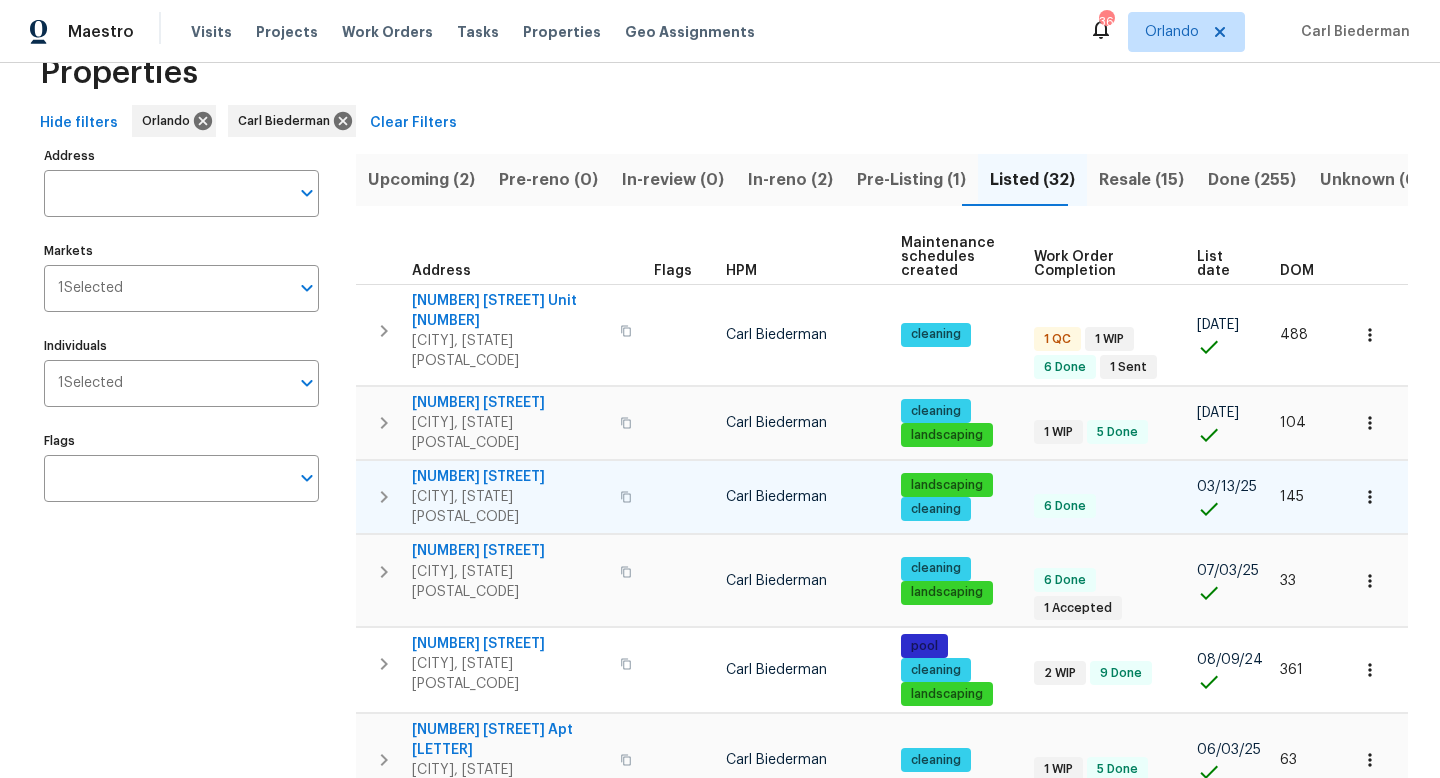 scroll, scrollTop: 0, scrollLeft: 0, axis: both 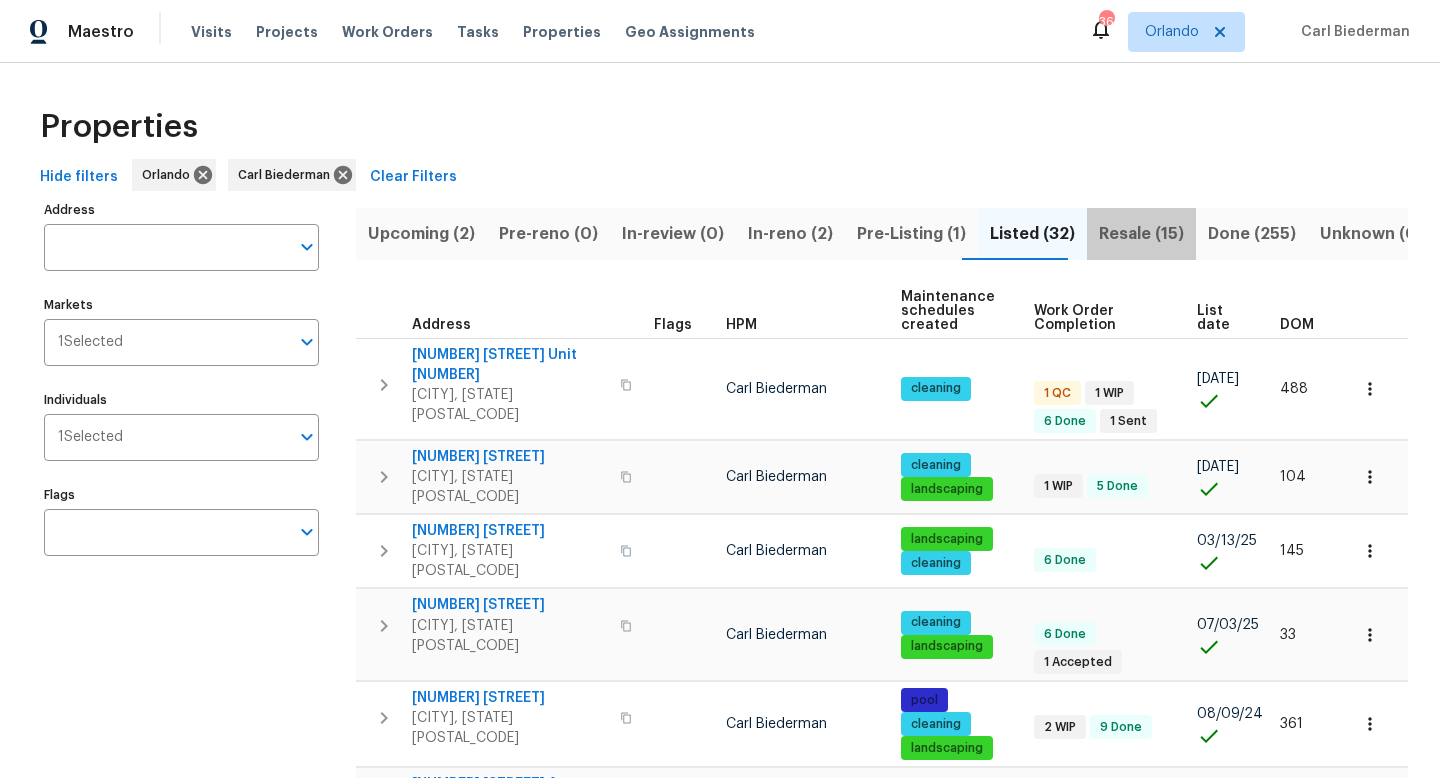 click on "Resale (15)" at bounding box center [1141, 234] 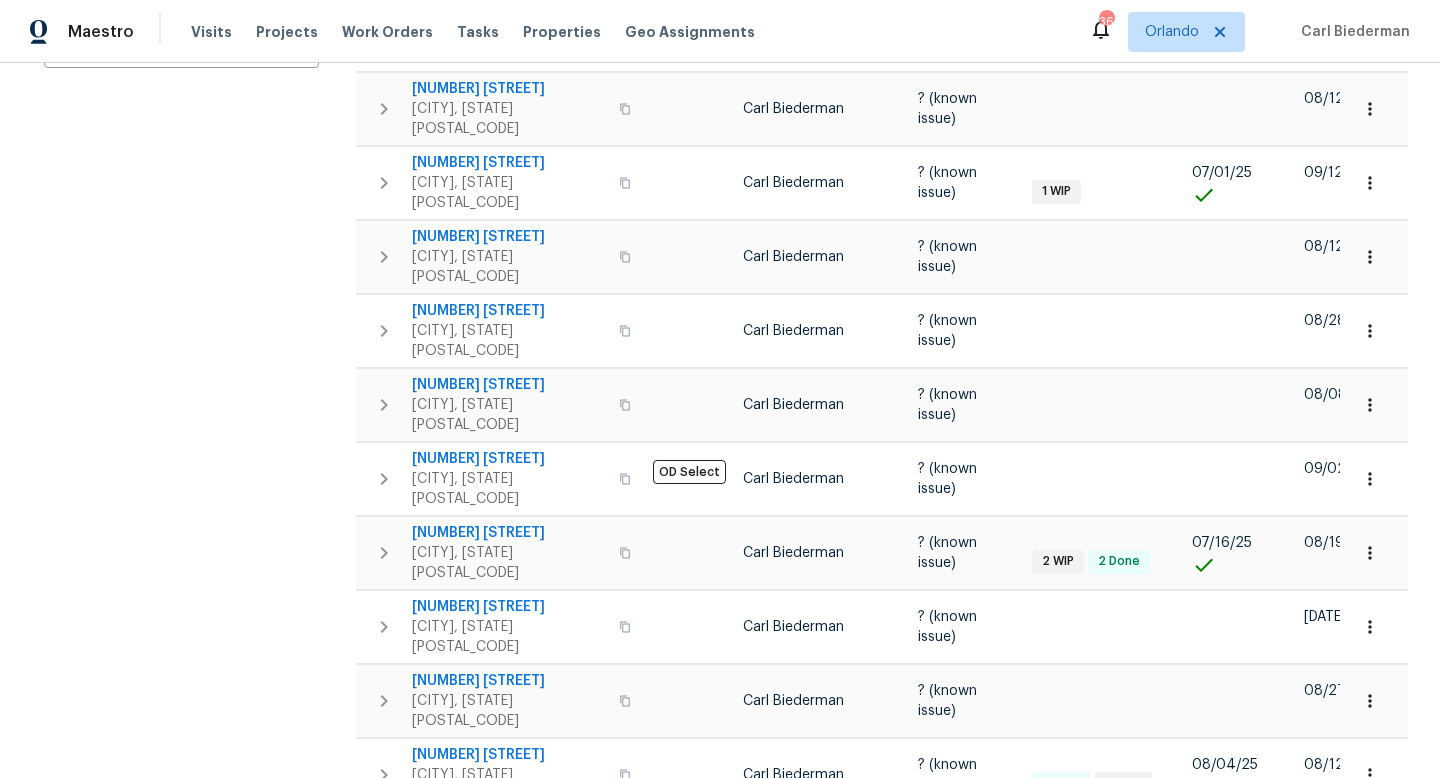 scroll, scrollTop: 0, scrollLeft: 0, axis: both 